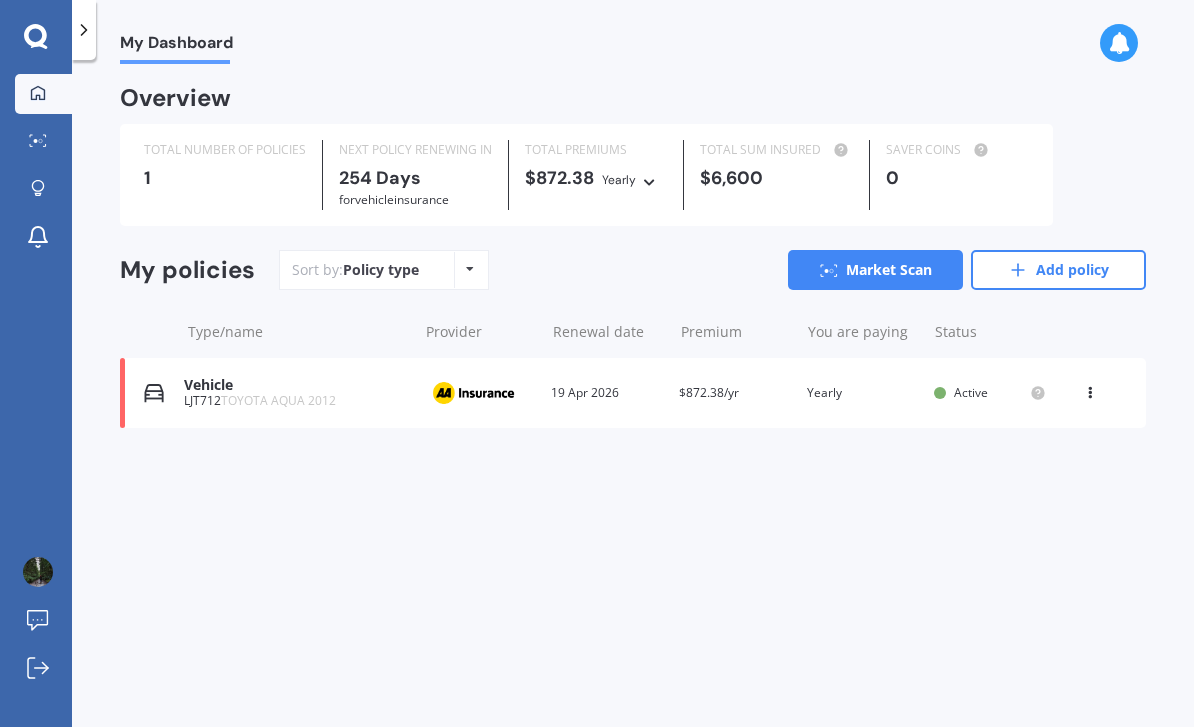scroll, scrollTop: 0, scrollLeft: 0, axis: both 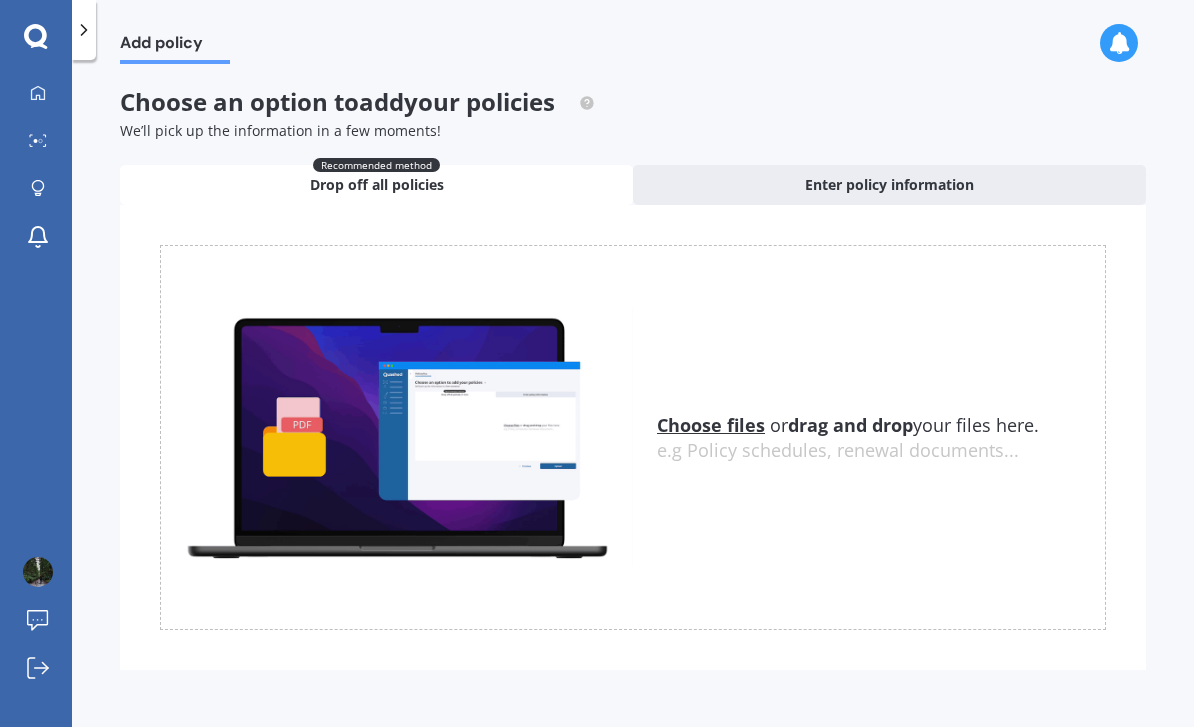 click on "Choose files" at bounding box center [711, 425] 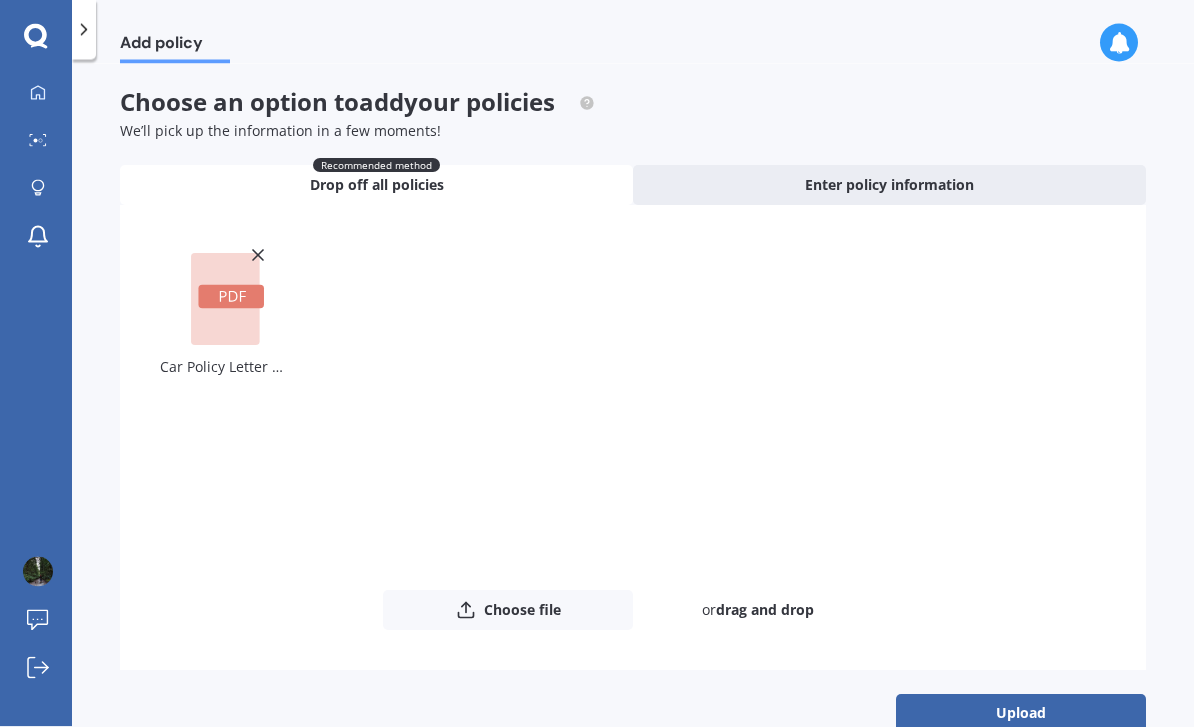 click on "Upload" at bounding box center [1021, 713] 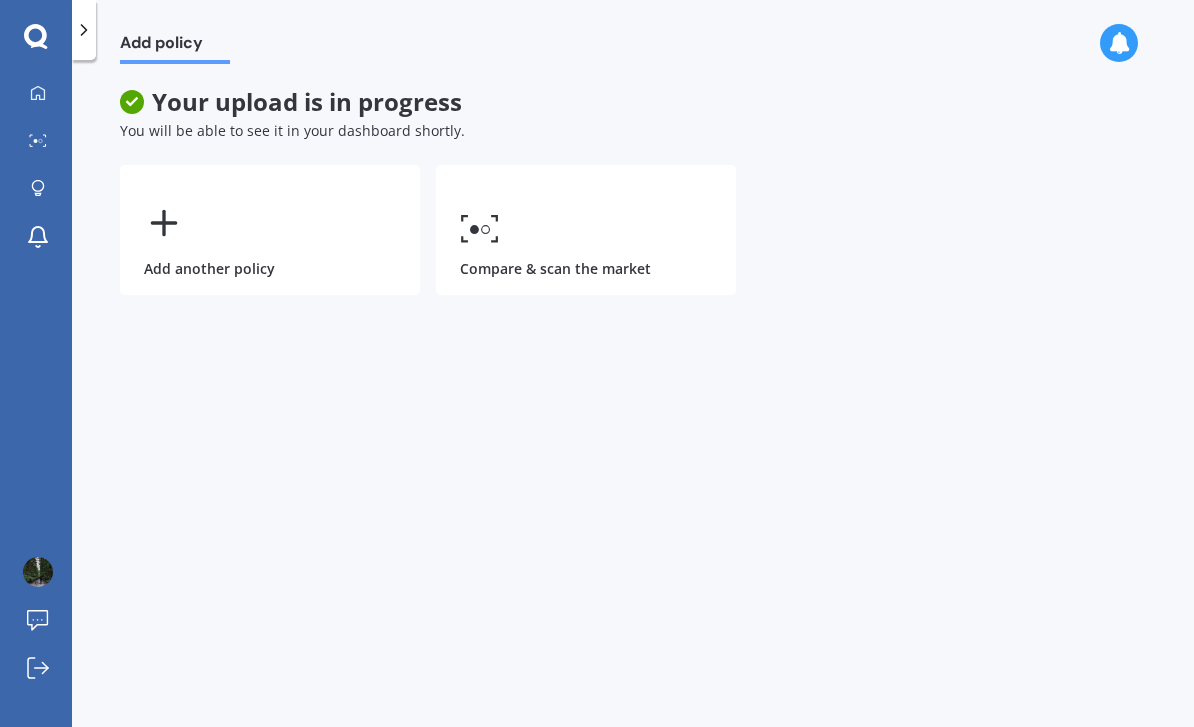 click on "Compare & scan the market" at bounding box center (586, 230) 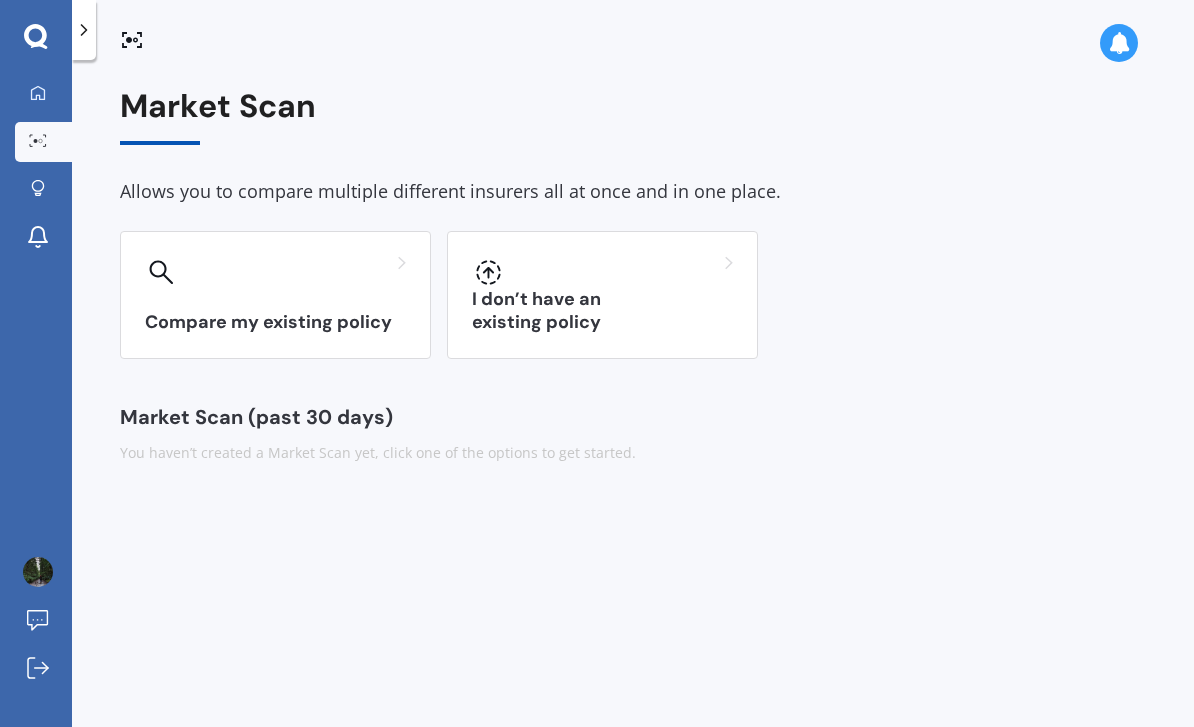click on "Compare my existing policy" at bounding box center [275, 295] 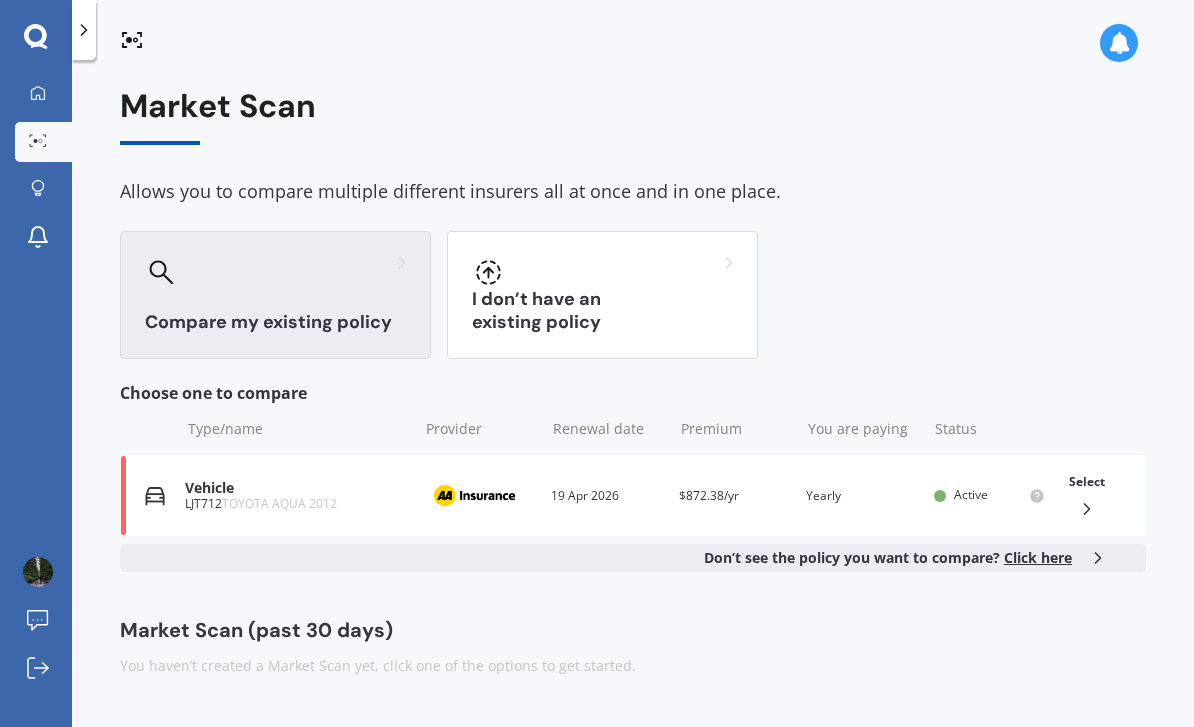 click on "Click here" at bounding box center [1038, 557] 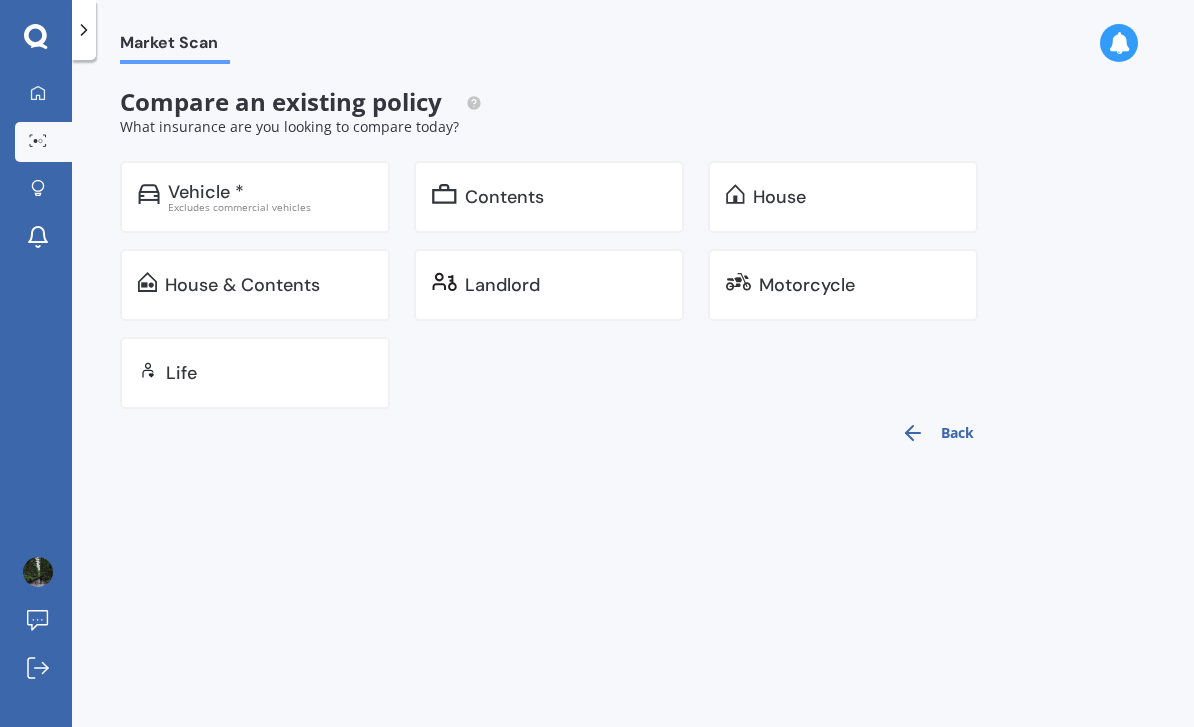 click on "Back" at bounding box center [937, 433] 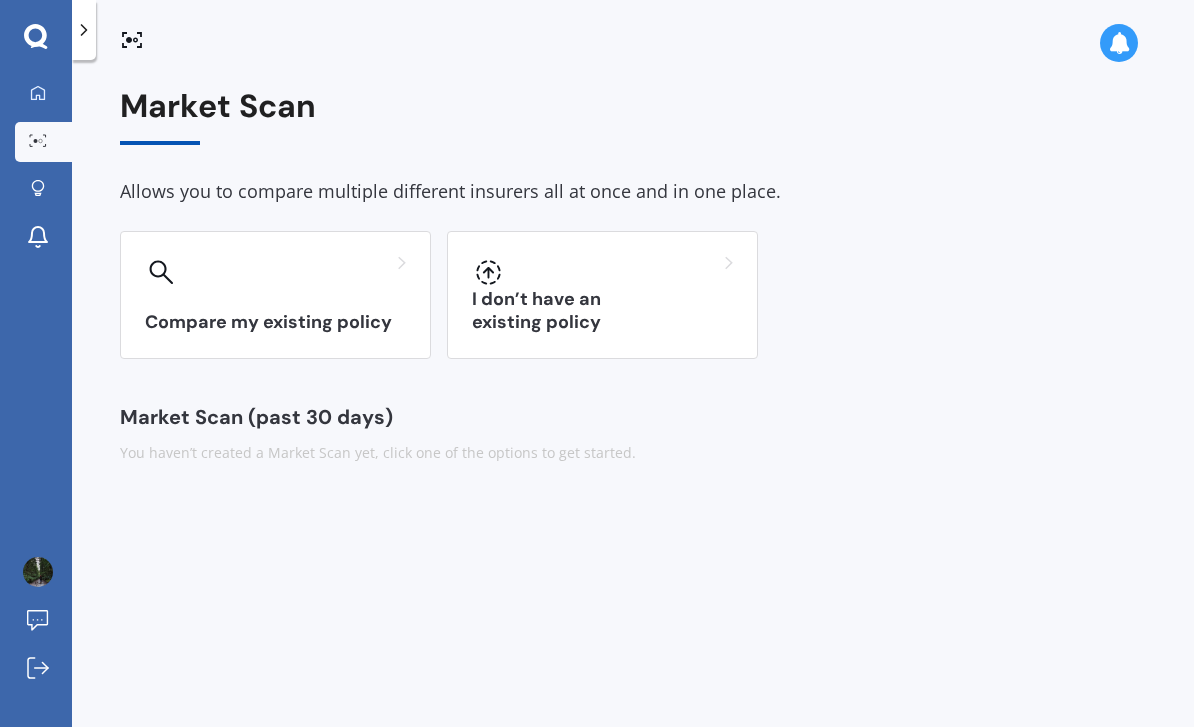 click on "Compare my existing policy" at bounding box center (275, 295) 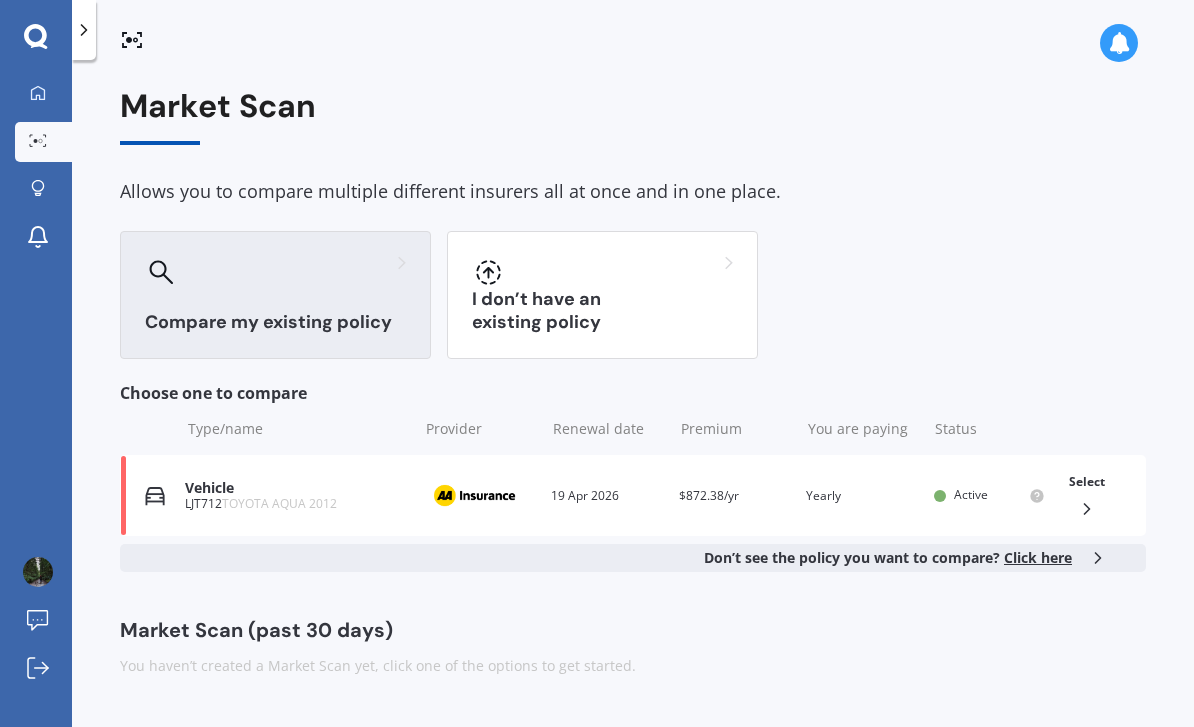 scroll, scrollTop: 0, scrollLeft: 0, axis: both 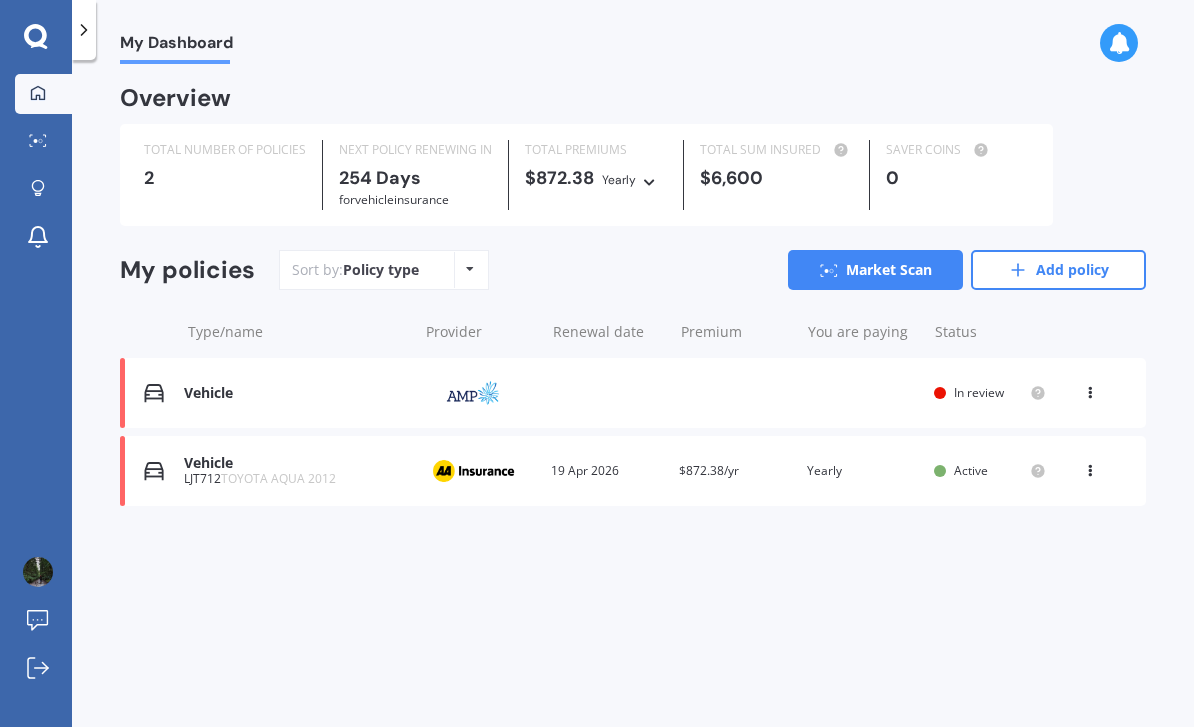 click at bounding box center (1090, 467) 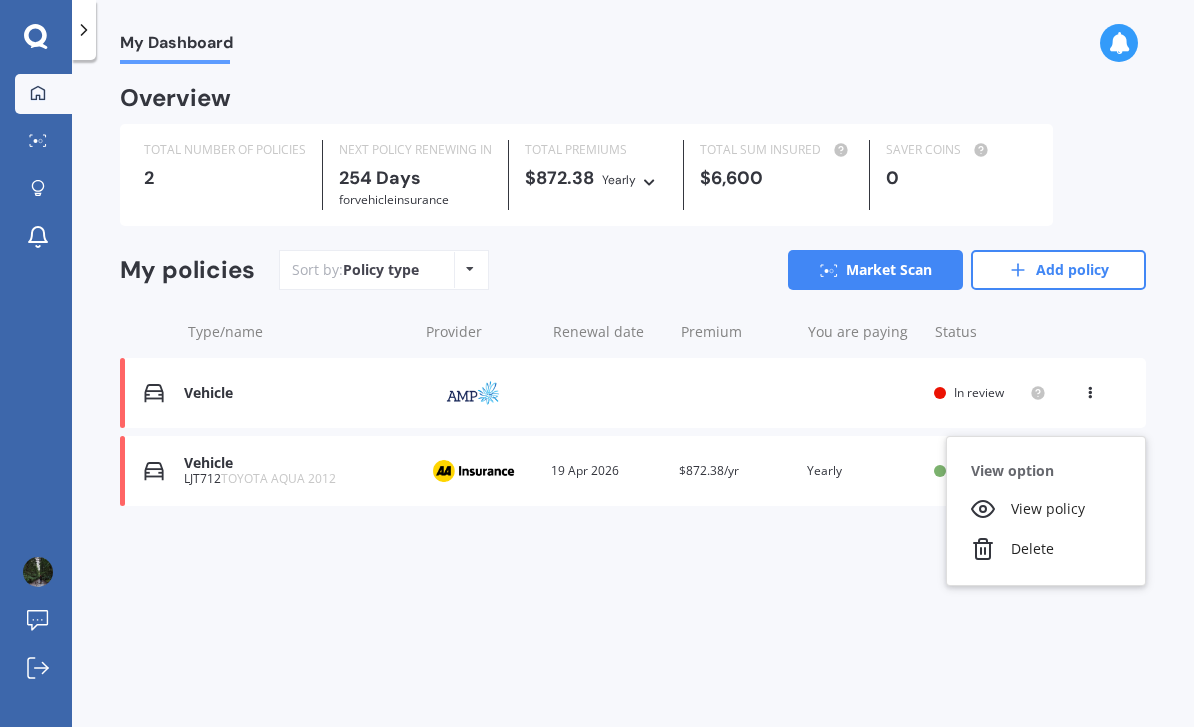 click on "My Dashboard Overview TOTAL NUMBER OF POLICIES 2 NEXT POLICY RENEWING IN 254 Days   for  Vehicle  insurance TOTAL PREMIUMS $872.38 Yearly Yearly Six-Monthly Quarterly Monthly Fortnightly Weekly TOTAL SUM INSURED $6,600 SAVER COINS 0 My policies Sort by:  Policy type Policy type Alphabetical Date added Renewing next Market Scan Add policy Type/name Provider Renewal date Premium You are paying Status Vehicle Provider Renewal date Premium You are paying Status In review View option View policy Vehicle Provider Renewal date Premium You are paying Status In review View option View policy Vehicle LJT712  TOYOTA AQUA 2012 Provider Renewal date 19 Apr 2026 Premium $872.38/yr You are paying Yearly Status Active View option View policy Delete Vehicle LJT712  TOYOTA AQUA 2012 Provider Renewal date 19 Apr 2026 Premium $872.38/yr You are paying Yearly Status Active View option View policy Delete" at bounding box center [633, 397] 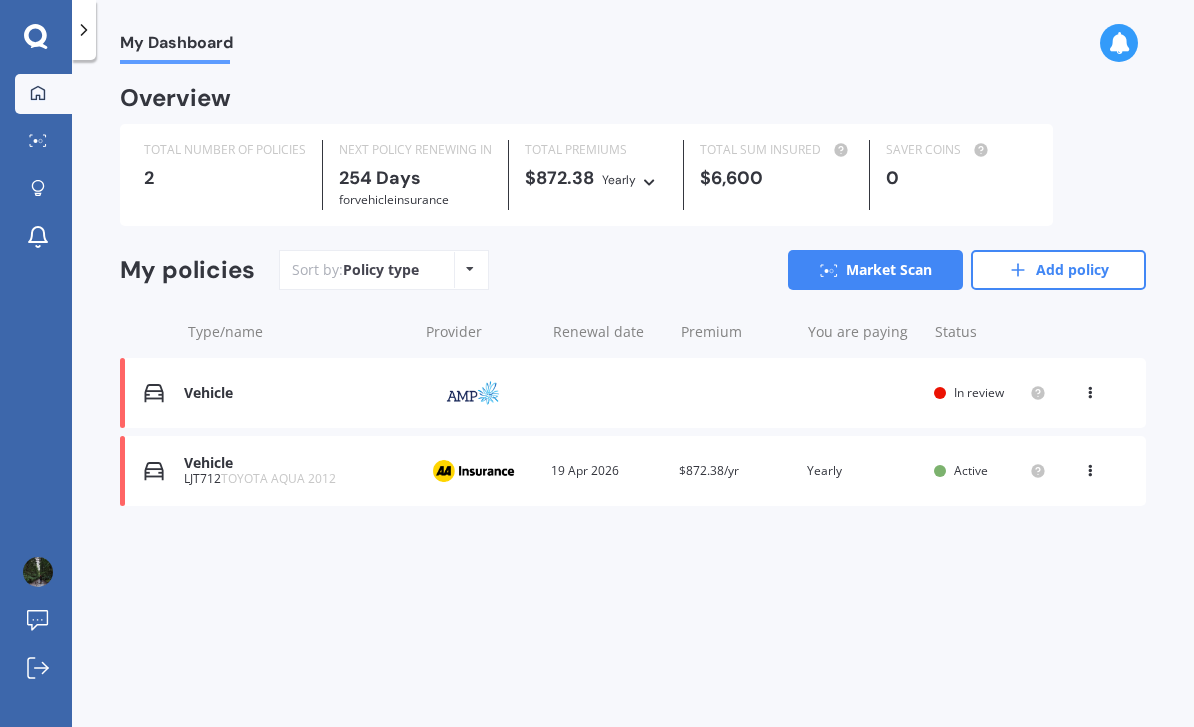 click 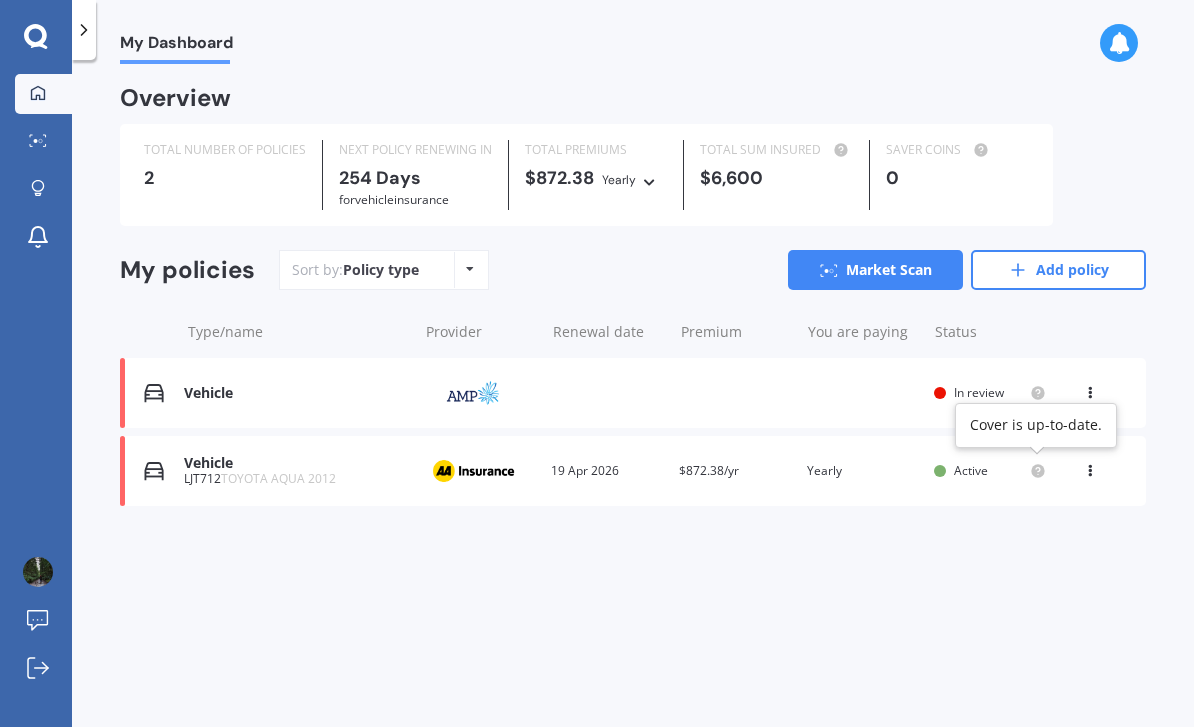 click on "Vehicle Provider Renewal date Premium You are paying Status In review View option View policy" at bounding box center [633, 393] 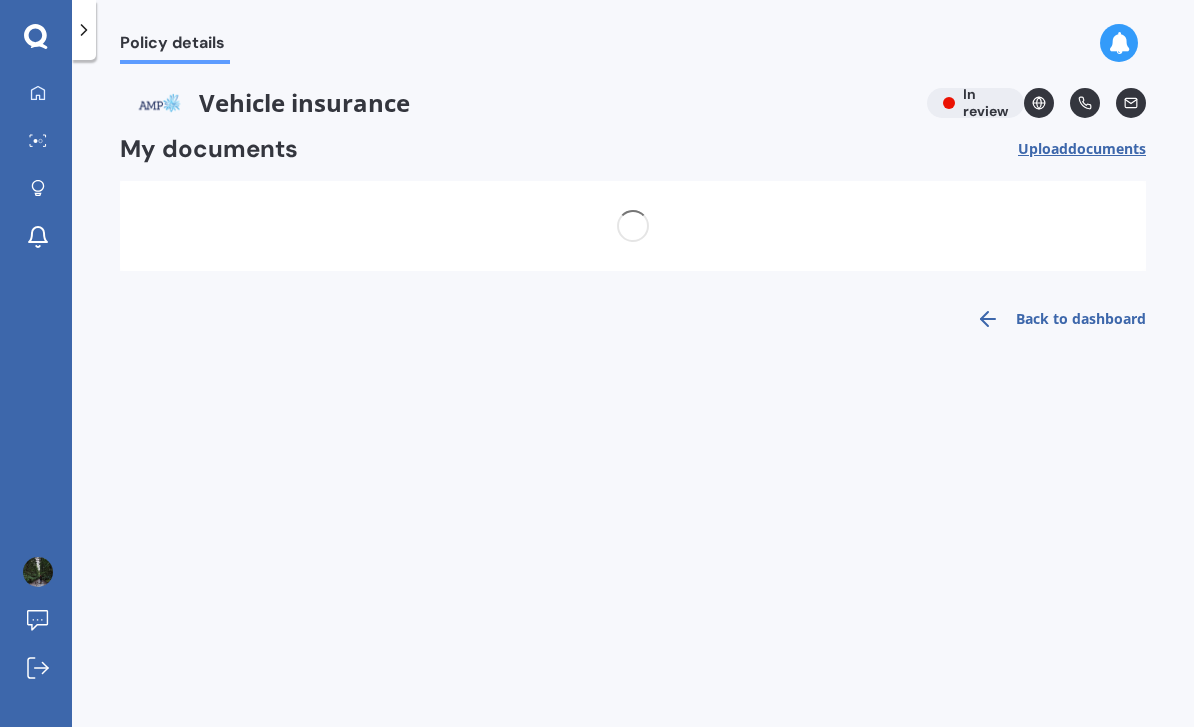 click on "Policy details Vehicle insurance In review My documents Upload  documents Back to dashboard" at bounding box center (633, 397) 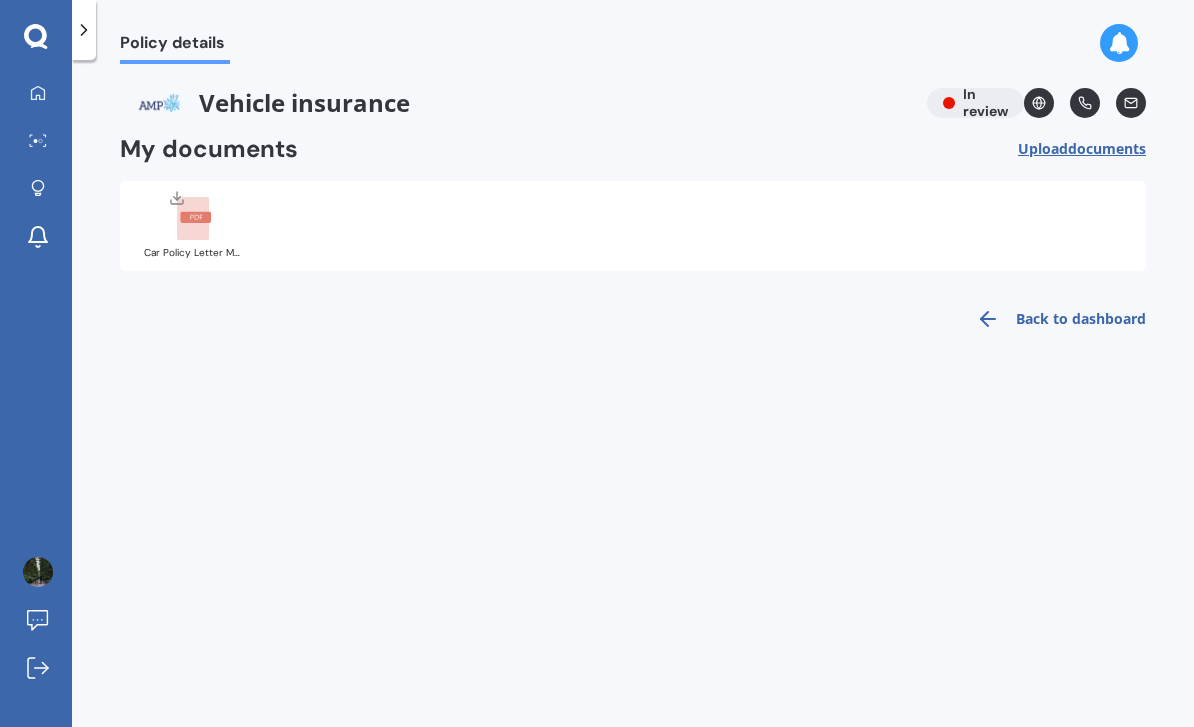 click on "Back to dashboard" at bounding box center (1055, 319) 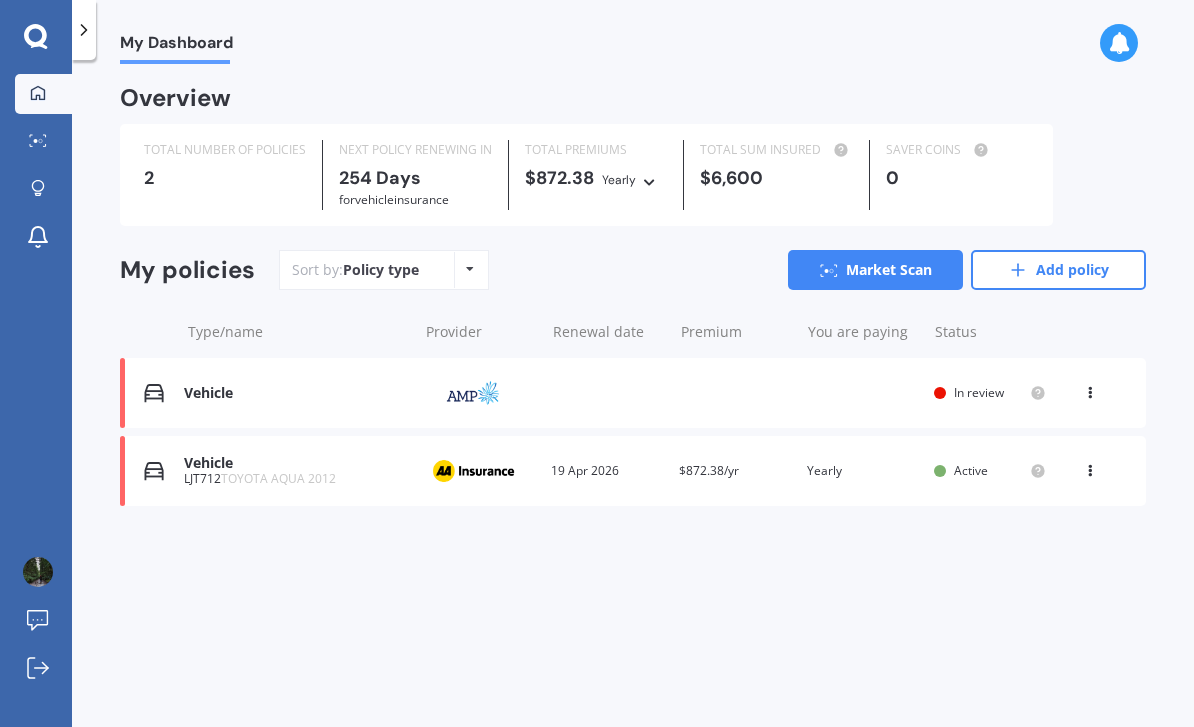 click on "Vehicle Provider Renewal date Premium You are paying Status In review View option View policy" at bounding box center (633, 393) 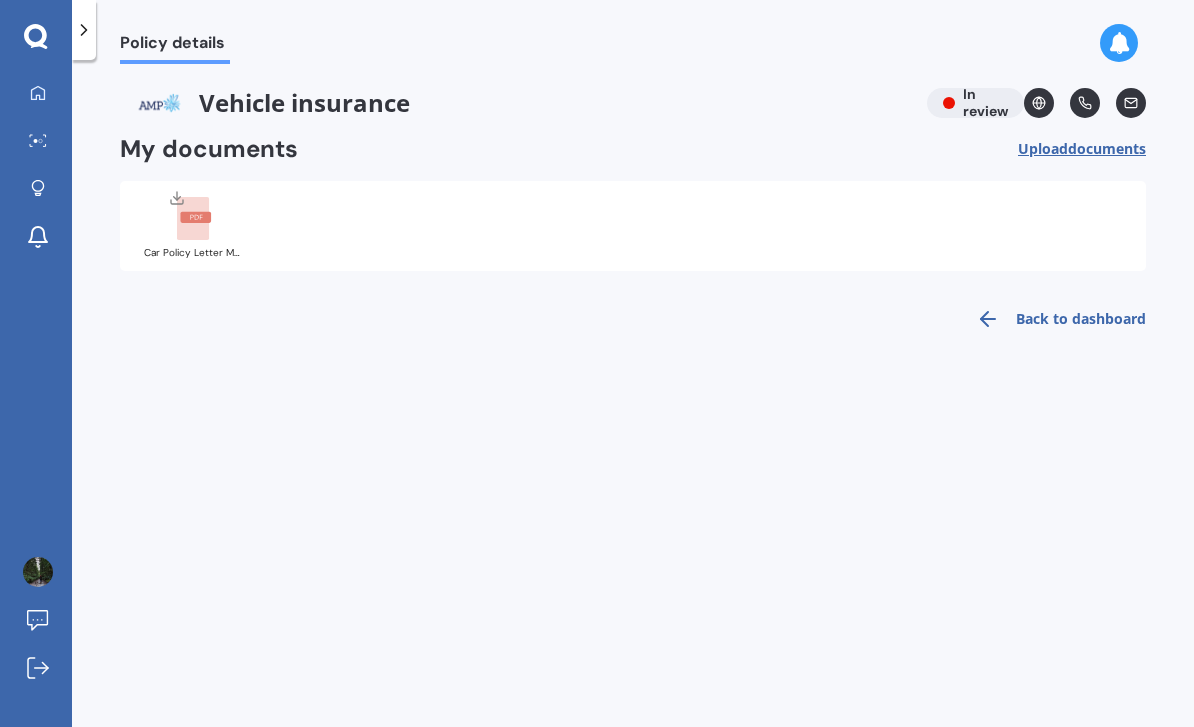 click on "Vehicle insurance In review" at bounding box center (633, 103) 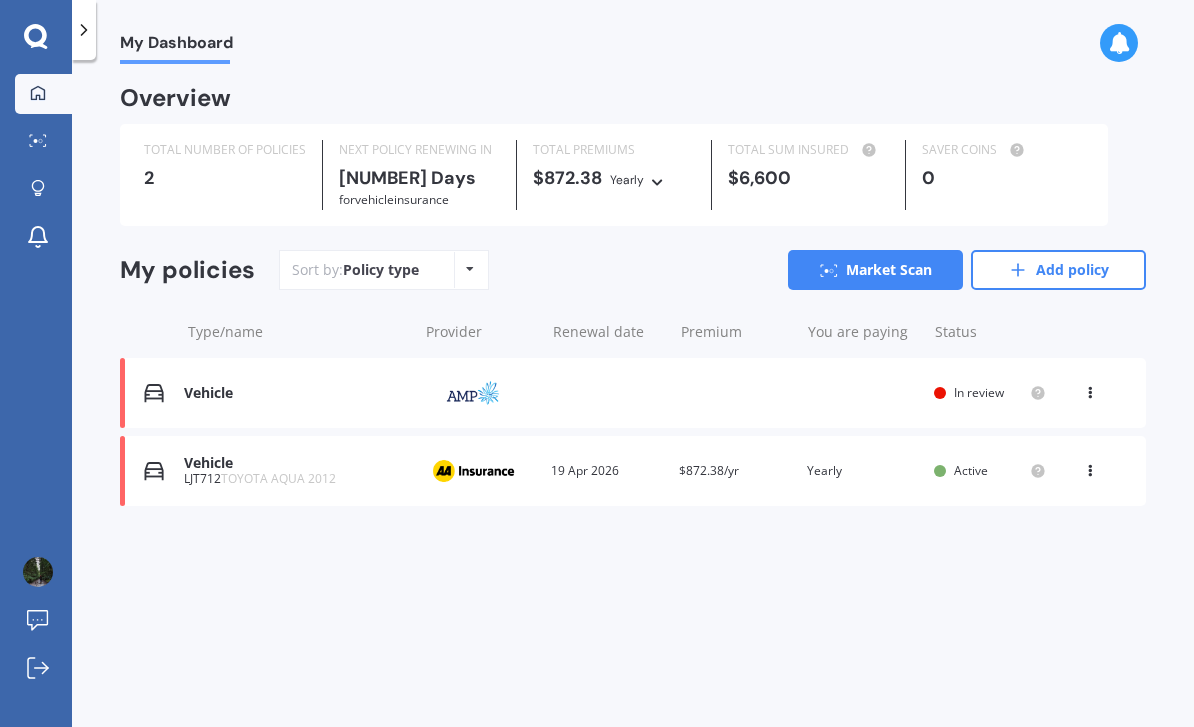 scroll, scrollTop: 0, scrollLeft: 0, axis: both 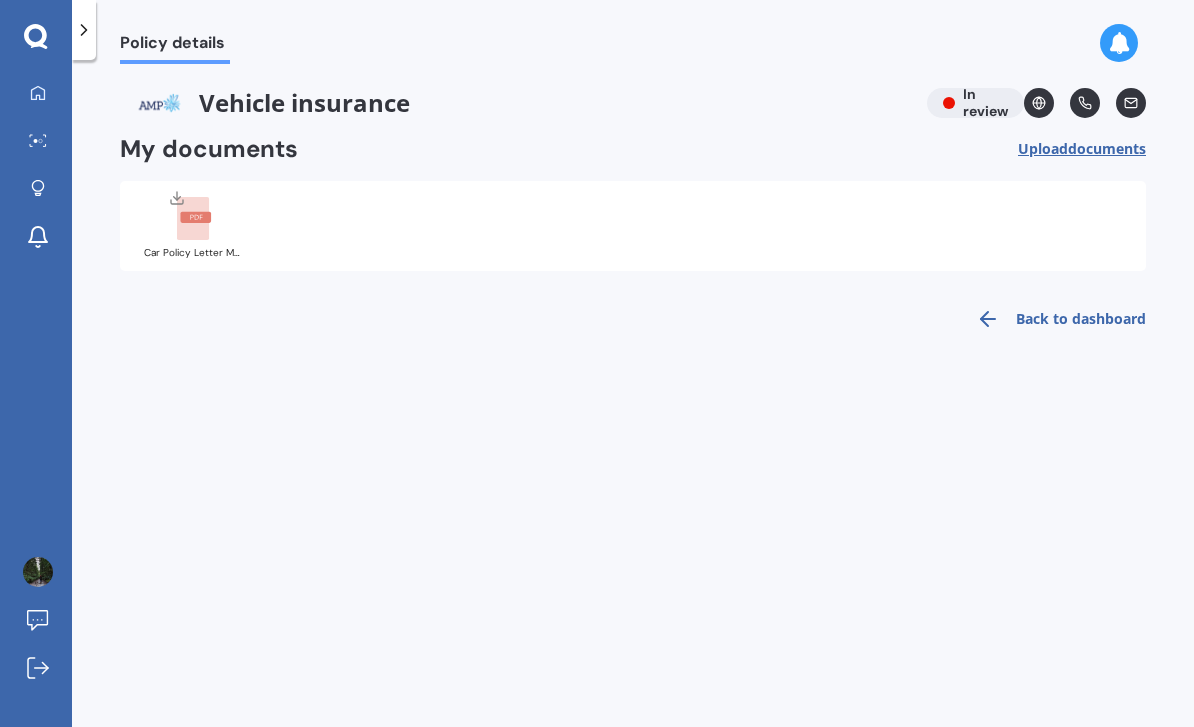click on "Back to dashboard" at bounding box center (1055, 319) 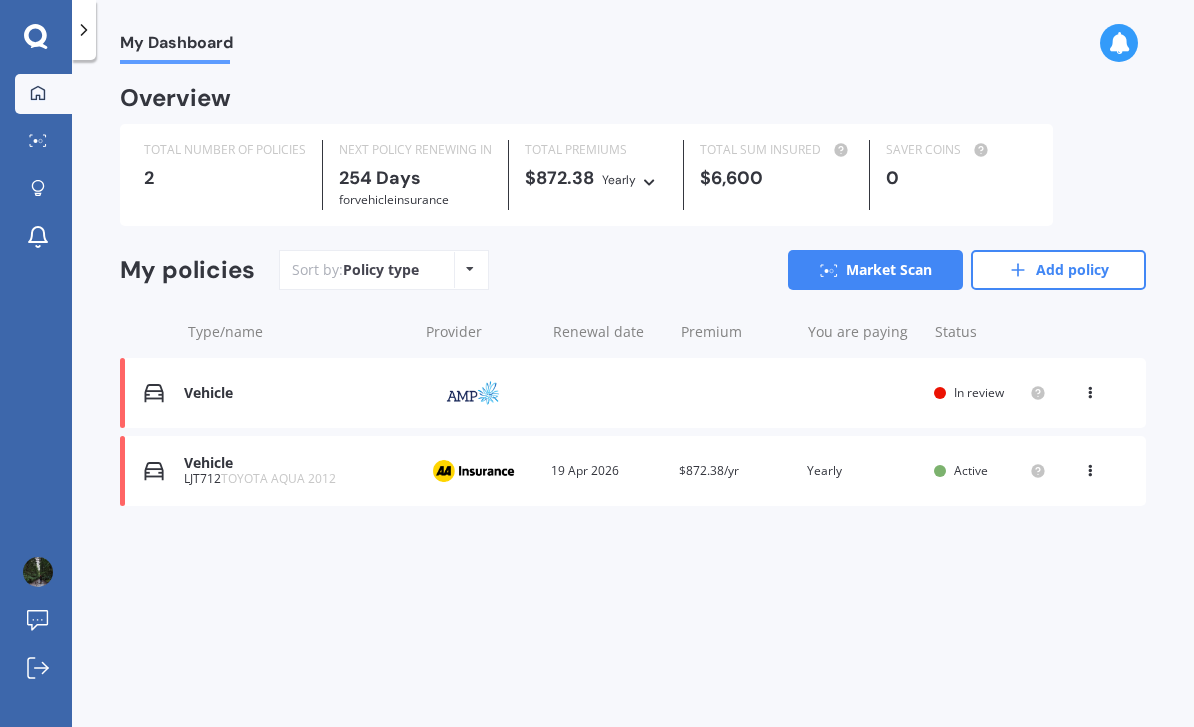 scroll, scrollTop: 0, scrollLeft: 0, axis: both 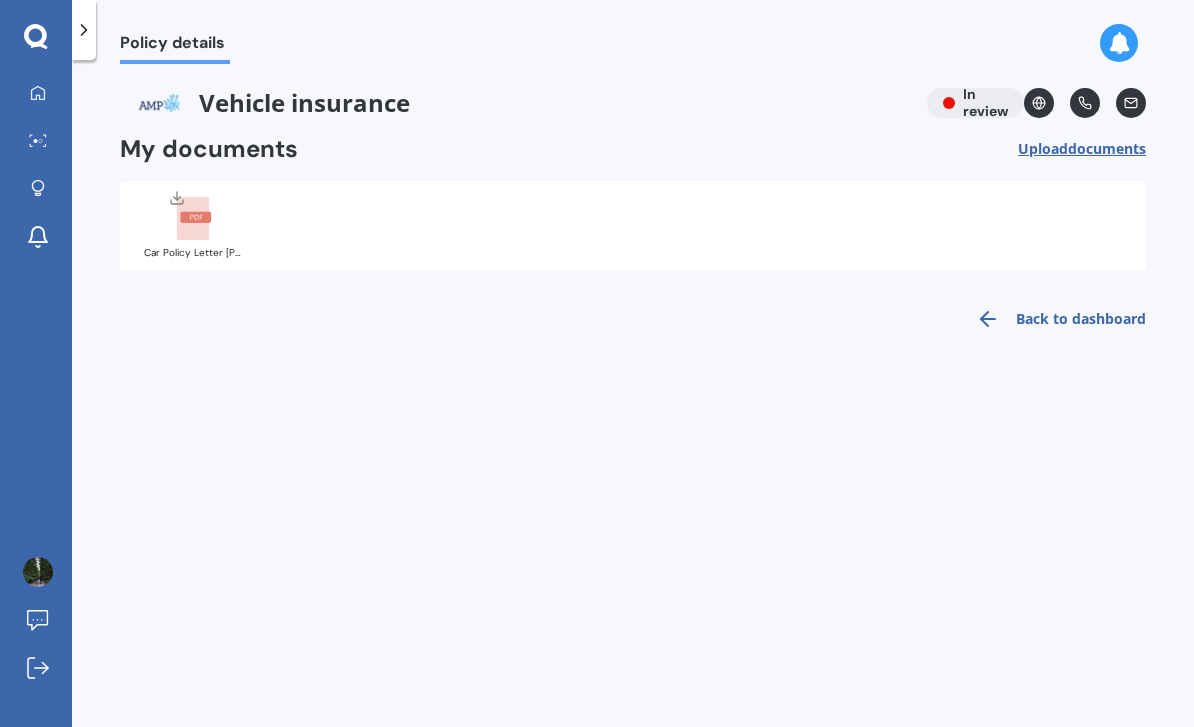 click on "documents" at bounding box center [1107, 148] 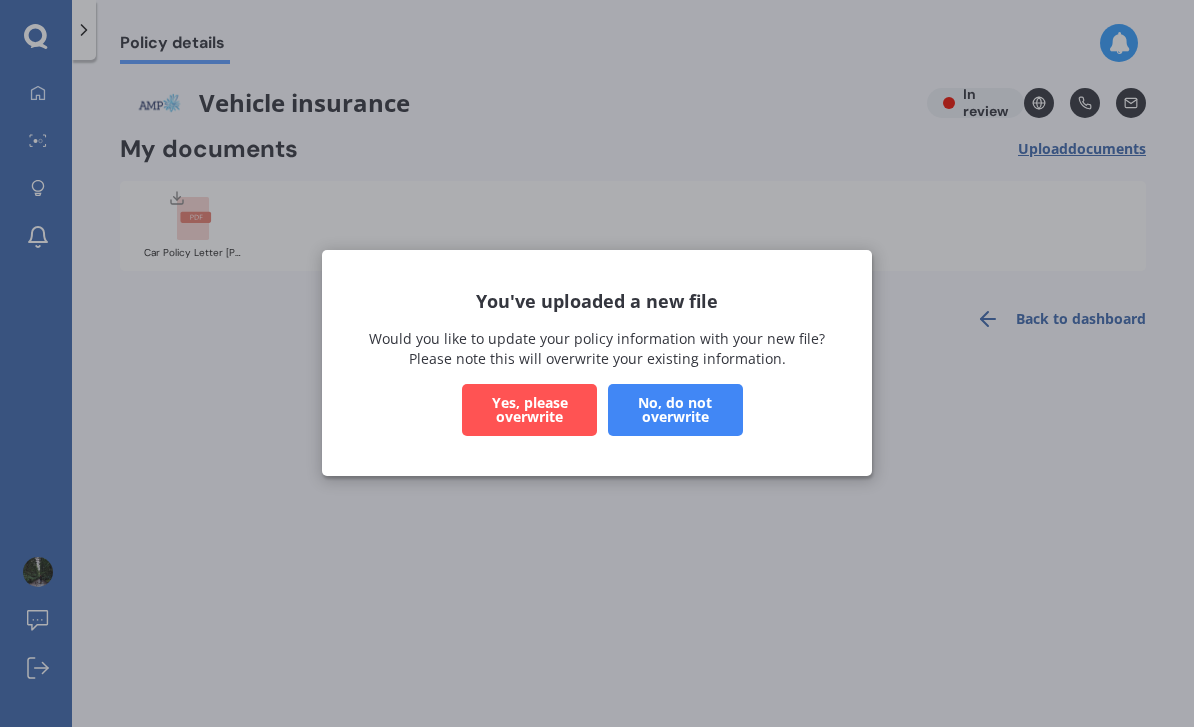 click on "Yes, please overwrite" at bounding box center (529, 411) 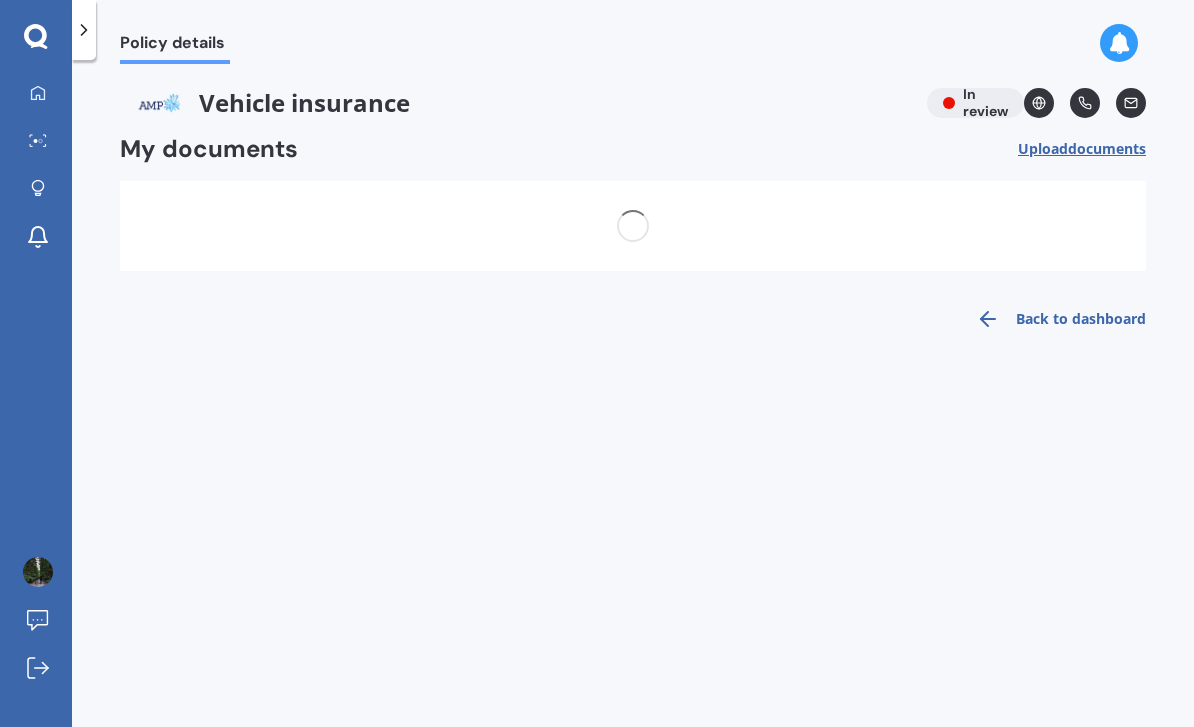 scroll, scrollTop: 0, scrollLeft: 0, axis: both 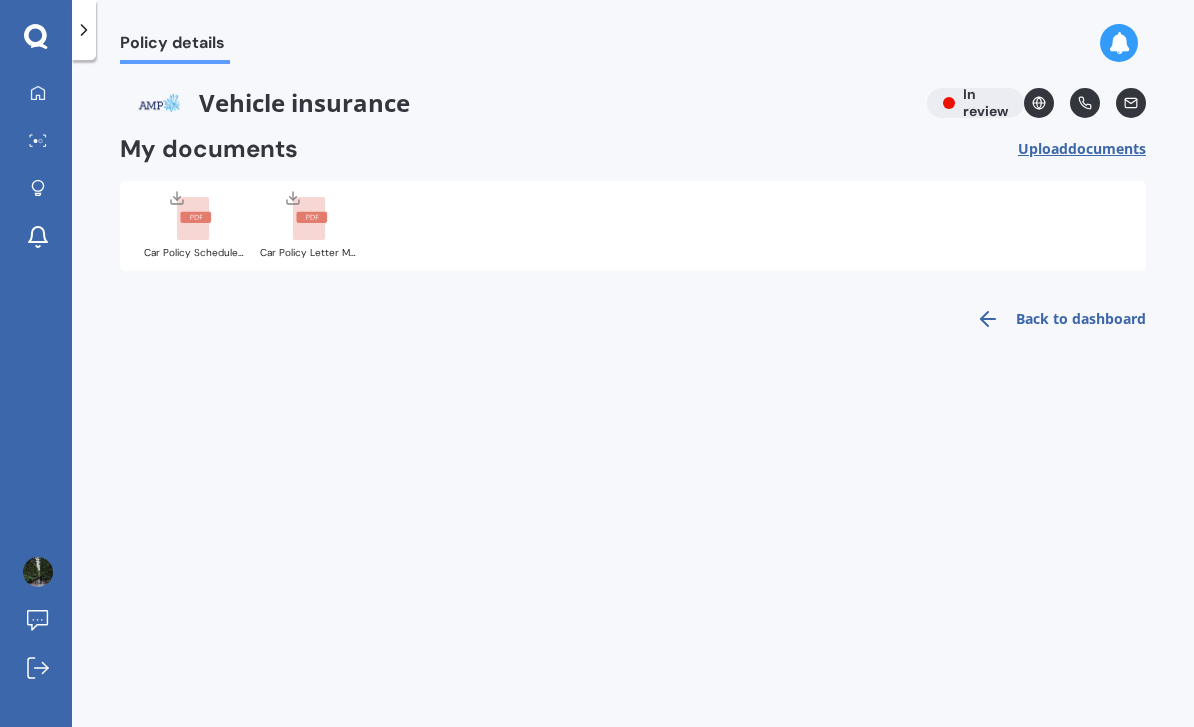 click on "Back to dashboard" at bounding box center (1055, 319) 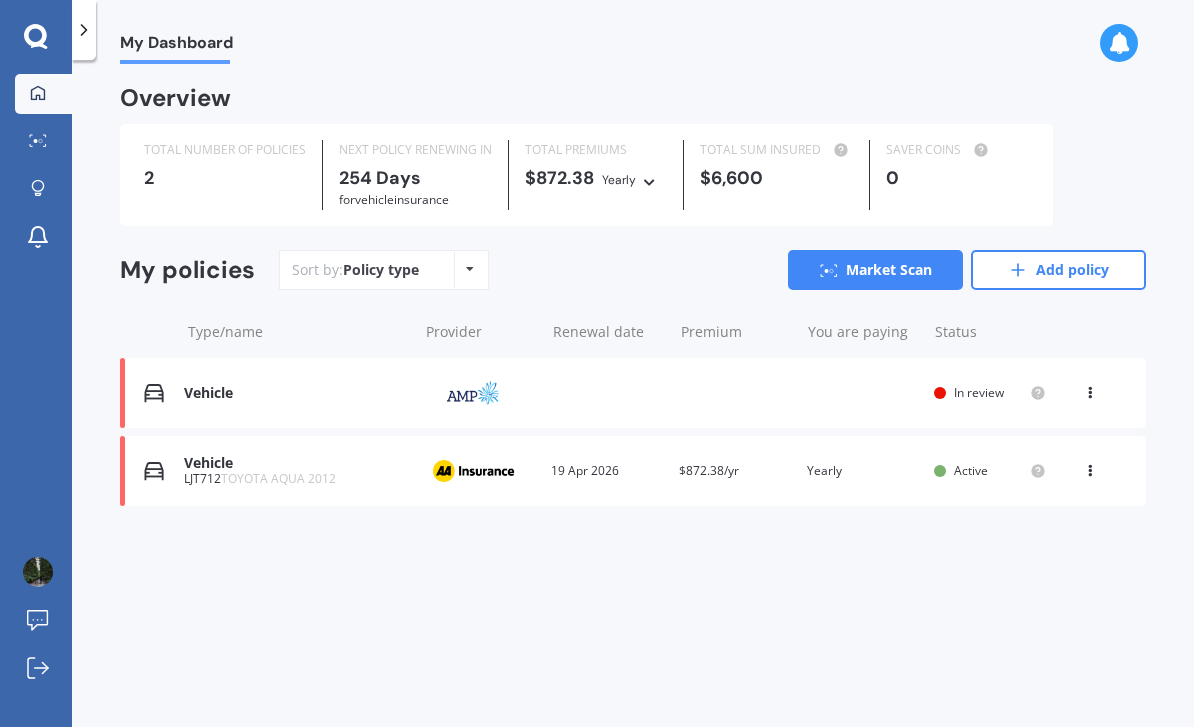 click on "Add policy" at bounding box center (1058, 270) 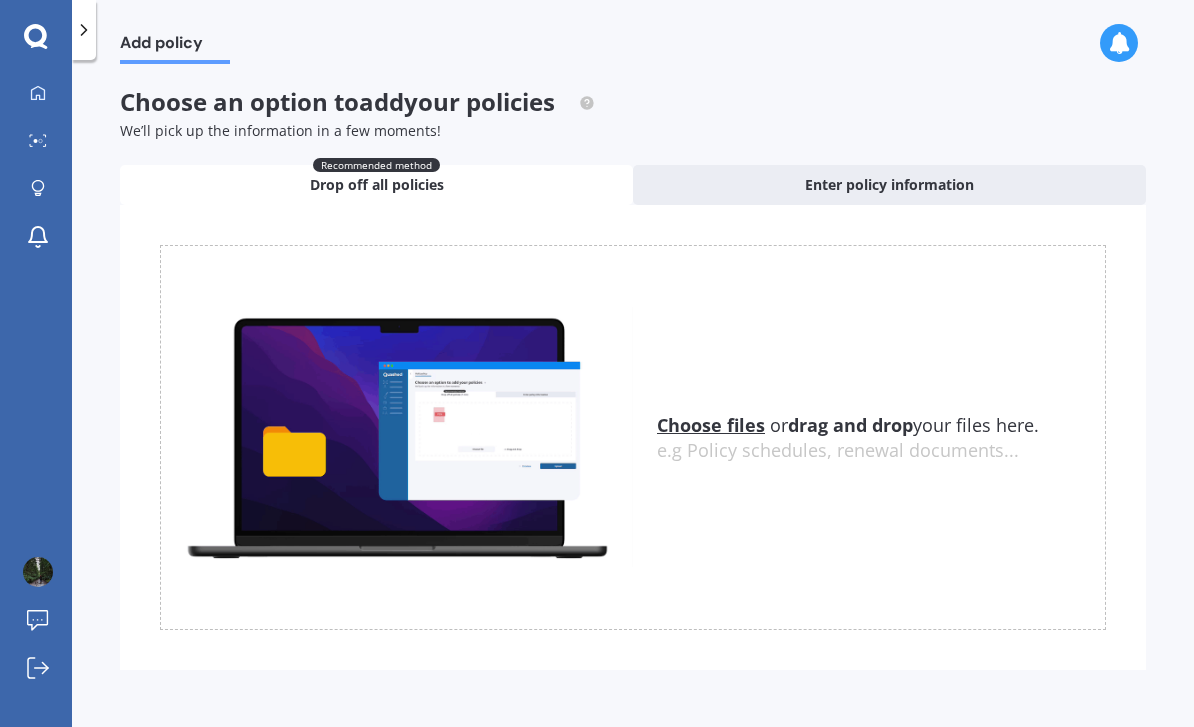 click on "Choose files" at bounding box center [711, 425] 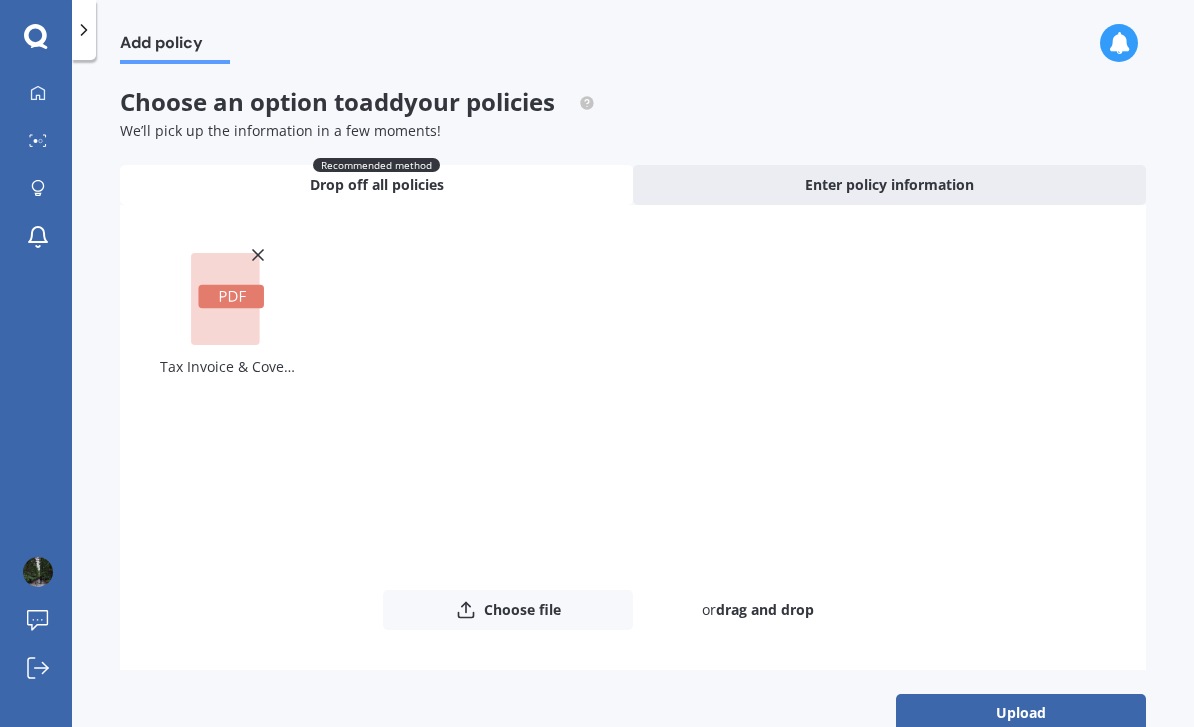 click on "Upload" at bounding box center (1021, 713) 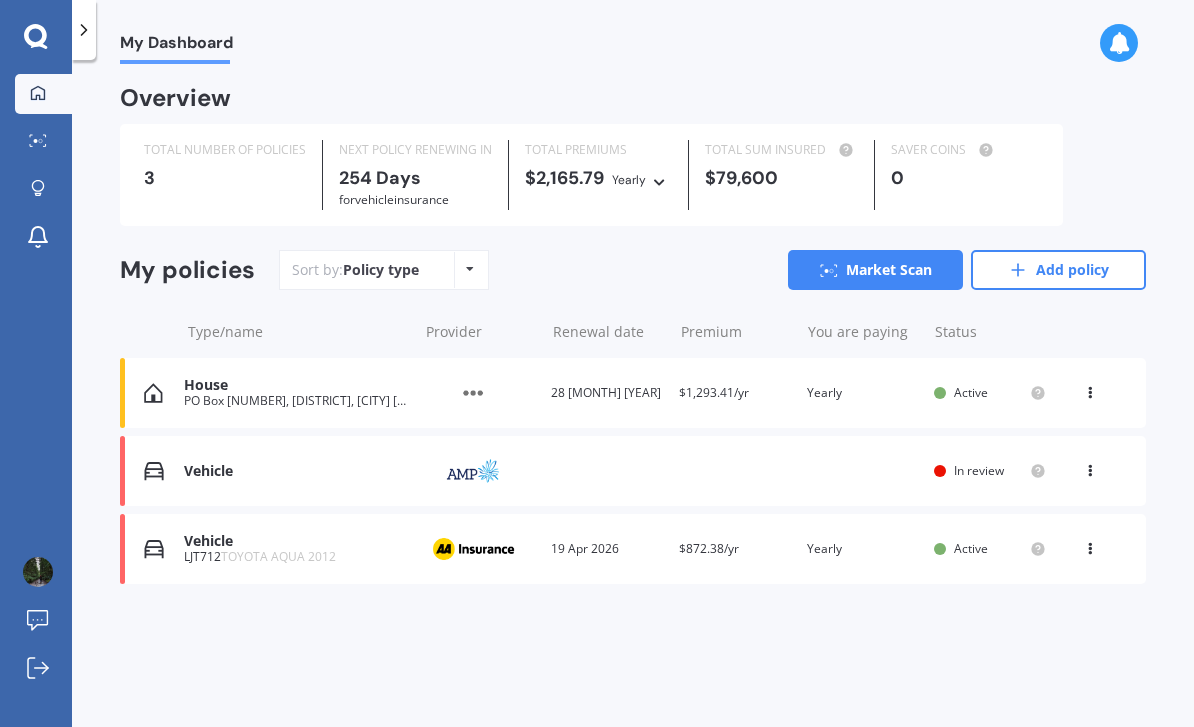 click at bounding box center [1090, 389] 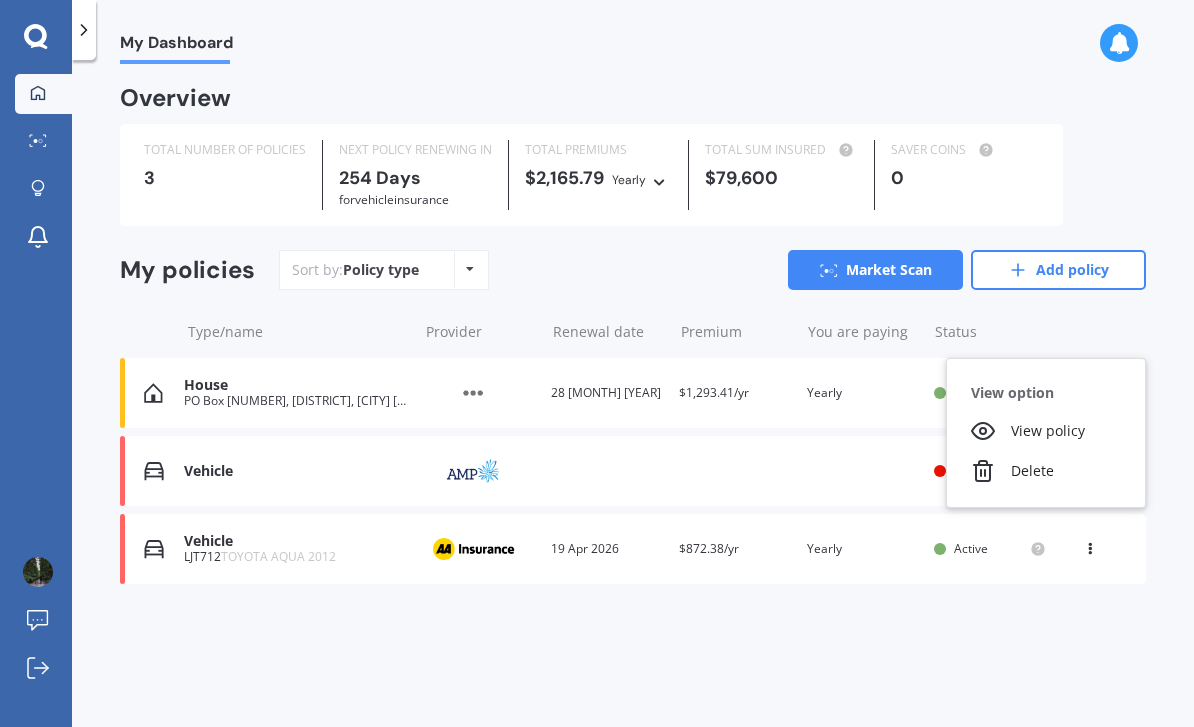 click on "View policy" at bounding box center [1046, 431] 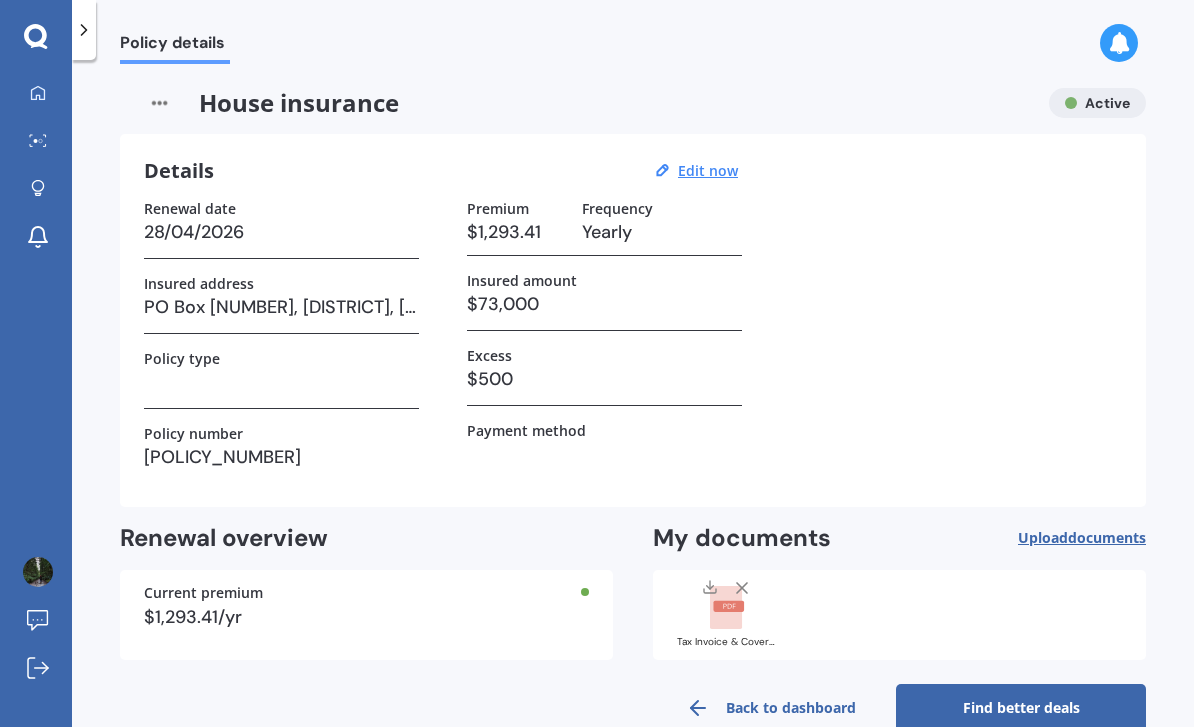 scroll, scrollTop: 64, scrollLeft: 0, axis: vertical 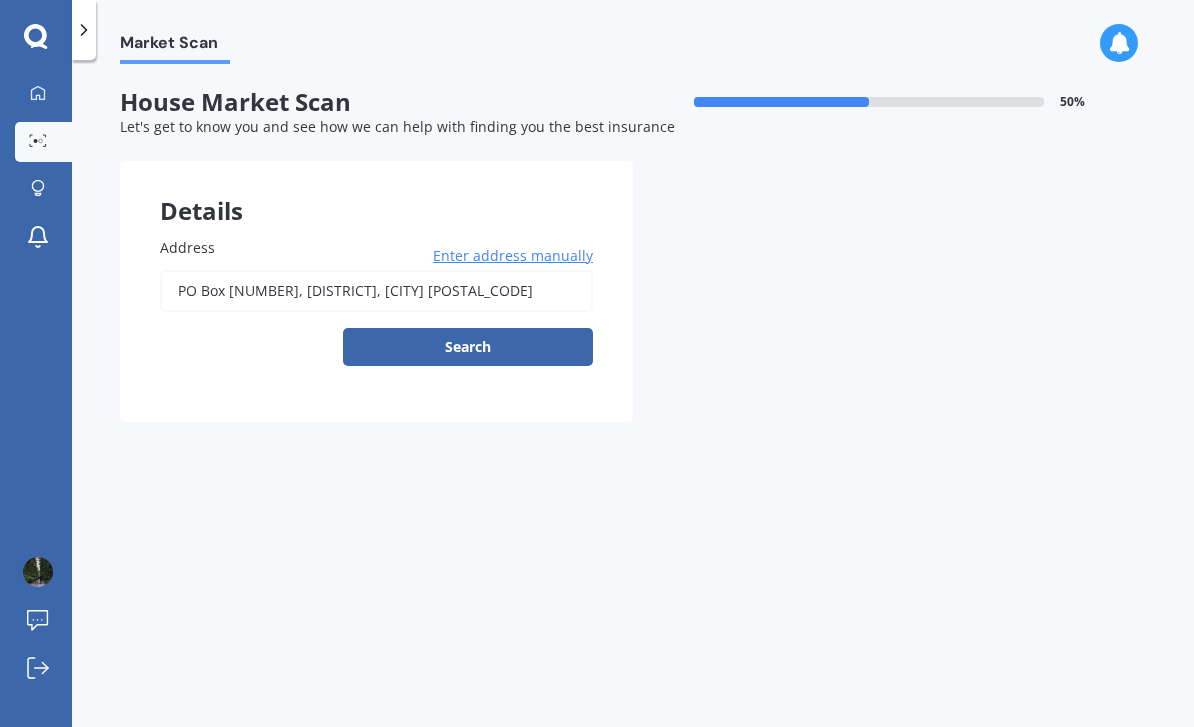 click on "Enter address manually" at bounding box center (513, 256) 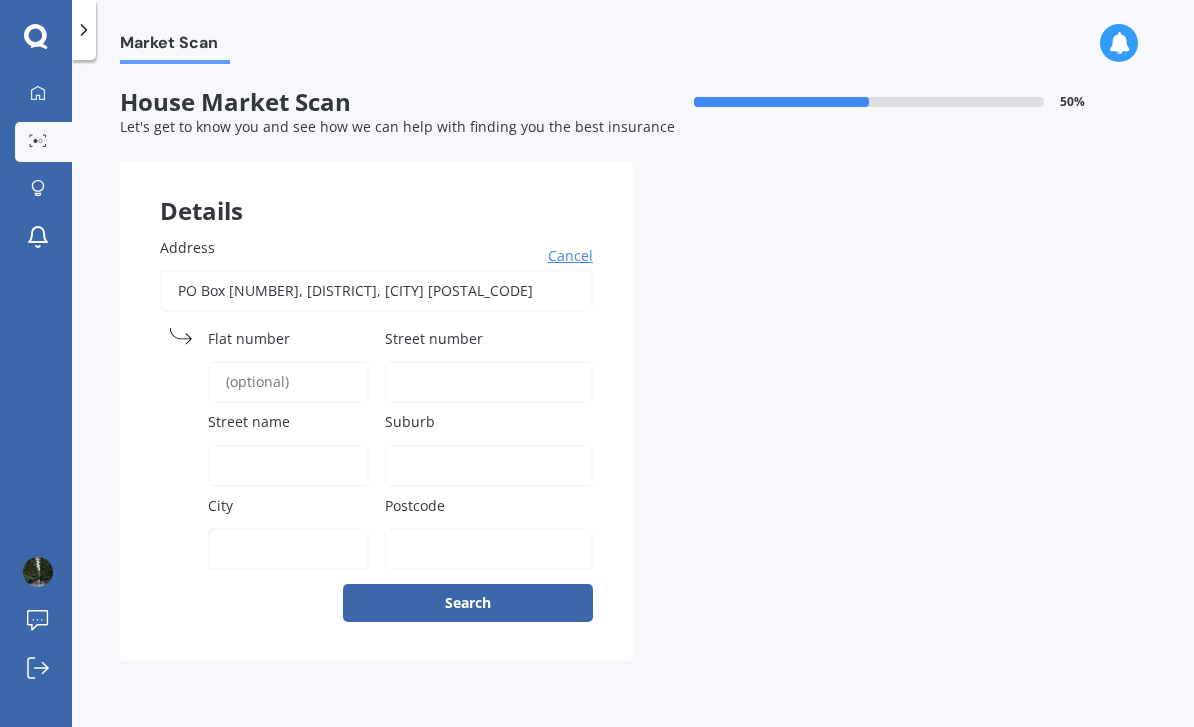 click on "PO Box [NUMBER], [DISTRICT], [CITY] [POSTAL_CODE]" at bounding box center (376, 291) 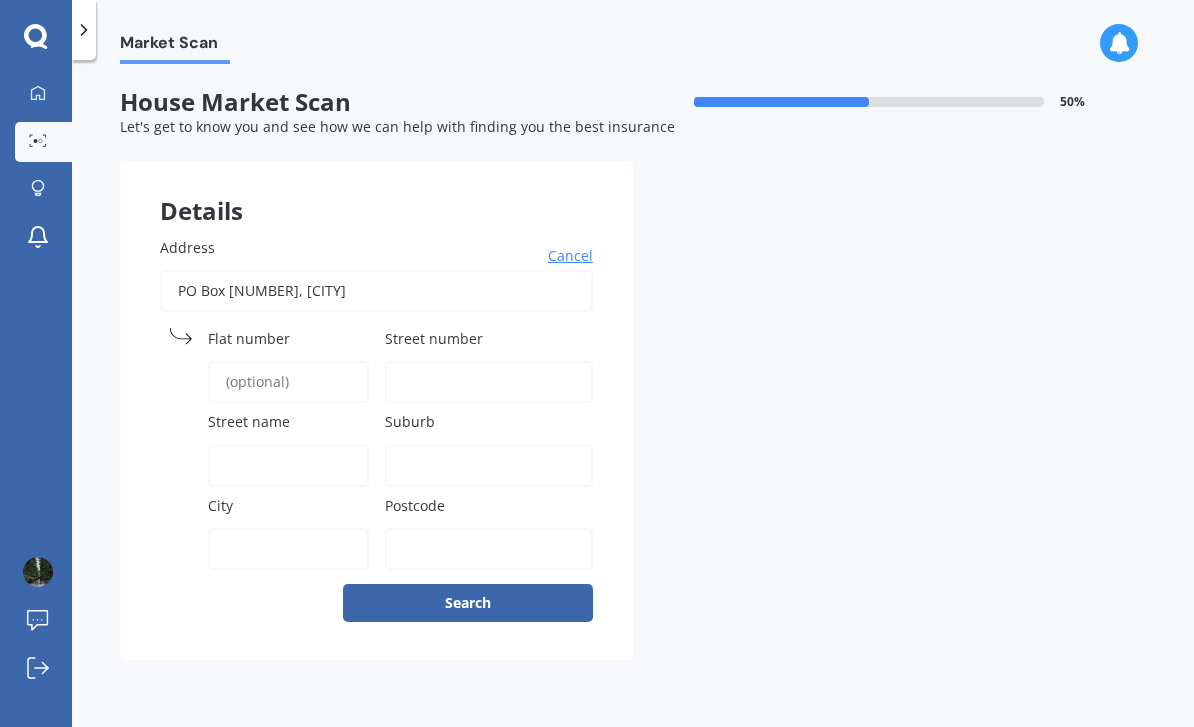 type on "PO Box" 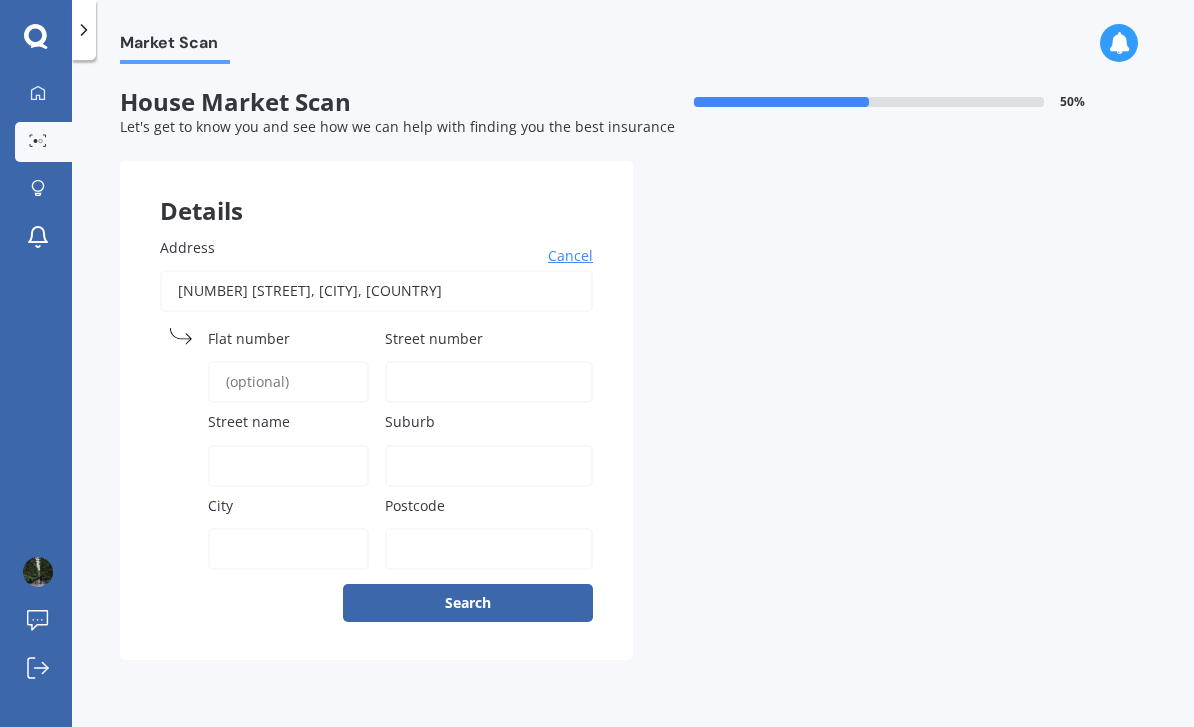 type on "[NUMBER] [STREET], [CITY] [POSTAL_CODE]" 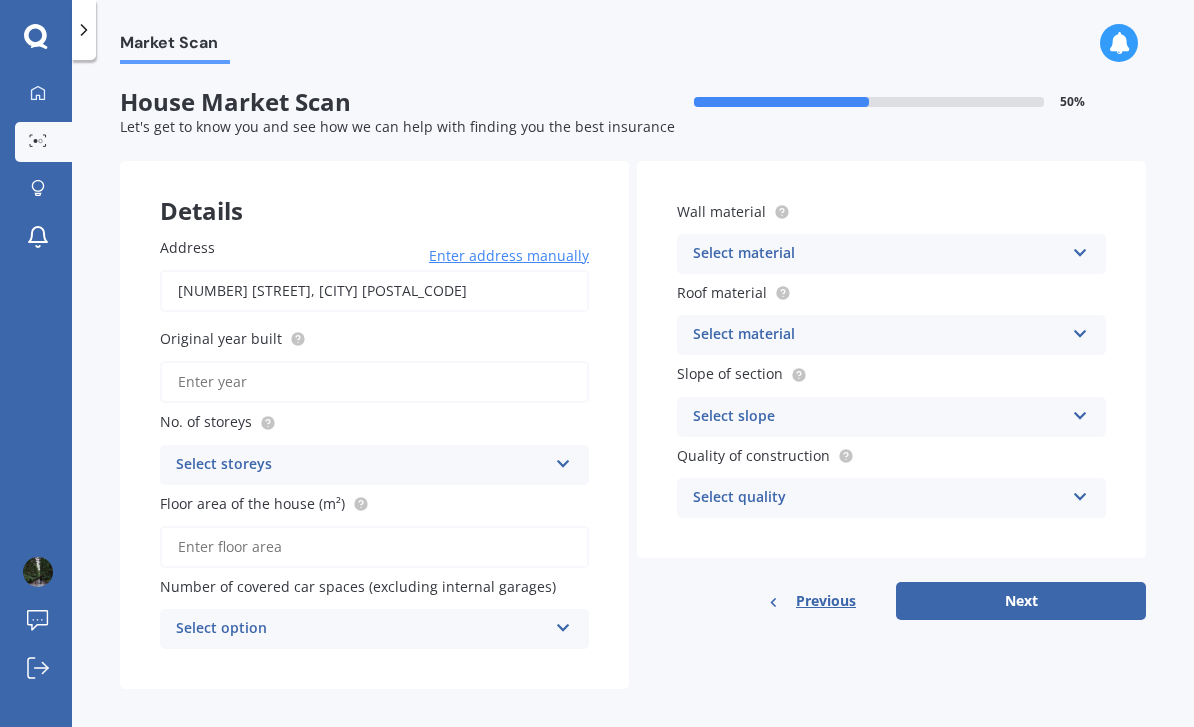 click on "Wall material Select material Artificial weatherboard/plank cladding Blockwork Brick veneer Double brick Mud brick Other Rockcote/EPS Sheet cladding Solid brickwork Stonework solid Stonework veneer Stucco Weatherboard/plank cladding Roof material Select material Flat fibre cement Flat membrane Flat metal covering Pitched concrete tiles Pitched fibre cement covering Pitched metal covering Pitched slate Pitched terracotta tiles Pitched timber shingles Other Slope of section Select slope Flat or gentle slope (up to about 5°) Moderate slope (about 15°) Severe slope (35° or more) Quality of construction Select quality Standard High Prestige Previous Next" at bounding box center (891, 390) 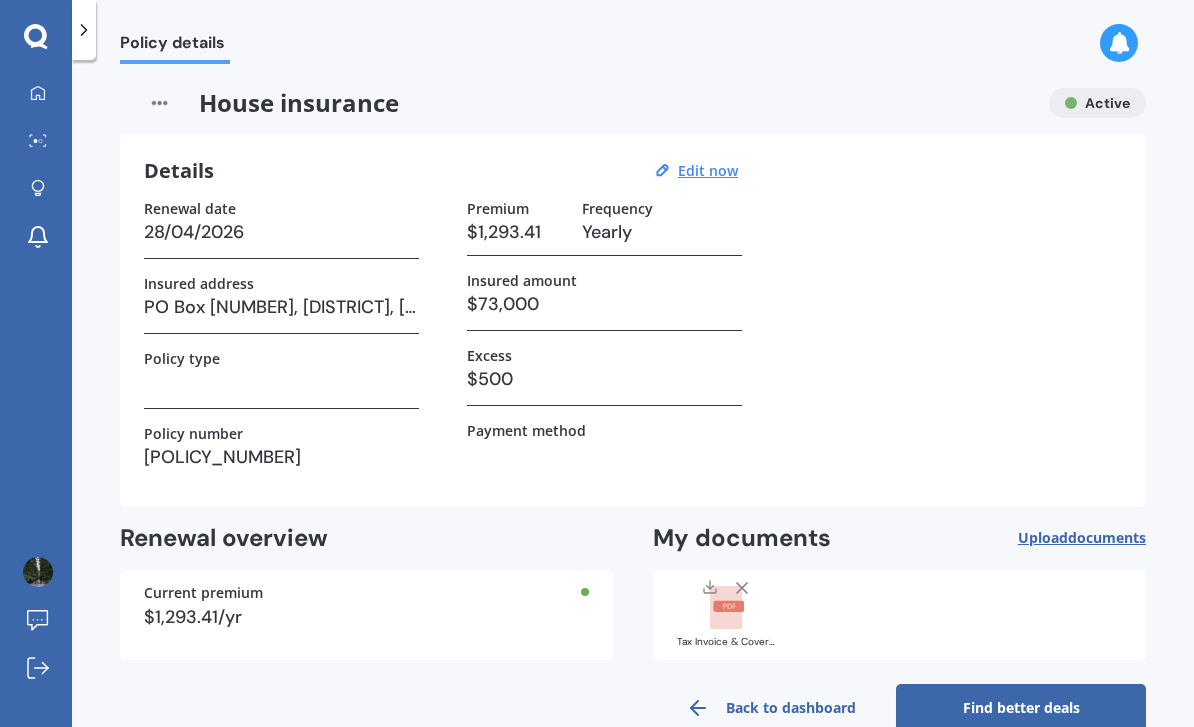 scroll, scrollTop: 0, scrollLeft: 0, axis: both 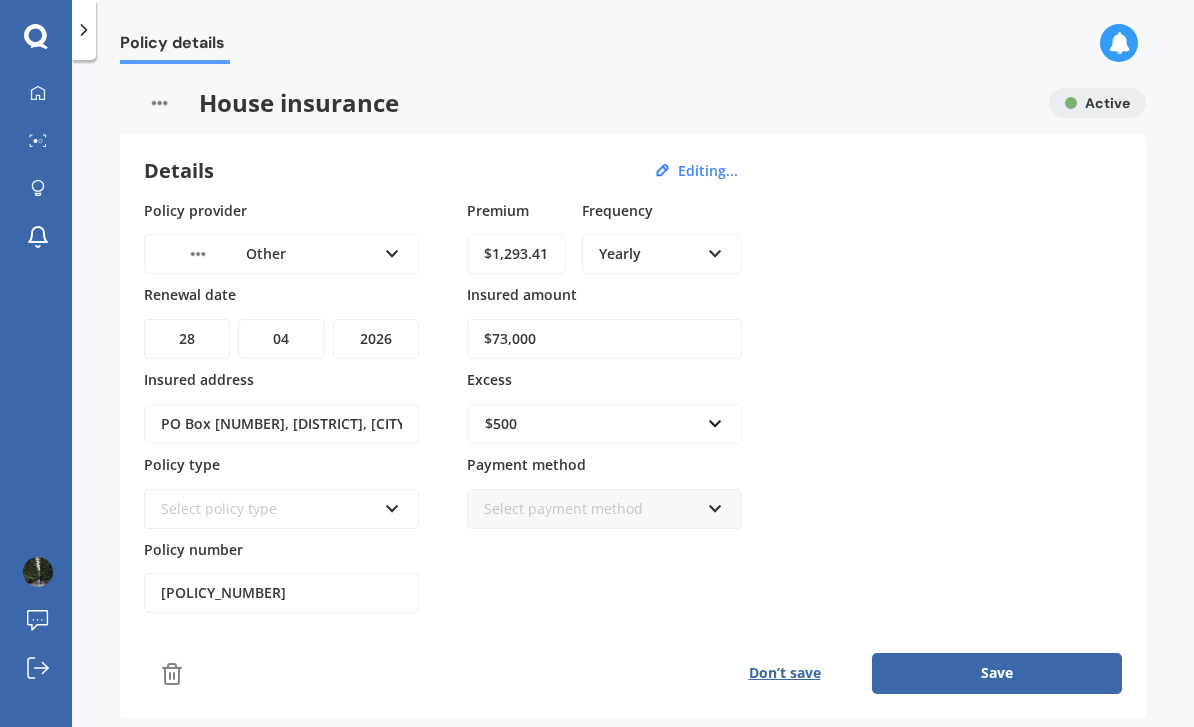 click on "Other AA AMI AMP ANZ ASB Ando BNZ Co-Operative Bank FMG Initio Kiwibank Lantern MAS NZI Other SBS State TSB Tower Trade Me Insurance Vero Westpac YOUI" at bounding box center [281, 254] 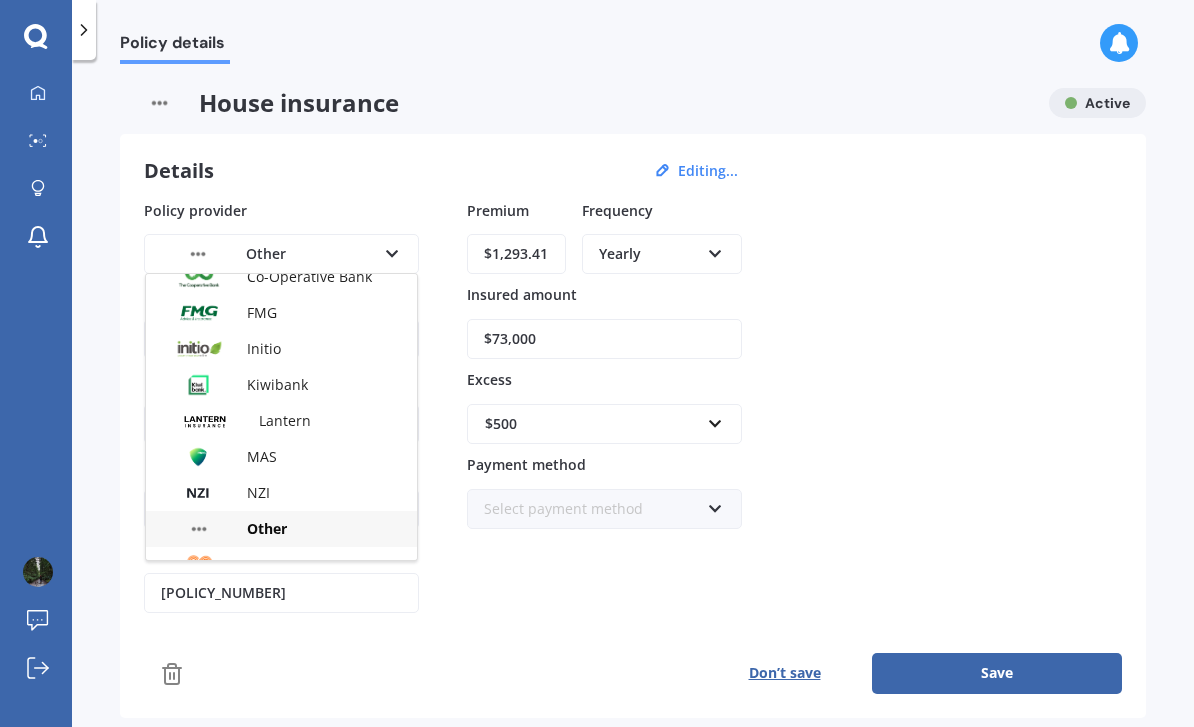 scroll, scrollTop: 280, scrollLeft: 0, axis: vertical 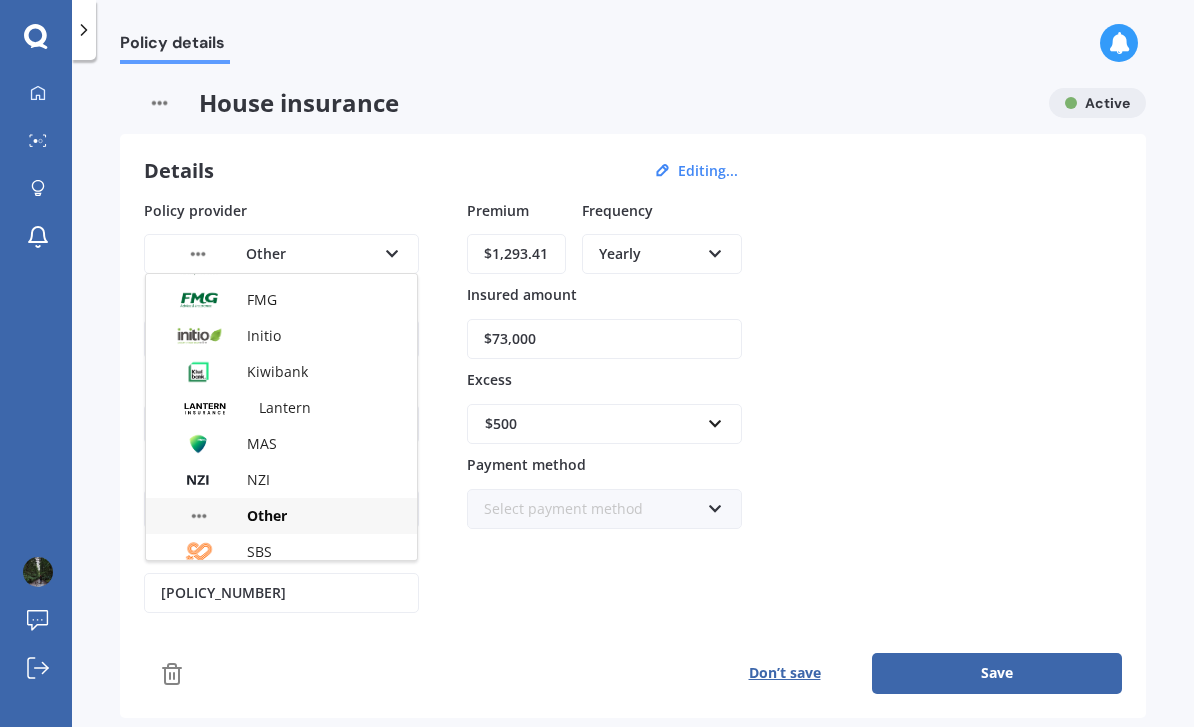 click on "Other" at bounding box center [281, 516] 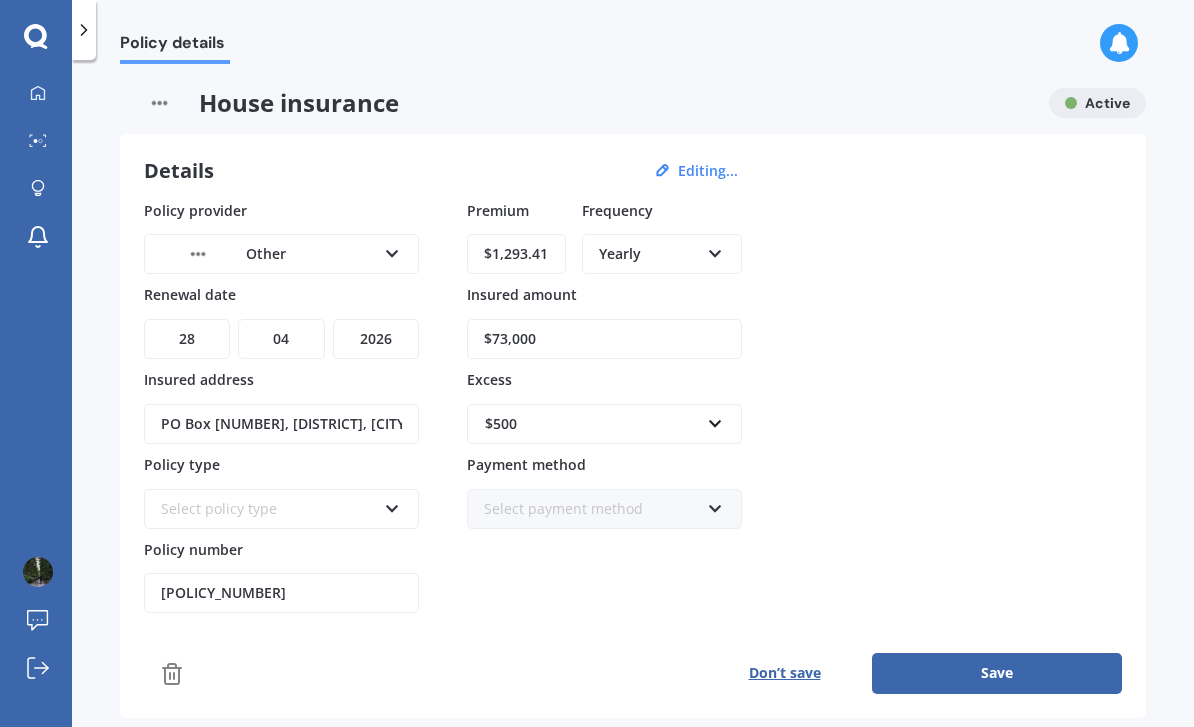 click on "House insurance Active Details Editing... Policy provider Other AA AMI AMP ANZ ASB Ando BNZ Co-Operative Bank FMG Initio Kiwibank Lantern MAS NZI Other SBS State TSB Tower Trade Me Insurance Vero Westpac YOUI Renewal date DD 01 02 03 04 05 06 07 08 09 10 11 12 13 14 15 16 17 18 19 20 21 22 23 24 25 26 27 28 29 30 31 MM 01 02 03 04 05 06 07 08 09 10 11 12 YYYY 2027 2026 2025 2024 2023 2022 2021 2020 2019 2018 2017 2016 2015 2014 2013 2012 2011 2010 2009 2008 2007 2006 2005 2004 2003 2002 2001 2000 1999 1998 1997 1996 1995 1994 1993 1992 1991 1990 1989 1988 1987 1986 1985 1984 1983 1982 1981 1980 1979 1978 1977 1976 1975 1974 1973 1972 1971 1970 1969 1968 1967 1966 1965 1964 1963 1962 1961 1960 1959 1958 1957 1956 1955 1954 1953 1952 1951 1950 1949 1948 1947 1946 1945 1944 1943 1942 1941 1940 1939 1938 1937 1936 1935 1934 1933 1932 1931 1930 1929 1928 Insured address PO Box [POSTAL_CODE], [SUBURB], [CITY] [POSTAL_CODE] Policy type Select policy type Comprehensive Policy number PK81344v4 -  - 1 Premium $1,293.41 Frequency" at bounding box center [633, 515] 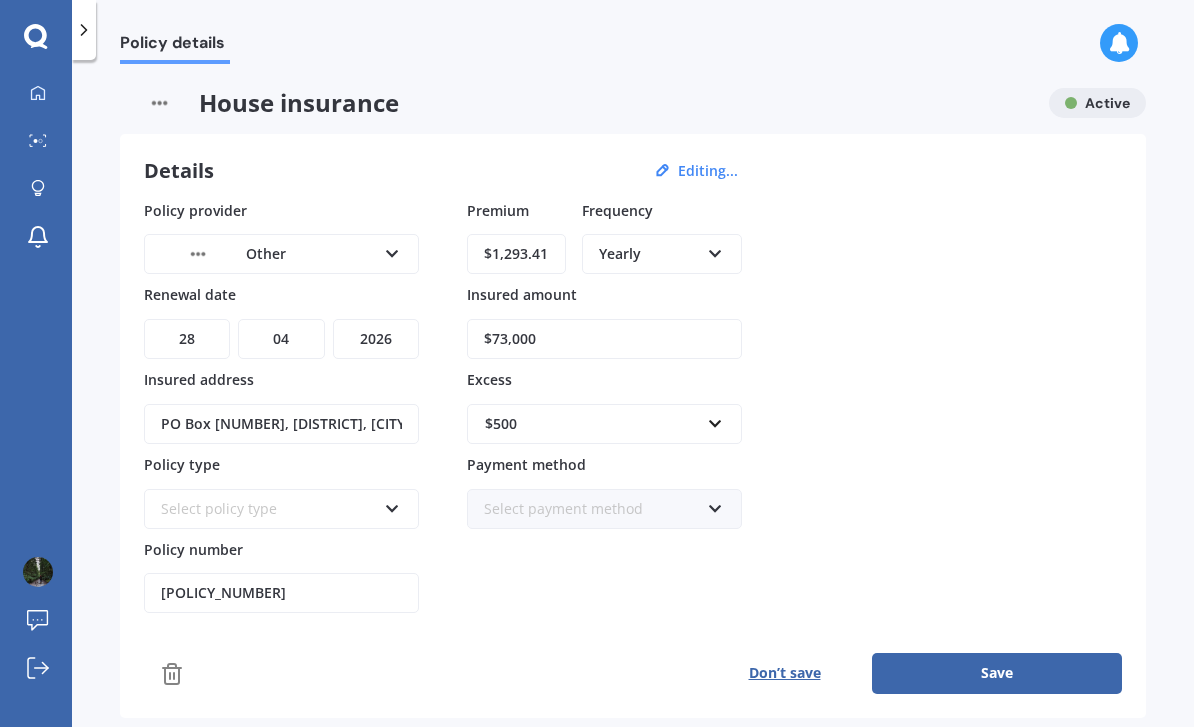 scroll, scrollTop: 0, scrollLeft: 0, axis: both 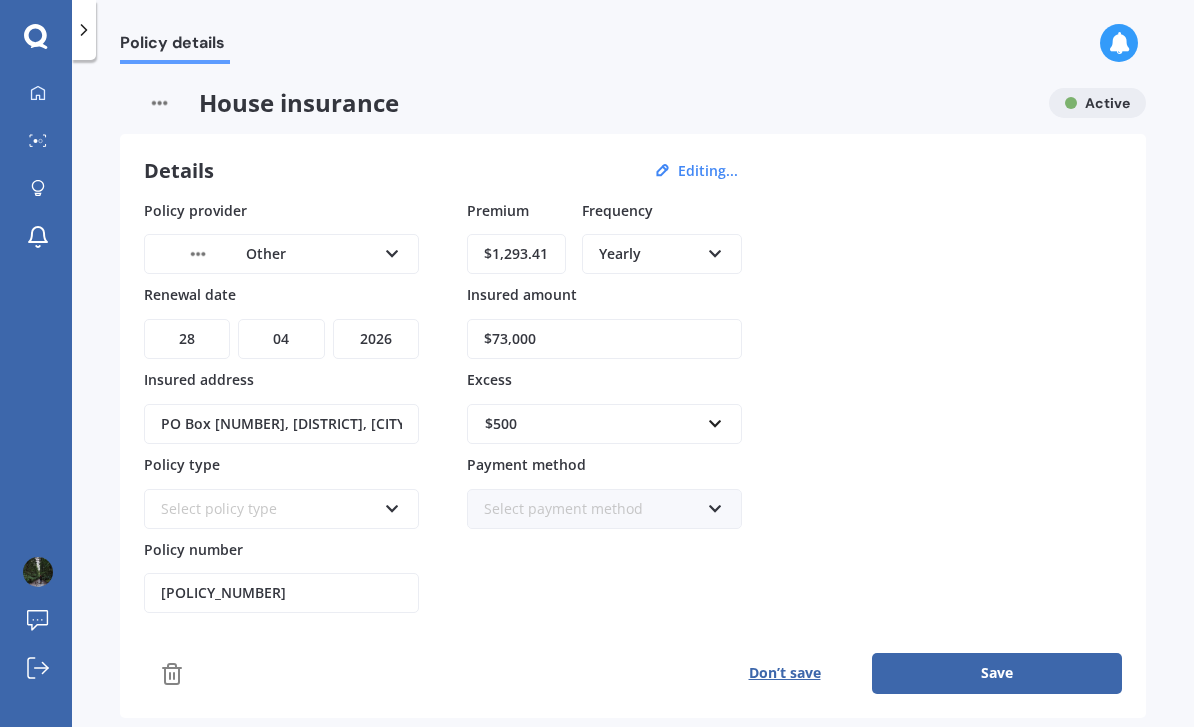 click at bounding box center [159, 103] 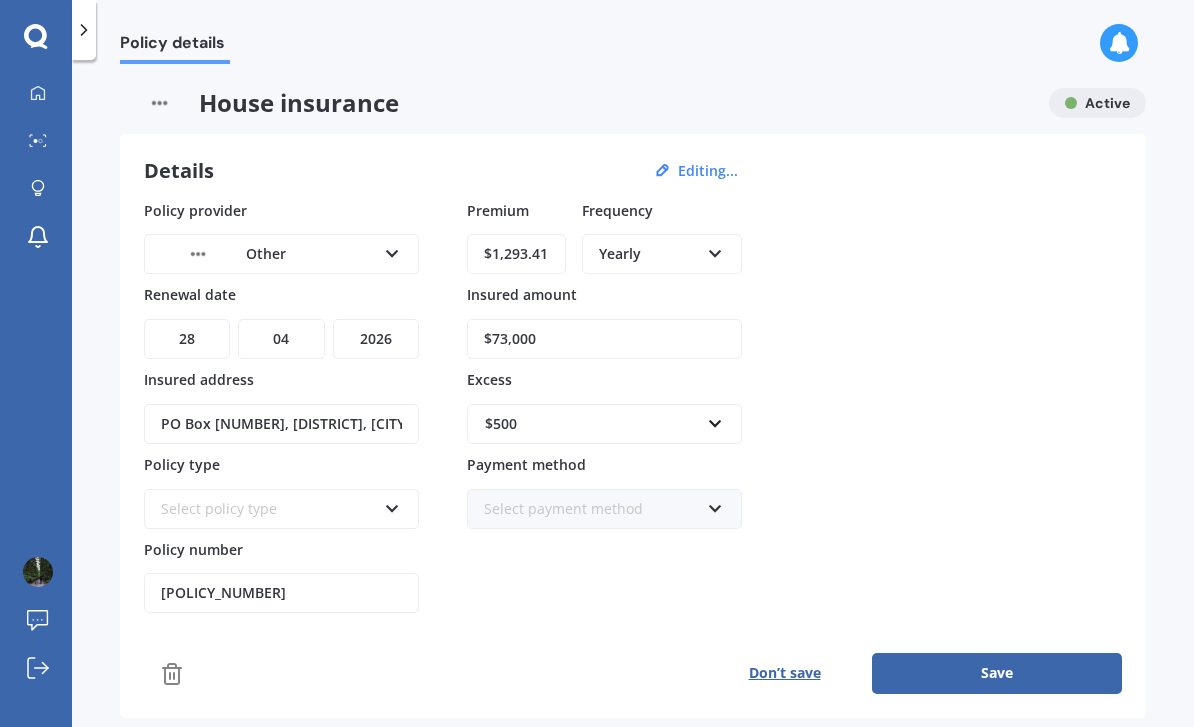 click on "$1,293.41" at bounding box center [516, 254] 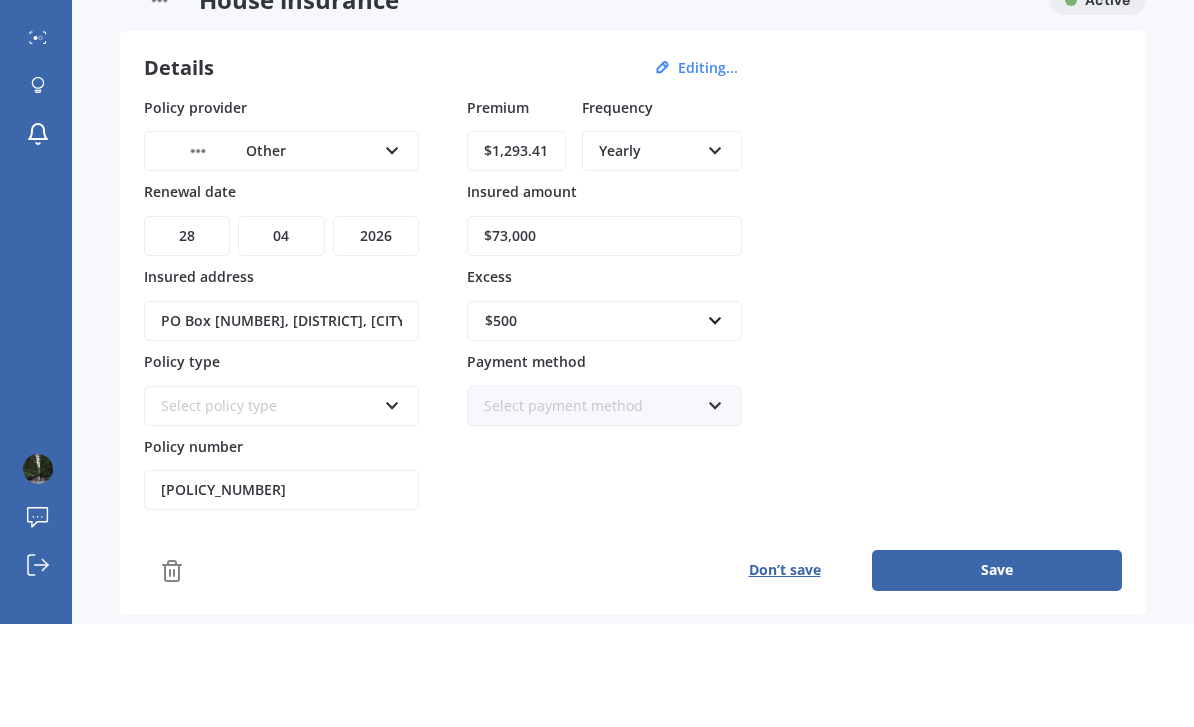 click on "$1,293.41" at bounding box center (516, 254) 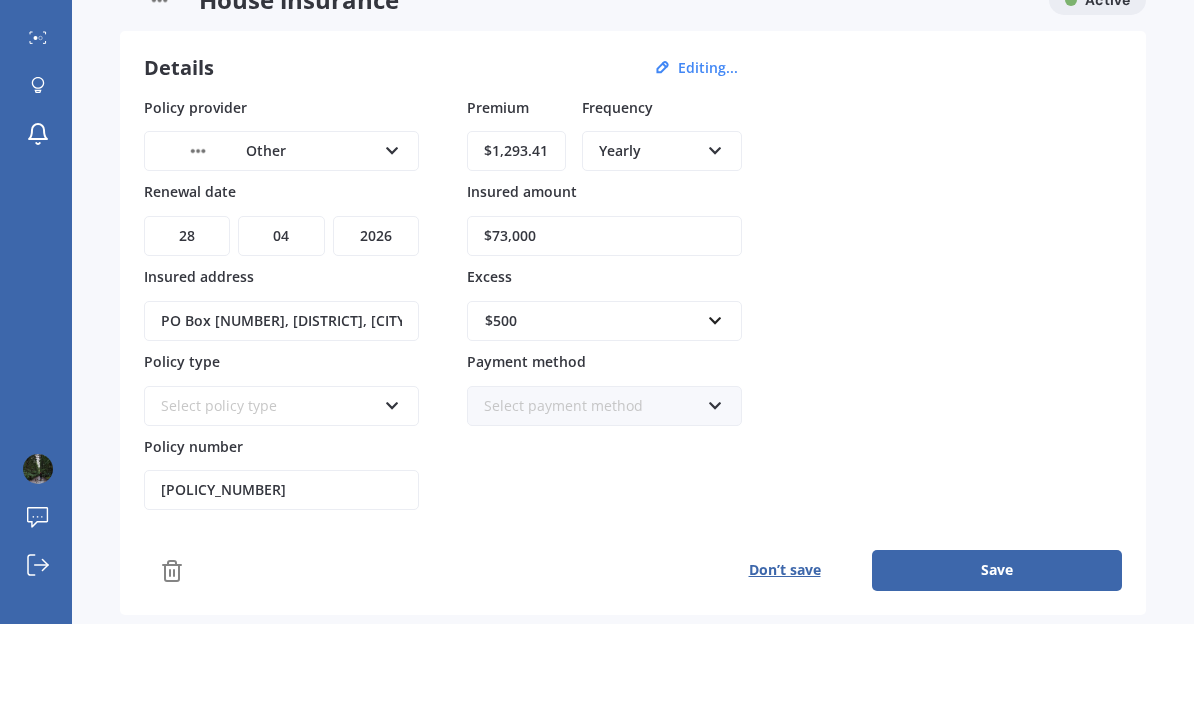 click on "Policy provider Other AA AMI AMP ANZ ASB Ando BNZ Co-Operative Bank FMG Initio Kiwibank Lantern MAS NZI Other SBS State TSB Tower Trade Me Insurance Vero Westpac YOUI Renewal date DD 01 02 03 04 05 06 07 08 09 10 11 12 13 14 15 16 17 18 19 20 21 22 23 24 25 26 27 28 29 30 31 MM 01 02 03 04 05 06 07 08 09 10 11 12 YYYY 2027 2026 2025 2024 2023 2022 2021 2020 2019 2018 2017 2016 2015 2014 2013 2012 2011 2010 2009 2008 2007 2006 2005 2004 2003 2002 2001 2000 1999 1998 1997 1996 1995 1994 1993 1992 1991 1990 1989 1988 1987 1986 1985 1984 1983 1982 1981 1980 1979 1978 1977 1976 1975 1974 1973 1972 1971 1970 1969 1968 1967 1966 1965 1964 1963 1962 1961 1960 1959 1958 1957 1956 1955 1954 1953 1952 1951 1950 1949 1948 1947 1946 1945 1944 1943 1942 1941 1940 1939 1938 1937 1936 1935 1934 1933 1932 1931 1930 1929 1928 Insured address PO Box [POSTAL_CODE], [SUBURB], [CITY] [POSTAL_CODE] Policy type Select policy type Comprehensive Policy number [POLICY_NUMBER] -  - 1 Premium $1,293.41 Frequency Yearly Yearly Six-Monthly Quarterly Monthly" at bounding box center [633, 407] 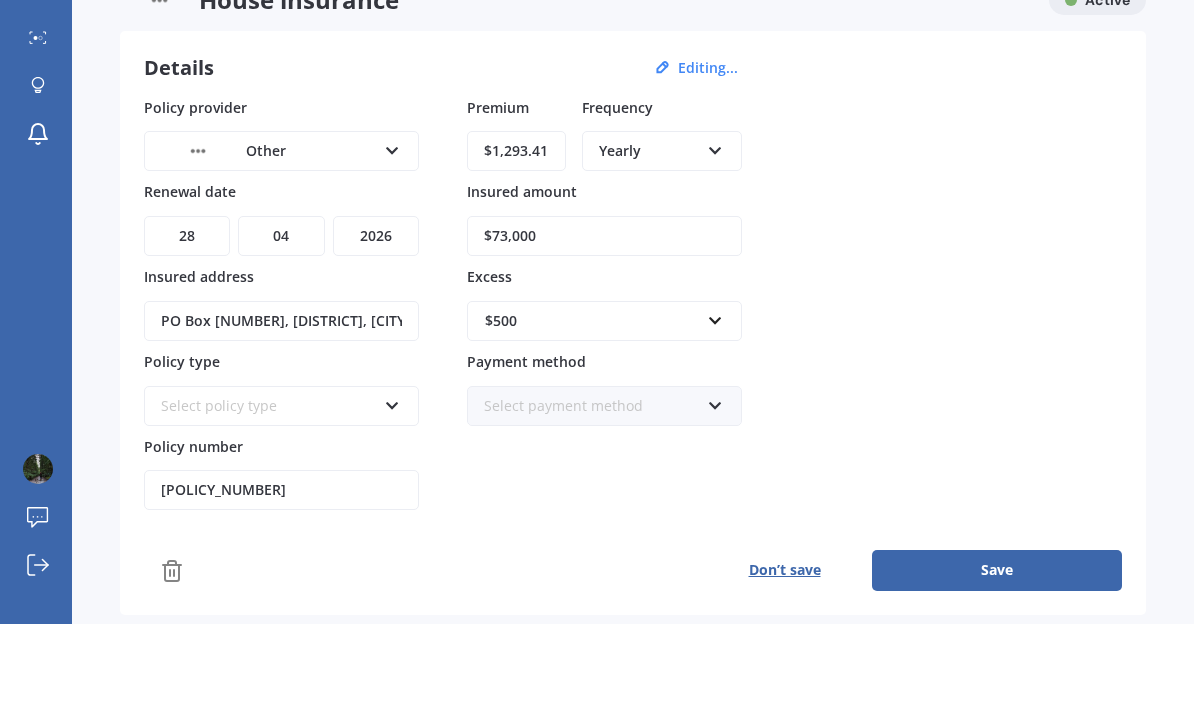 scroll, scrollTop: 64, scrollLeft: 0, axis: vertical 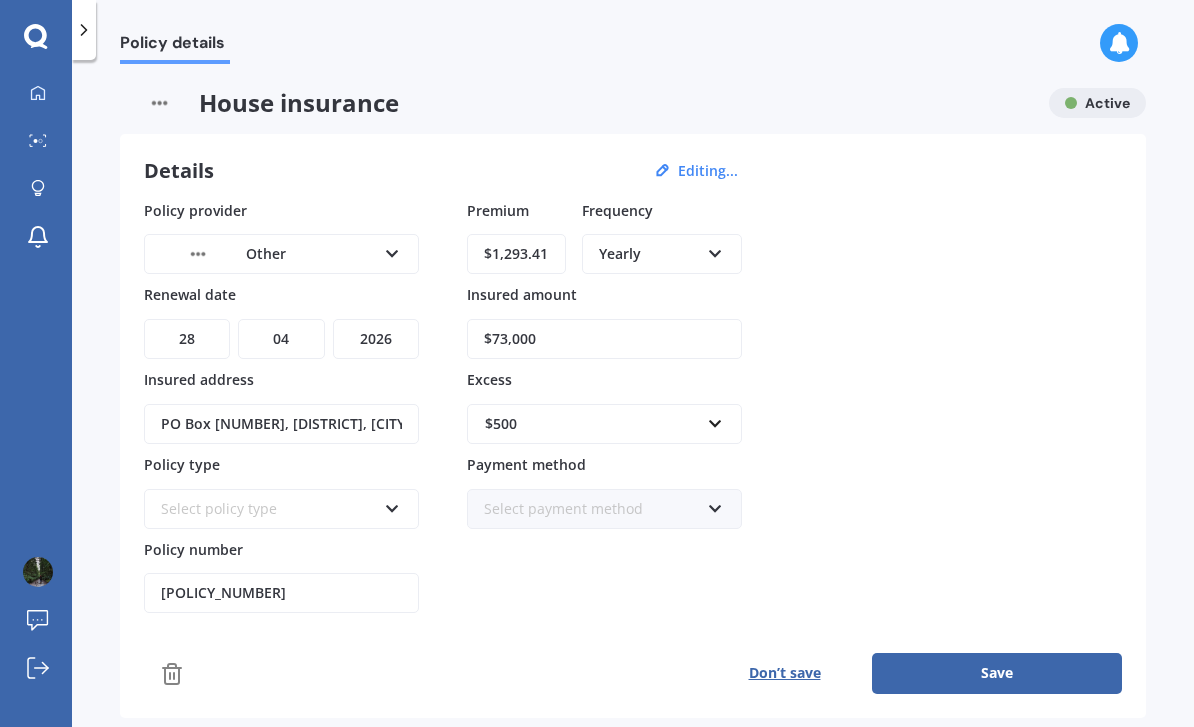 click on "Select policy type" at bounding box center (268, 509) 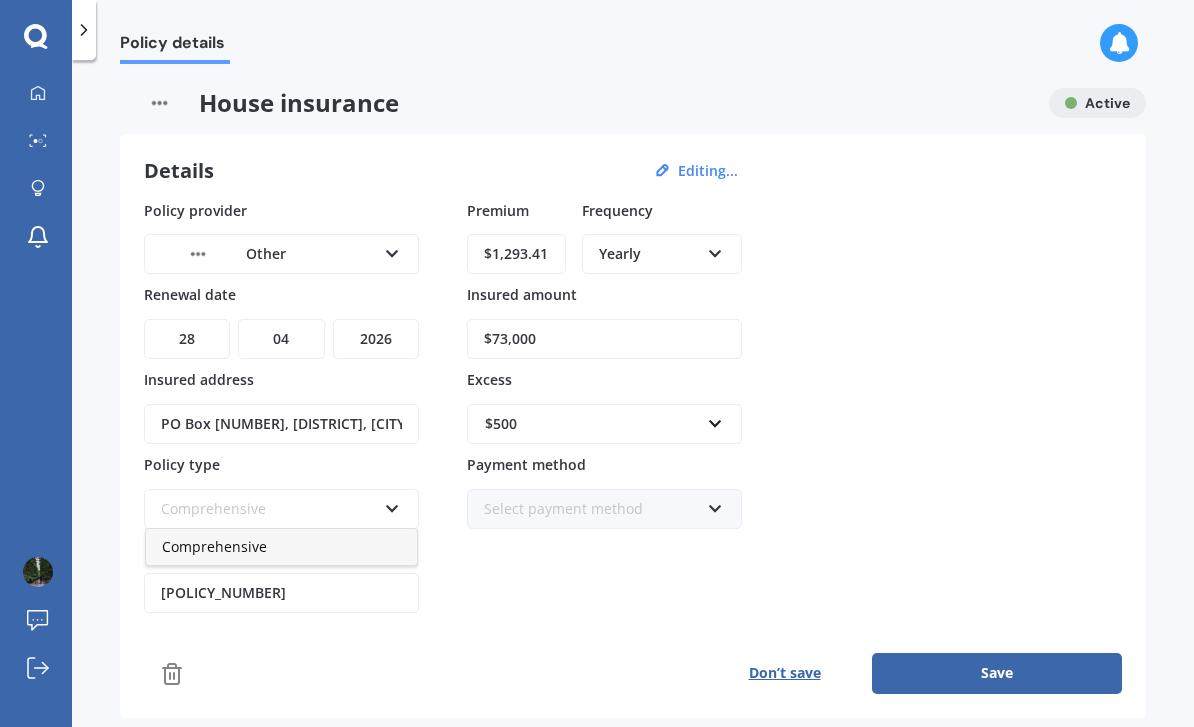 click on "Policy provider Other AA AMI AMP ANZ ASB Ando BNZ Co-Operative Bank FMG Initio Kiwibank Lantern MAS NZI Other SBS State TSB Tower Trade Me Insurance Vero Westpac YOUI Renewal date DD 01 02 03 04 05 06 07 08 09 10 11 12 13 14 15 16 17 18 19 20 21 22 23 24 25 26 27 28 29 30 31 MM 01 02 03 04 05 06 07 08 09 10 11 12 YYYY 2027 2026 2025 2024 2023 2022 2021 2020 2019 2018 2017 2016 2015 2014 2013 2012 2011 2010 2009 2008 2007 2006 2005 2004 2003 2002 2001 2000 1999 1998 1997 1996 1995 1994 1993 1992 1991 1990 1989 1988 1987 1986 1985 1984 1983 1982 1981 1980 1979 1978 1977 1976 1975 1974 1973 1972 1971 1970 1969 1968 1967 1966 1965 1964 1963 1962 1961 1960 1959 1958 1957 1956 1955 1954 1953 1952 1951 1950 1949 1948 1947 1946 1945 1944 1943 1942 1941 1940 1939 1938 1937 1936 1935 1934 1933 1932 1931 1930 1929 1928 Insured address PO Box [NUMBER], [DISTRICT], [CITY] [POSTAL_CODE] Policy type Comprehensive Comprehensive Policy number PK81344v4 -  - 1 Premium $1,293.41 Frequency Yearly Yearly Six-Monthly Quarterly Monthly Weekly" at bounding box center (633, 407) 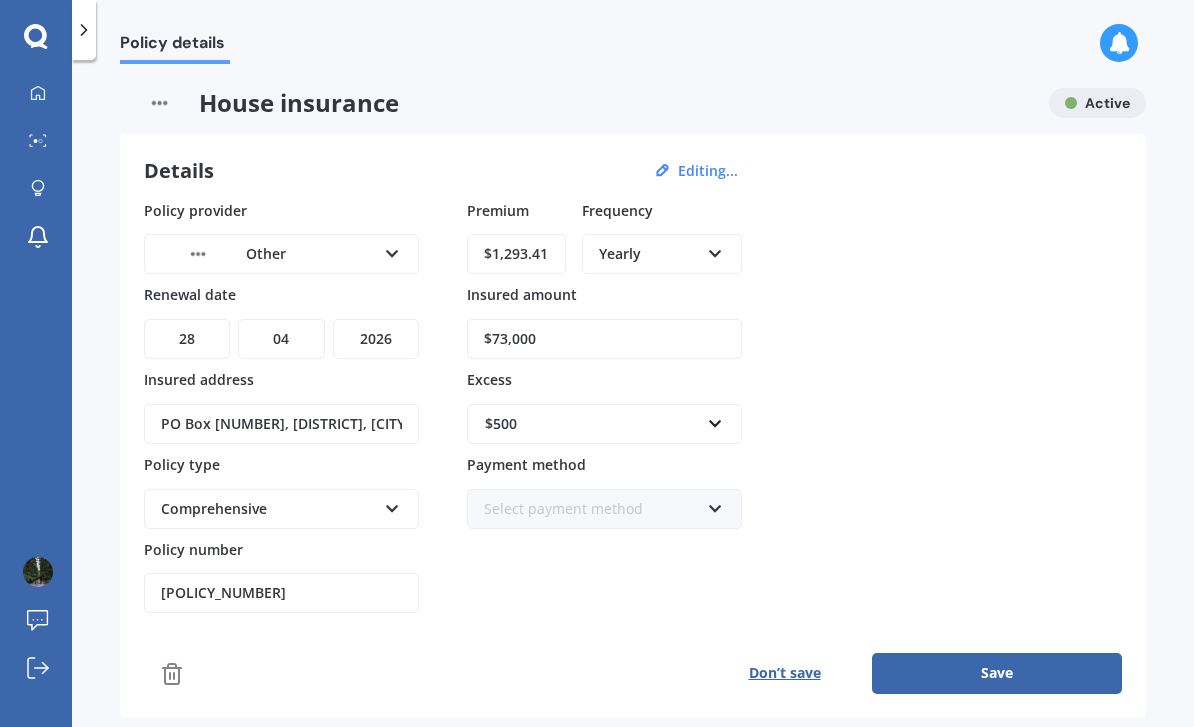 click on "$73,000" at bounding box center [604, 339] 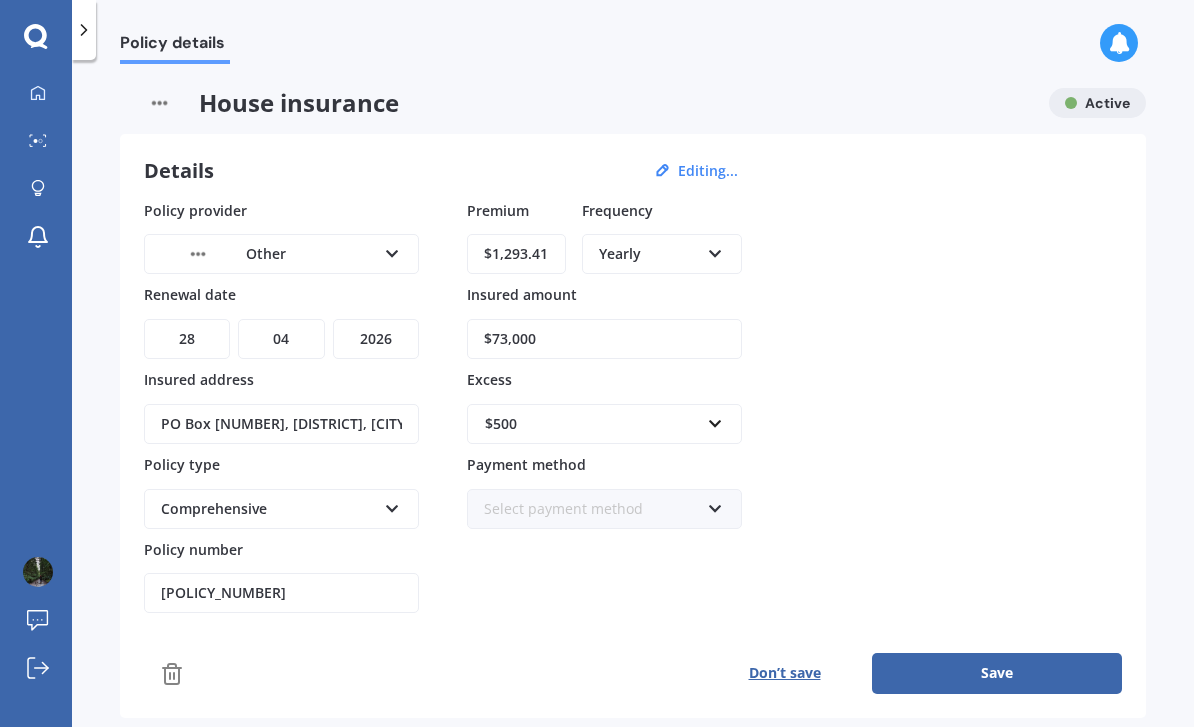 click on "Save" at bounding box center (997, 673) 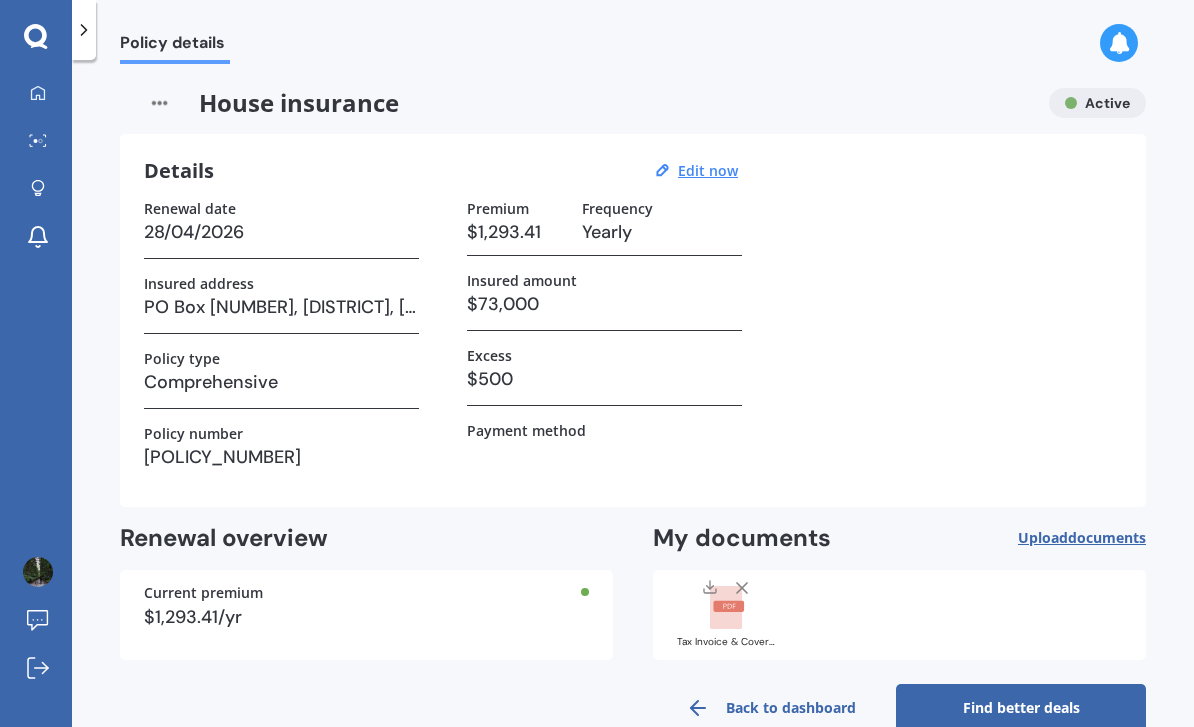 scroll, scrollTop: 64, scrollLeft: 0, axis: vertical 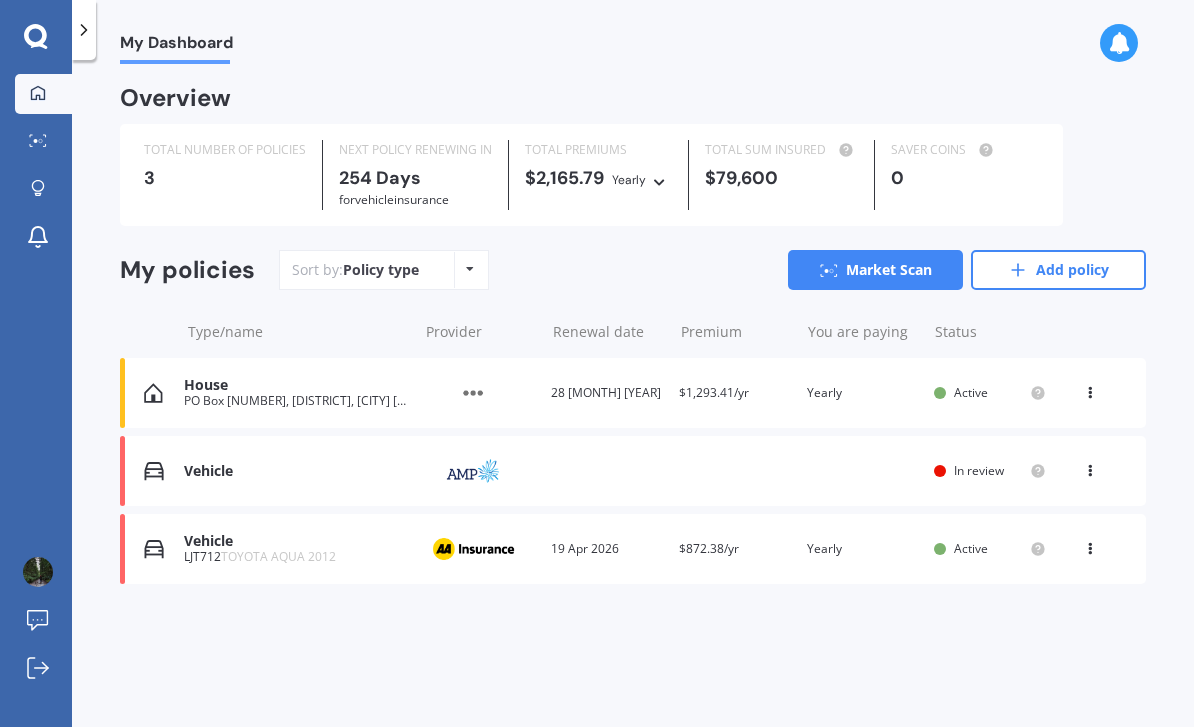 click at bounding box center [1090, 389] 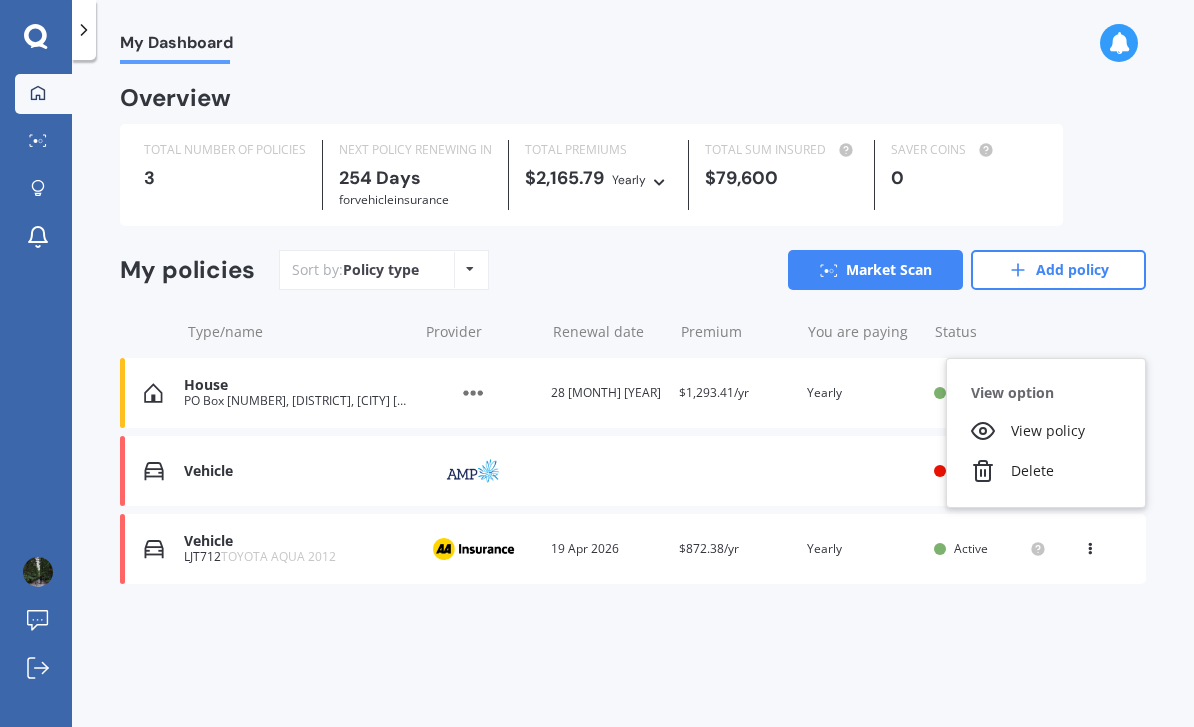 click on "Delete" at bounding box center [1046, 471] 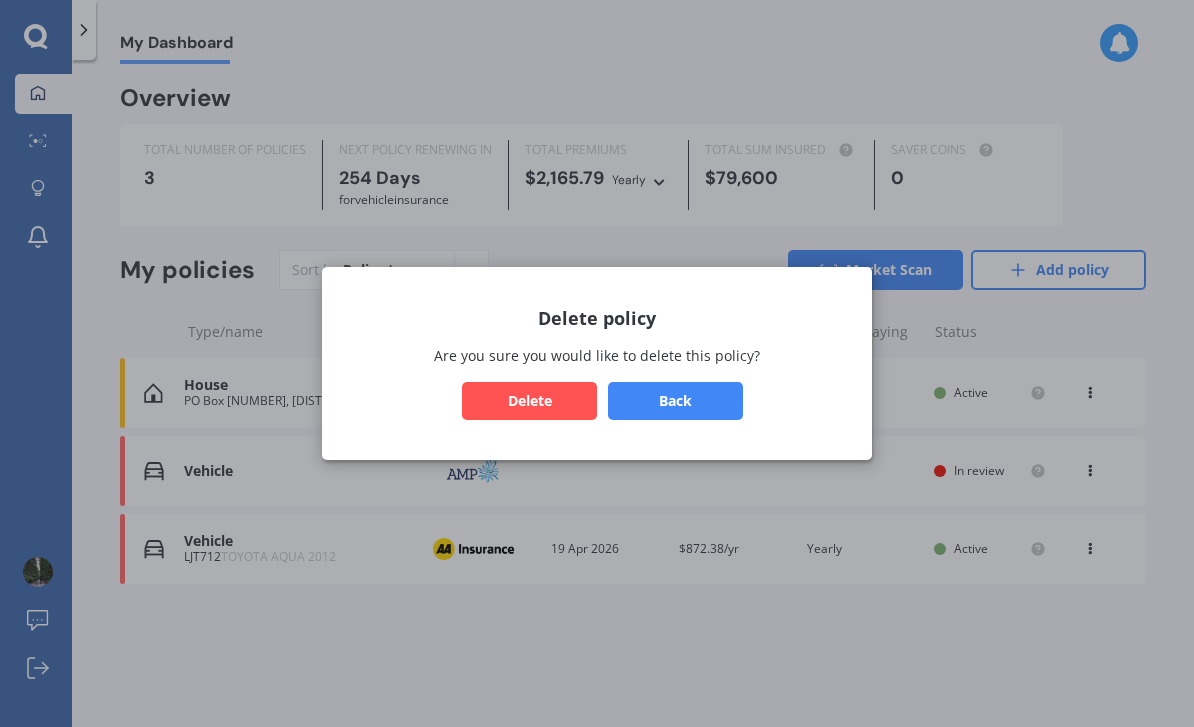 click on "Delete" at bounding box center (529, 401) 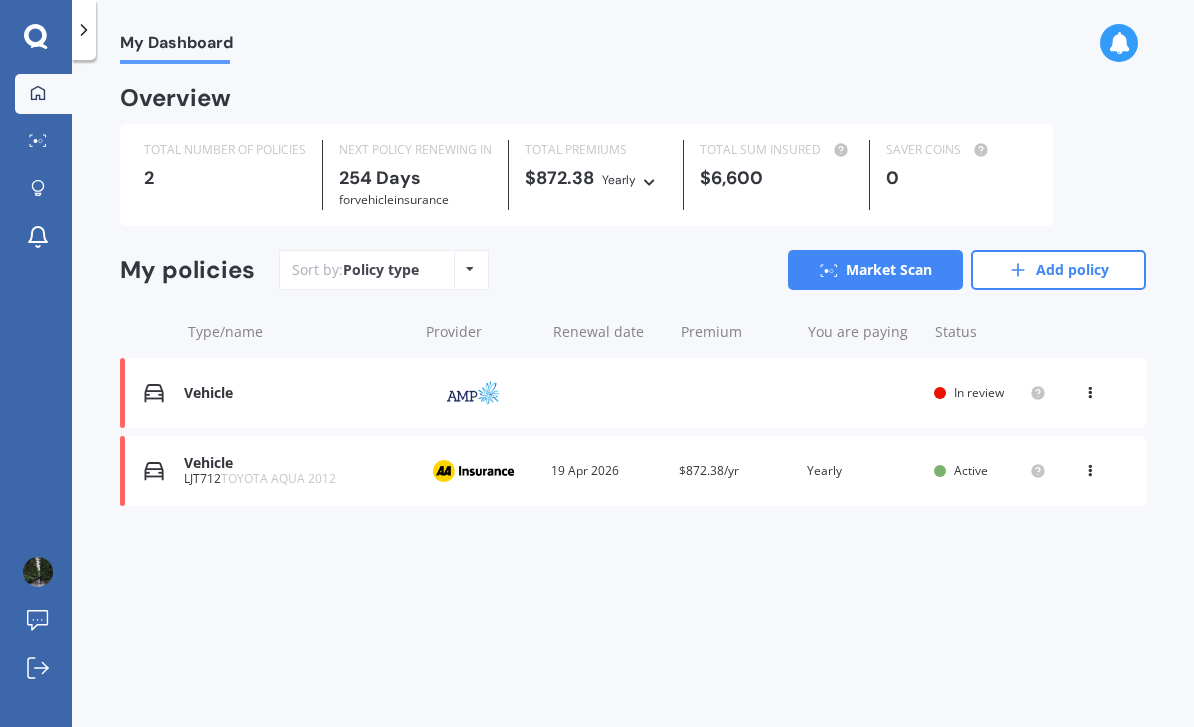 scroll, scrollTop: 6, scrollLeft: 0, axis: vertical 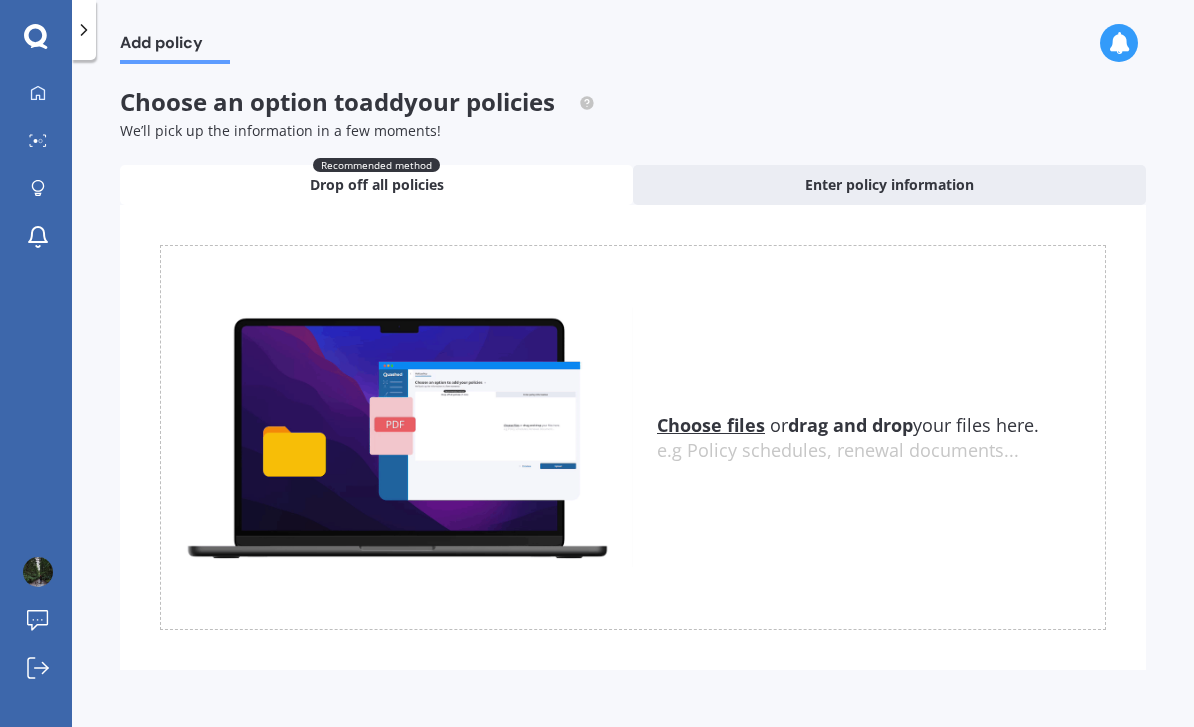 click on "Enter policy information" at bounding box center (889, 185) 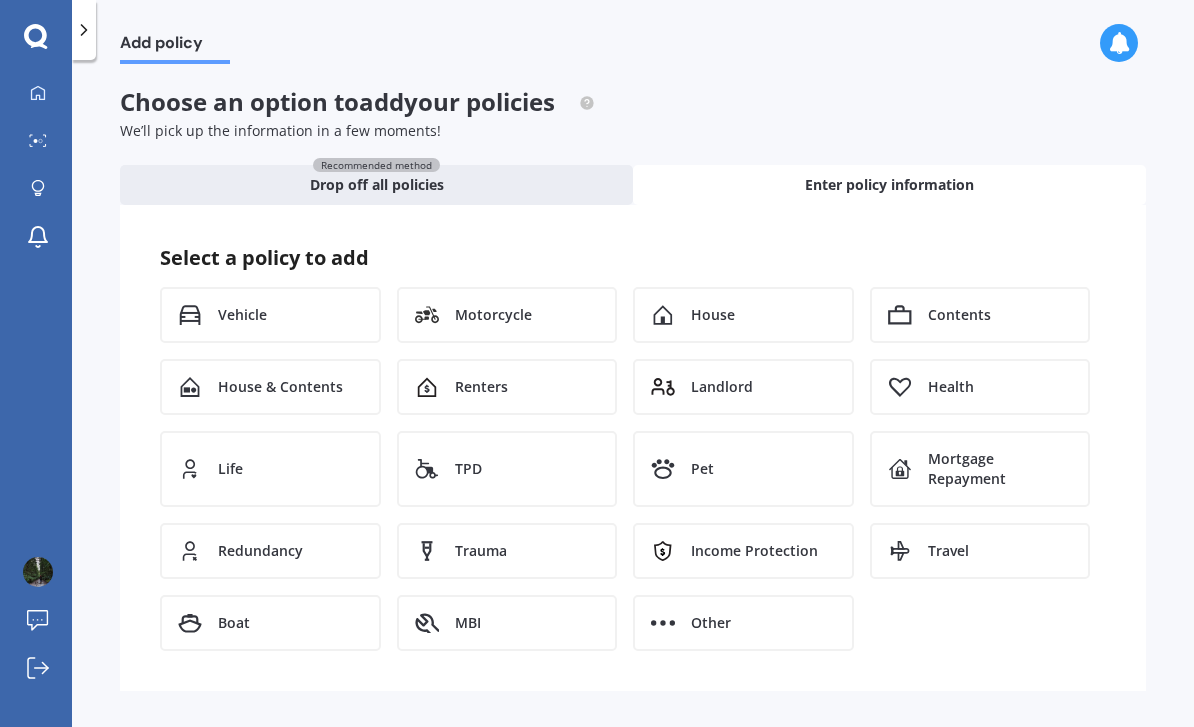 scroll, scrollTop: 24, scrollLeft: 0, axis: vertical 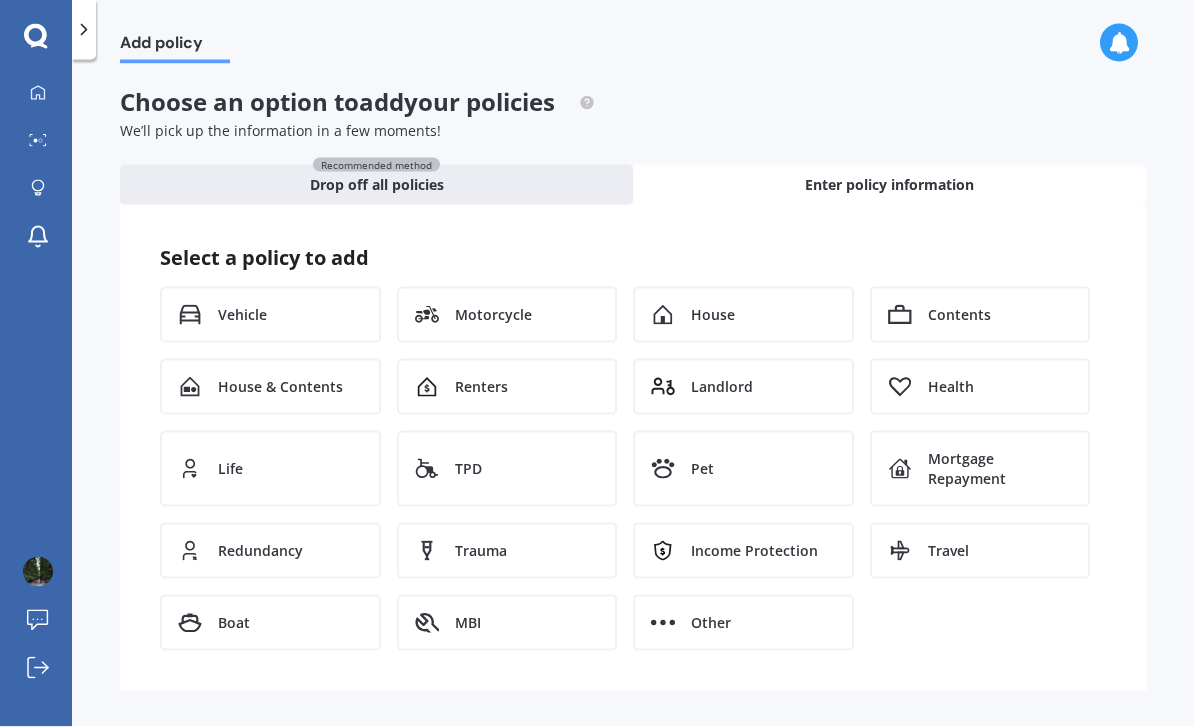 click on "Other" at bounding box center (743, 623) 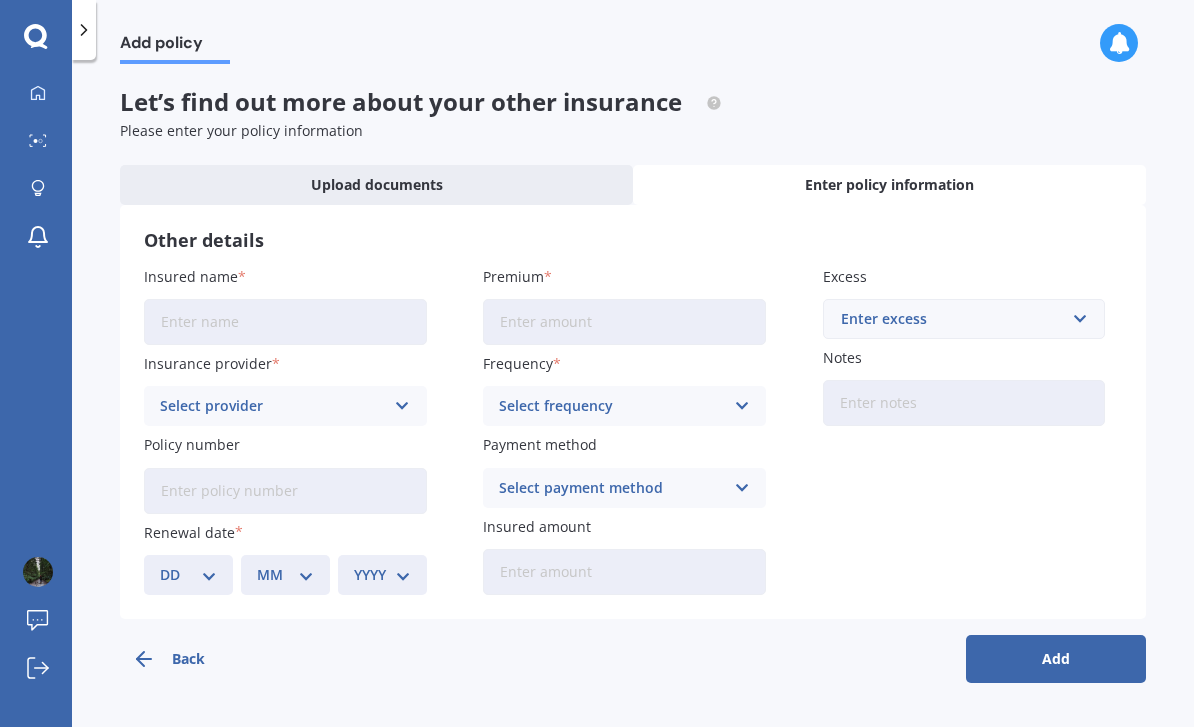 click on "Back" at bounding box center (210, 659) 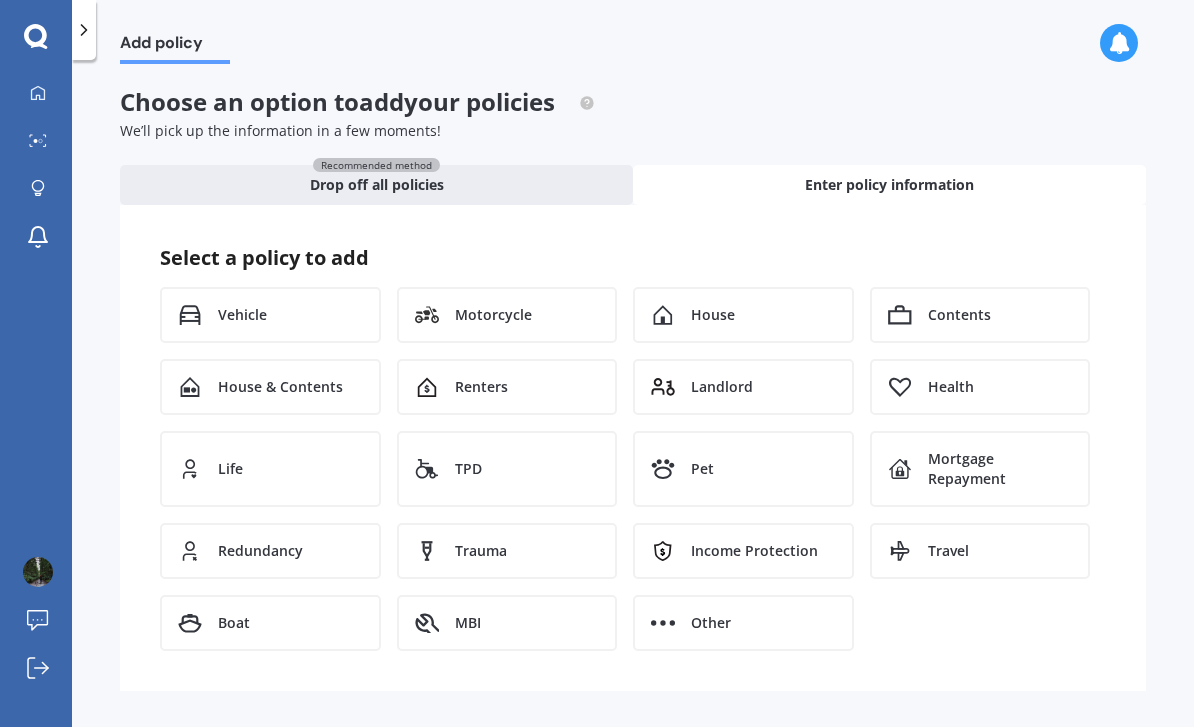 click on "Vehicle" at bounding box center (270, 315) 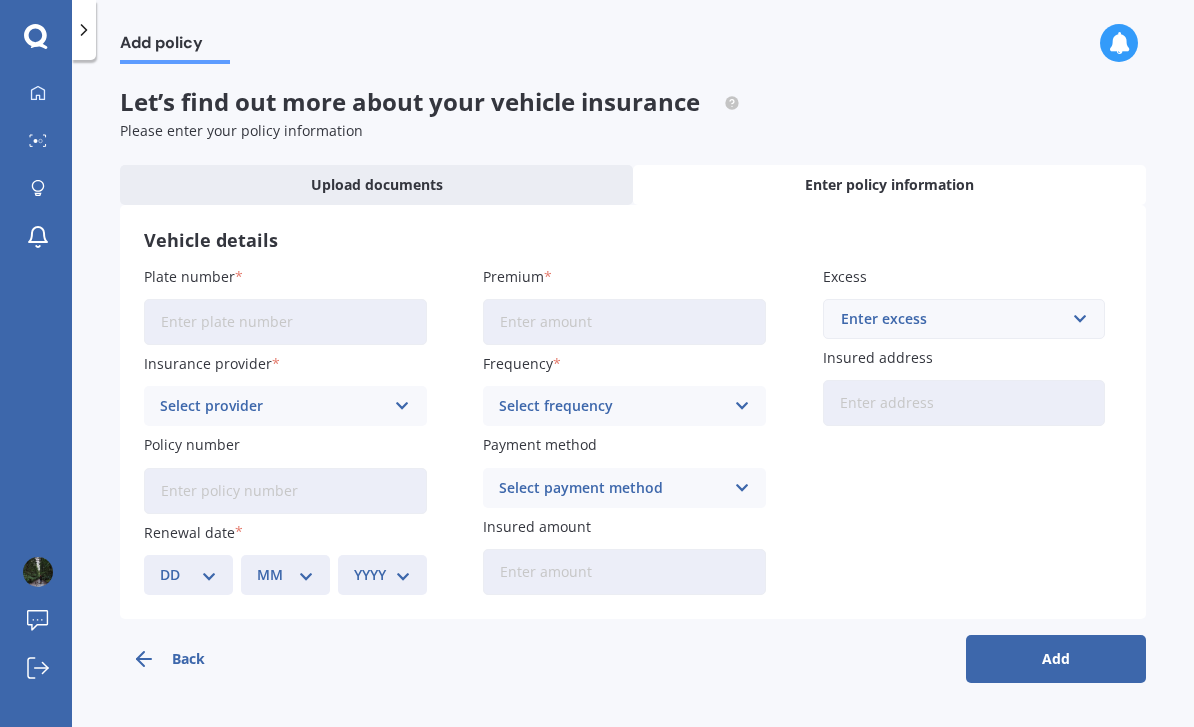 click on "Plate number" at bounding box center [285, 322] 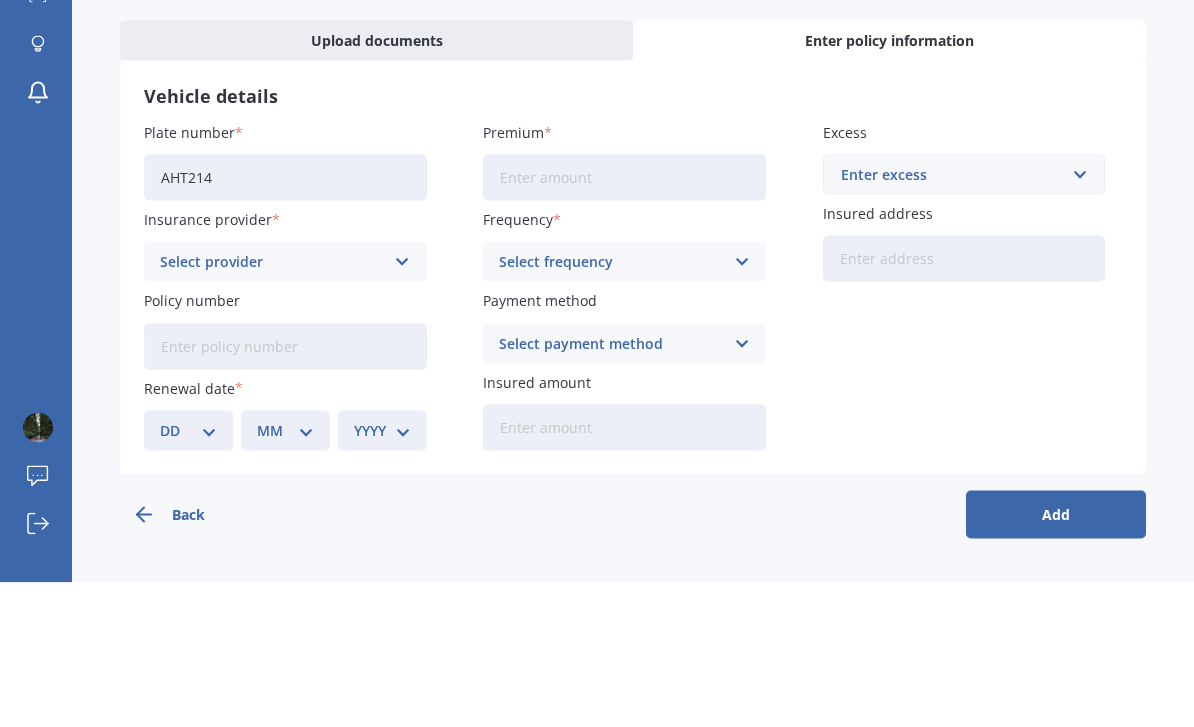 type on "AHT214" 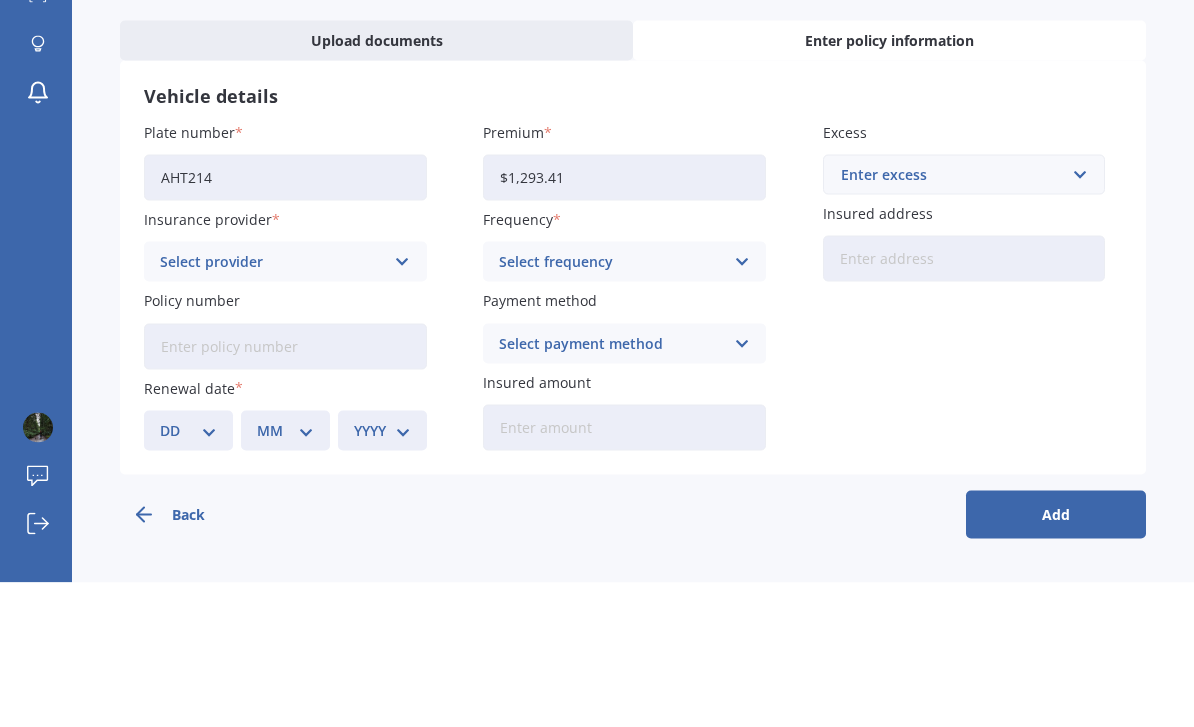 scroll, scrollTop: 64, scrollLeft: 0, axis: vertical 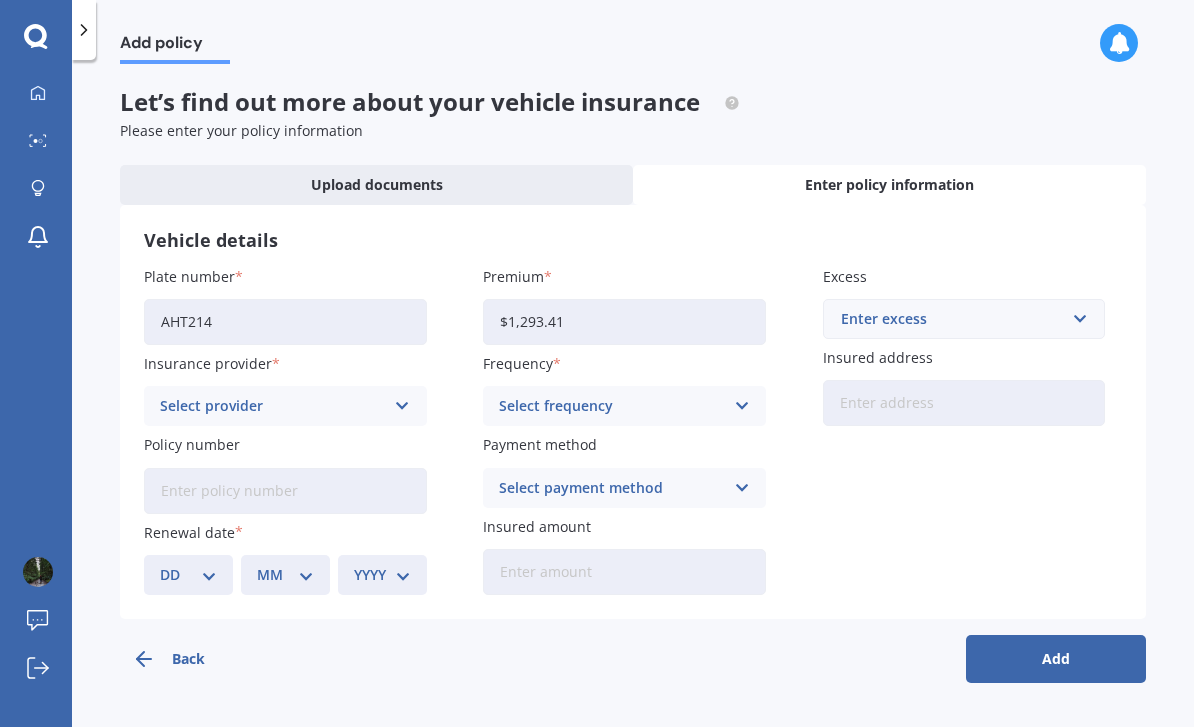 type on "$1,293.41" 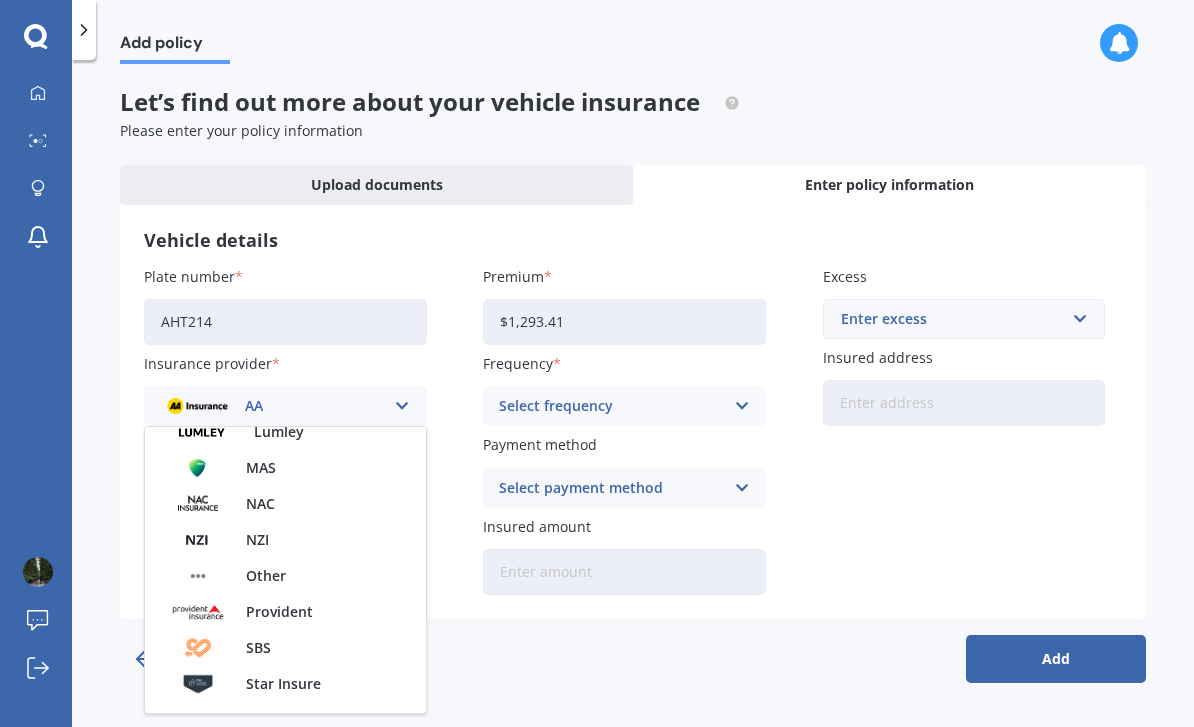 scroll, scrollTop: 591, scrollLeft: 0, axis: vertical 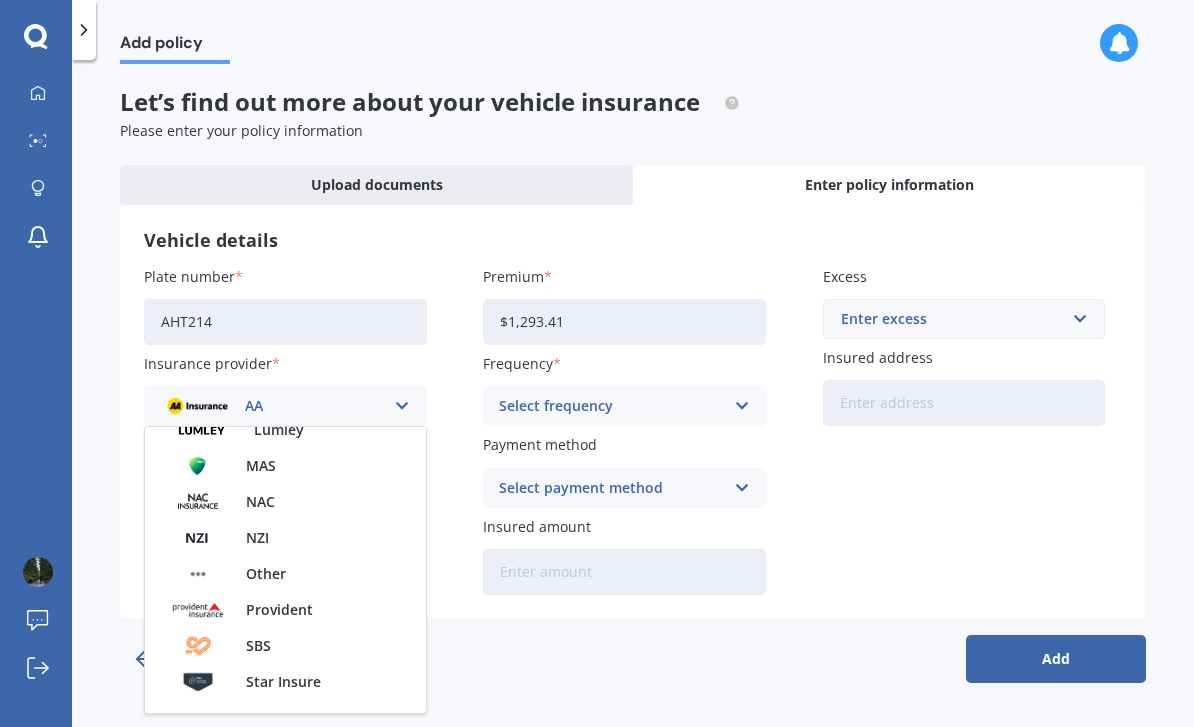 click on "Other" at bounding box center [266, 574] 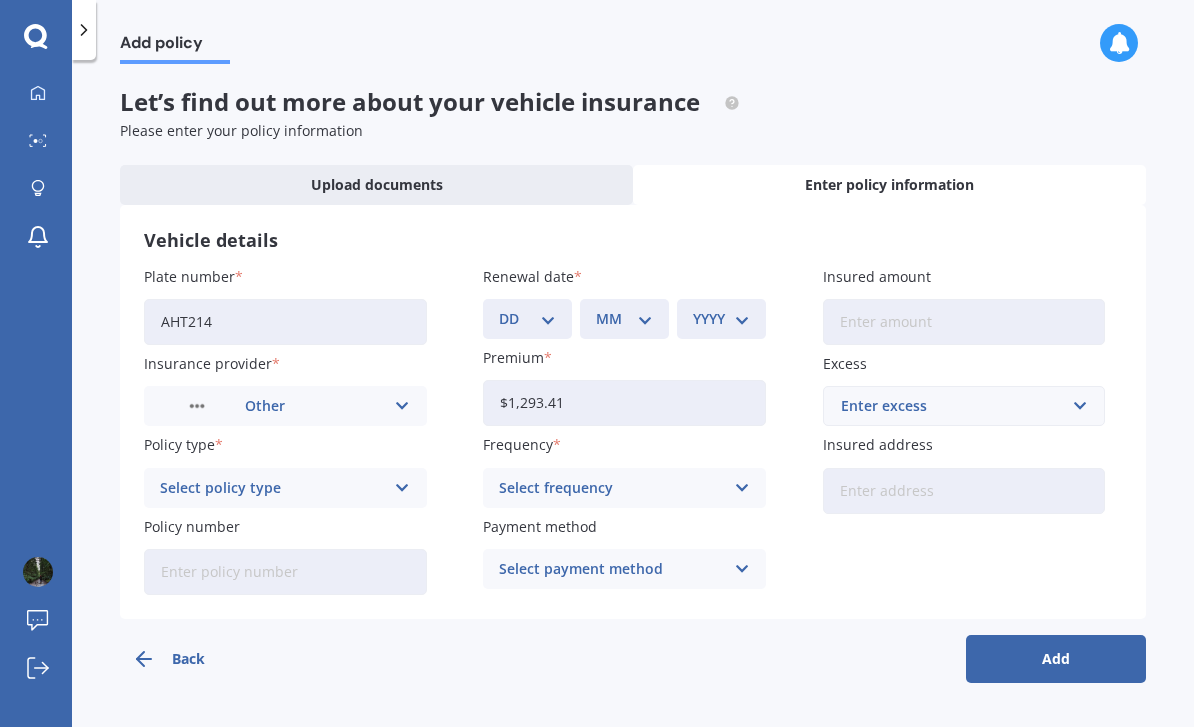 click on "Select policy type" at bounding box center [272, 488] 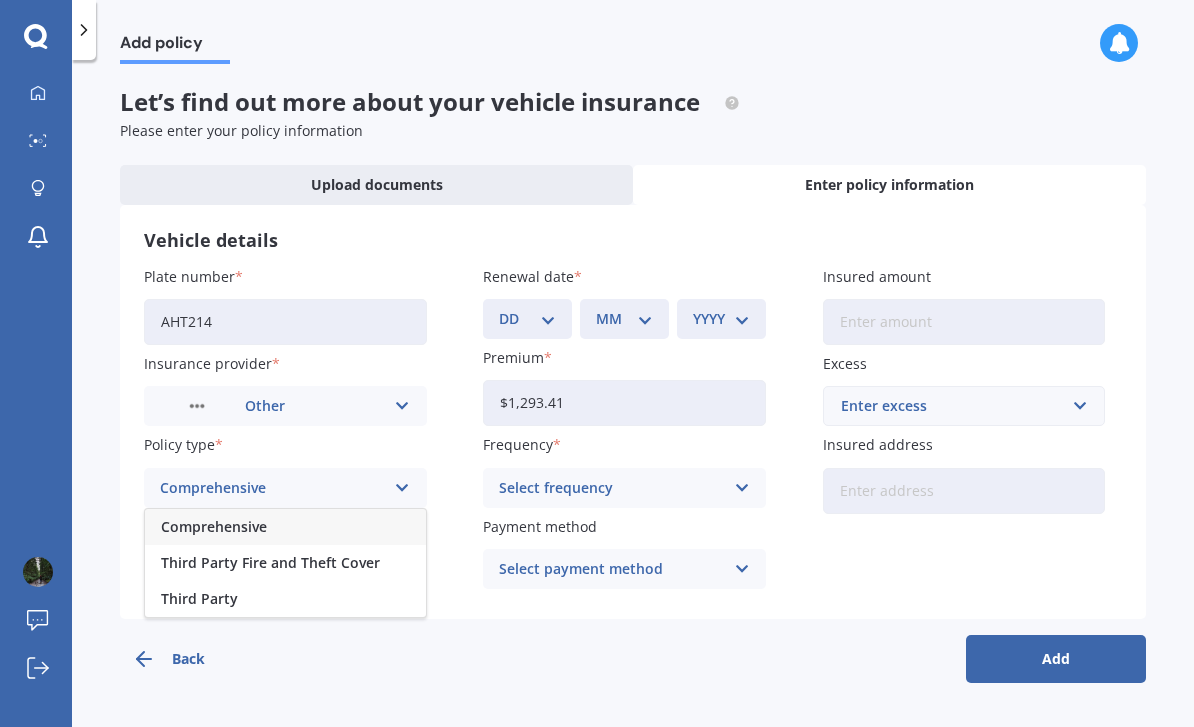 click on "Comprehensive" at bounding box center (285, 527) 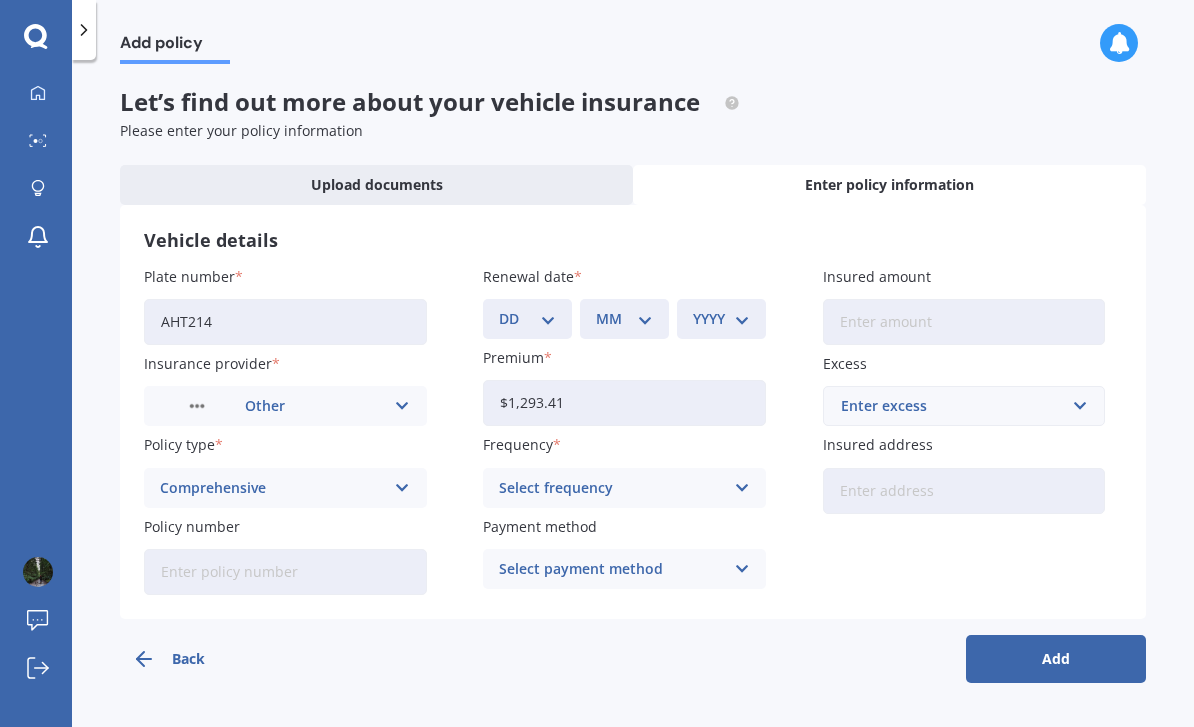click on "DD 01 02 03 04 05 06 07 08 09 10 11 12 13 14 15 16 17 18 19 20 21 22 23 24 25 26 27 28 29 30 31" at bounding box center [527, 319] 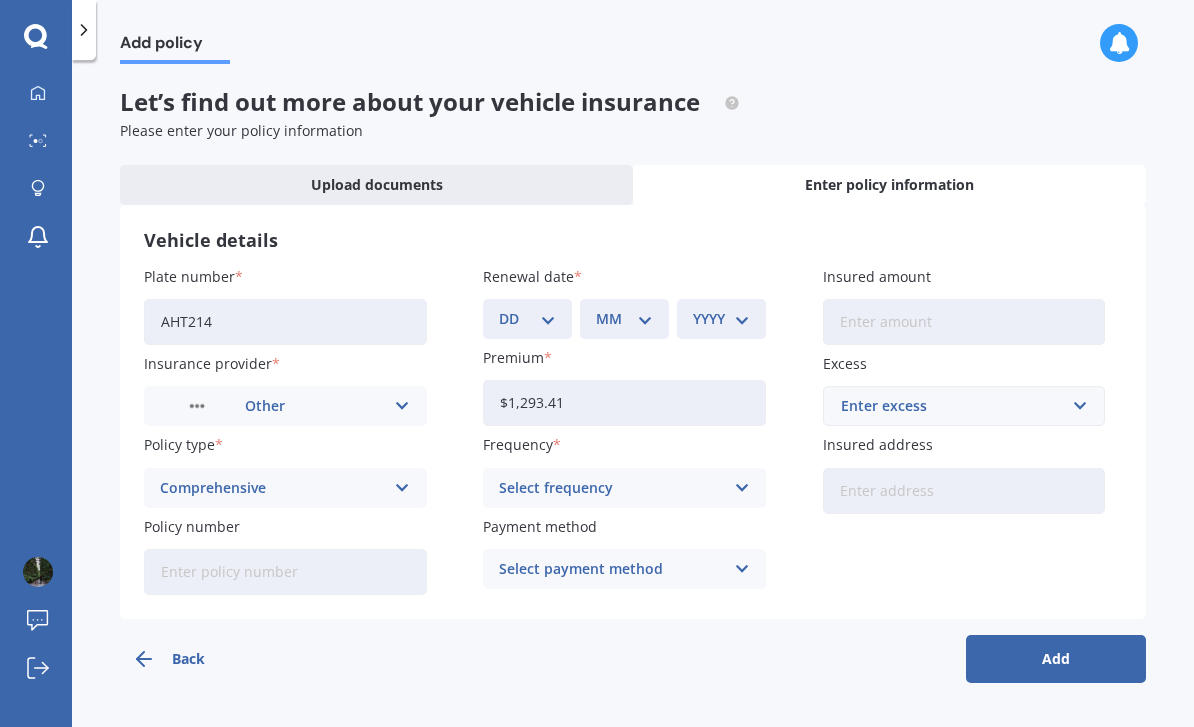 select on "28" 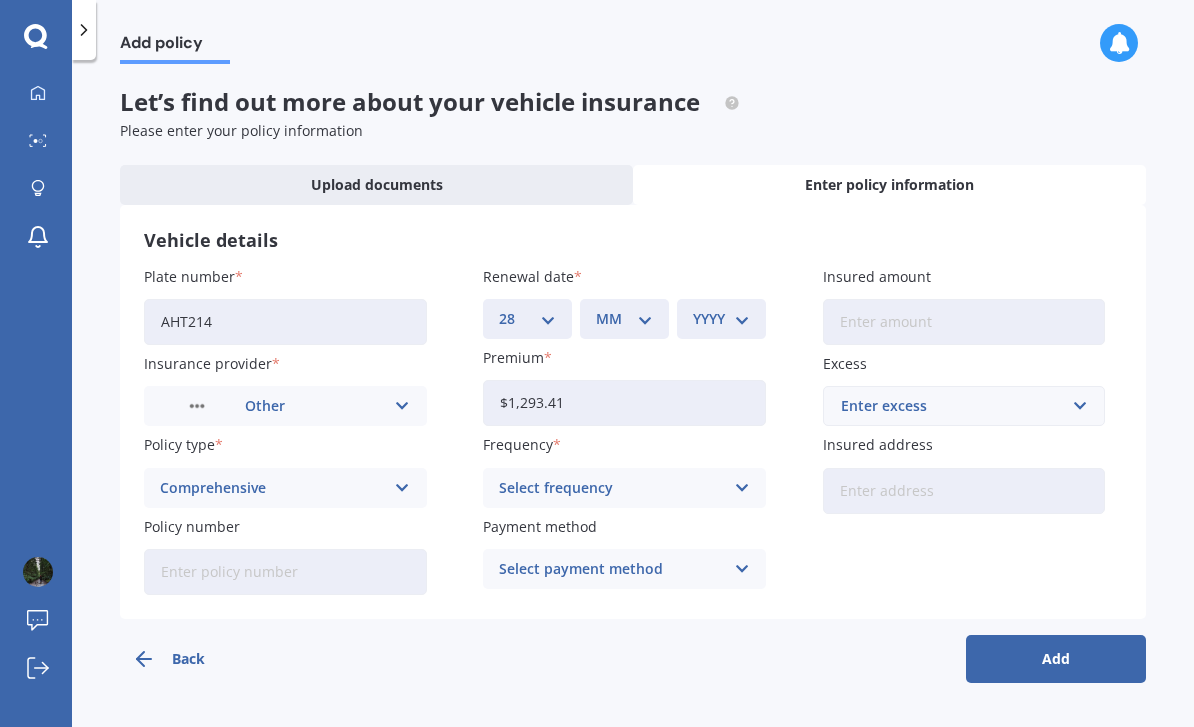 click on "MM 01 02 03 04 05 06 07 08 09 10 11 12" at bounding box center (624, 319) 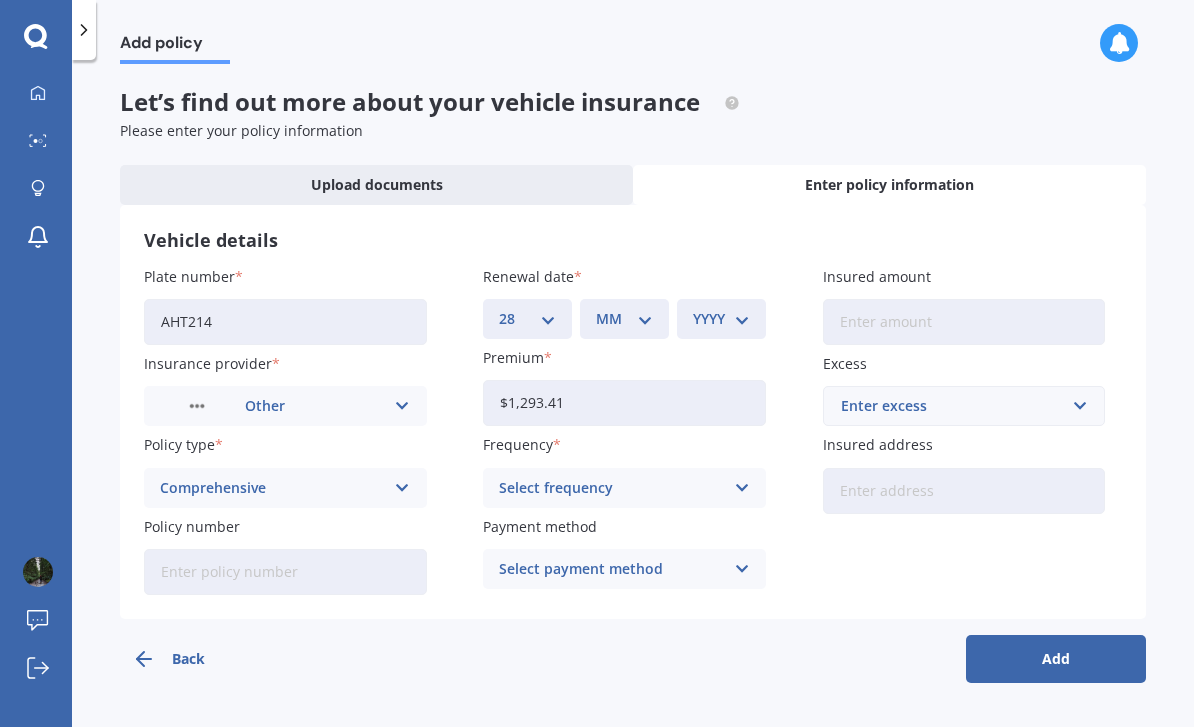 select on "04" 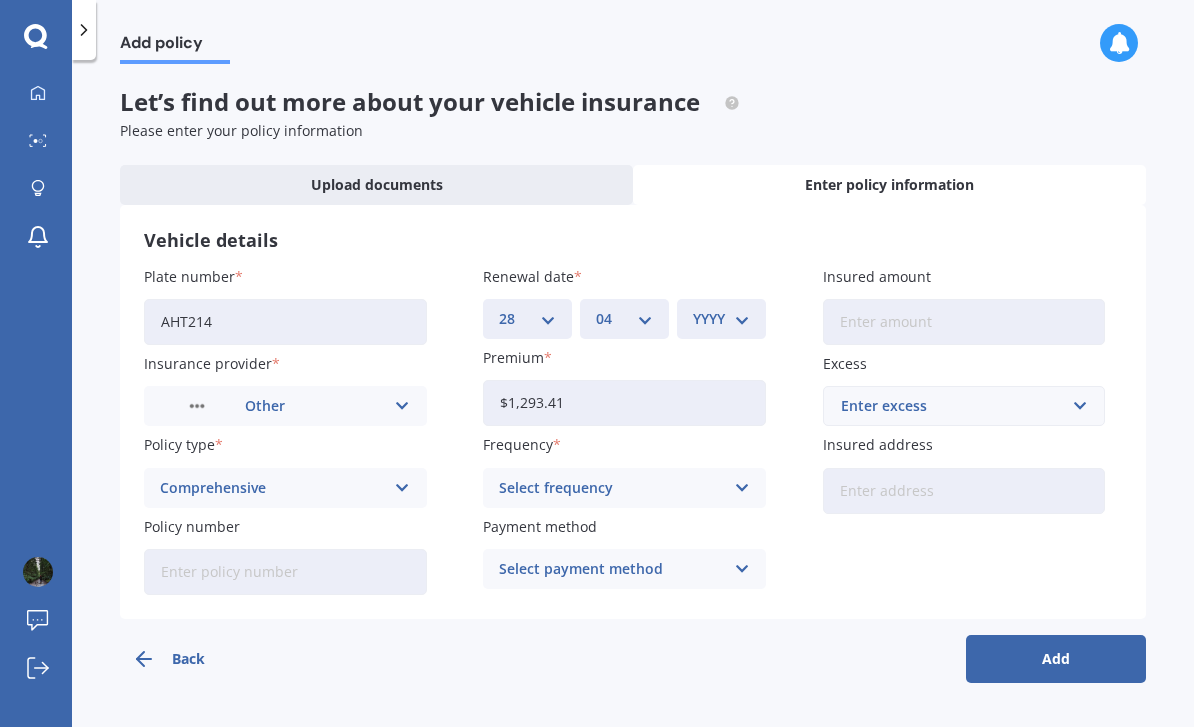 click on "YYYY 2027 2026 2025 2024 2023 2022 2021 2020 2019 2018 2017 2016 2015 2014 2013 2012 2011 2010 2009 2008 2007 2006 2005 2004 2003 2002 2001 2000 1999 1998 1997 1996 1995 1994 1993 1992 1991 1990 1989 1988 1987 1986 1985 1984 1983 1982 1981 1980 1979 1978 1977 1976 1975 1974 1973 1972 1971 1970 1969 1968 1967 1966 1965 1964 1963 1962 1961 1960 1959 1958 1957 1956 1955 1954 1953 1952 1951 1950 1949 1948 1947 1946 1945 1944 1943 1942 1941 1940 1939 1938 1937 1936 1935 1934 1933 1932 1931 1930 1929 1928" at bounding box center (721, 319) 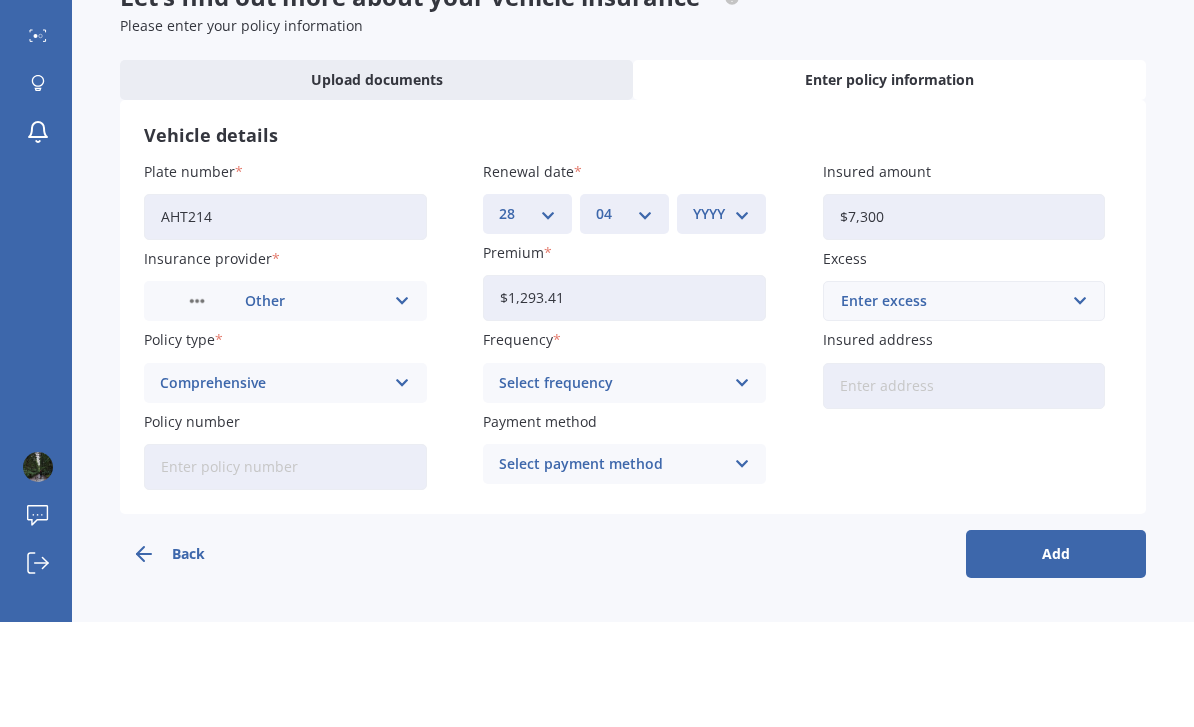 type on "$73,000" 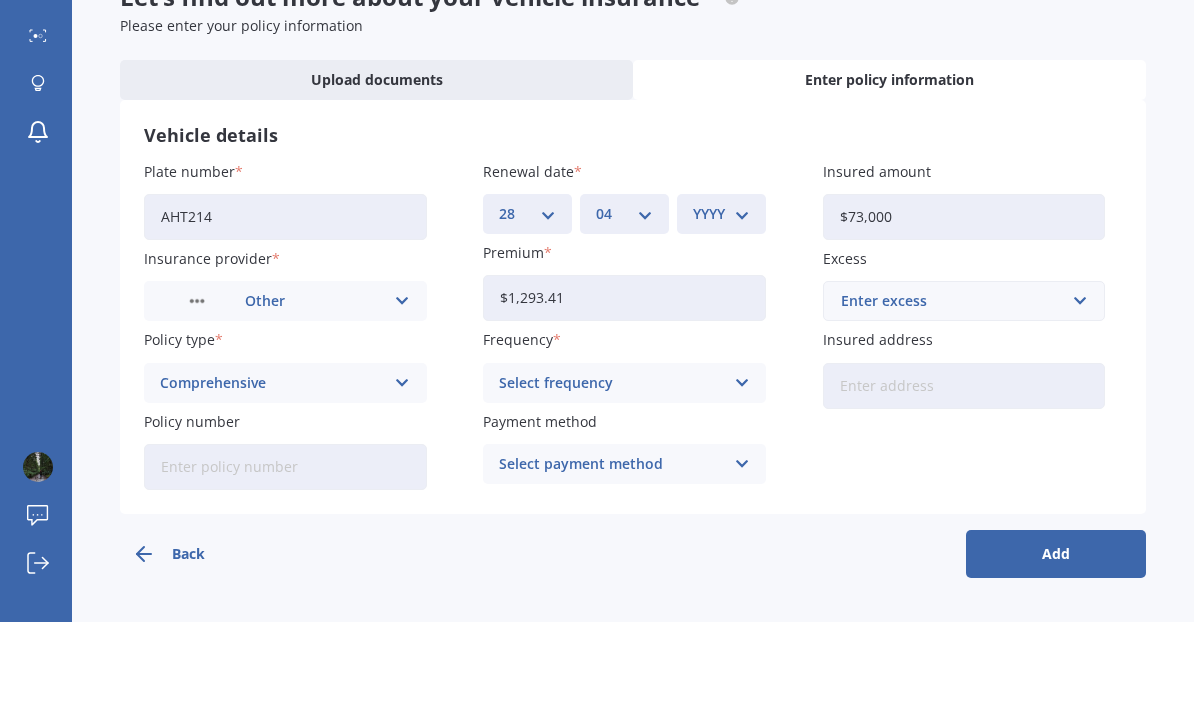 click on "Add" at bounding box center [1056, 659] 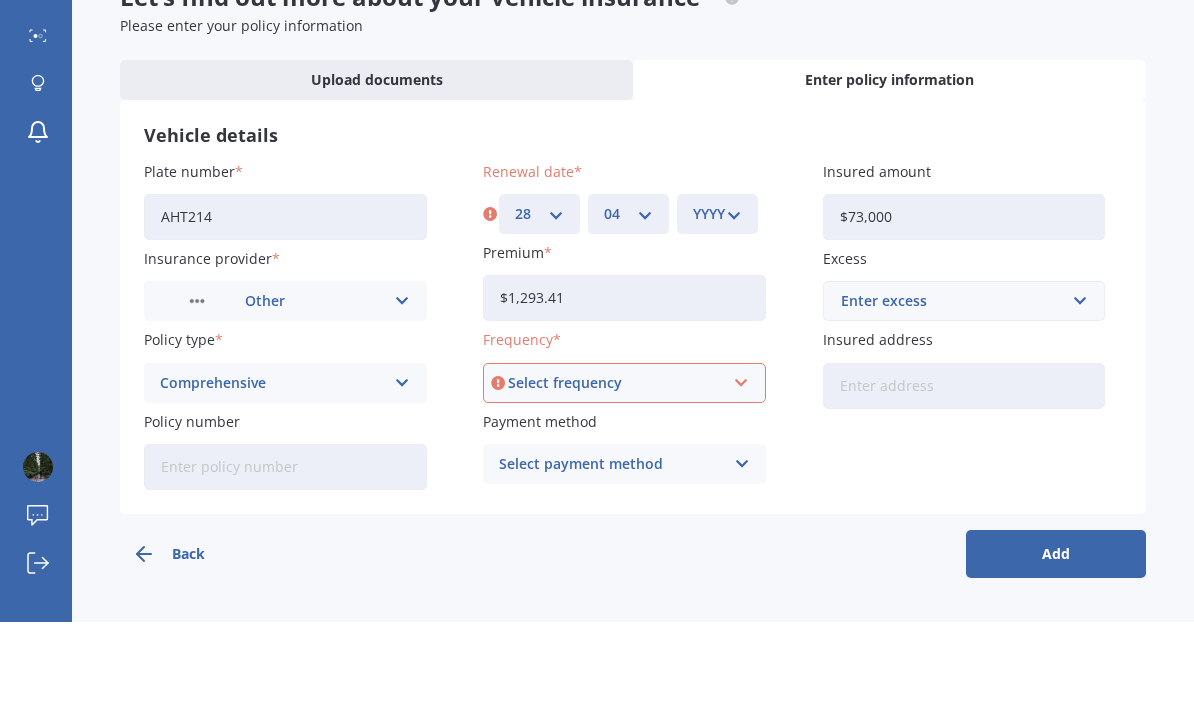 click on "YYYY 2027 2026 2025 2024 2023 2022 2021 2020 2019 2018 2017 2016 2015 2014 2013 2012 2011 2010 2009 2008 2007 2006 2005 2004 2003 2002 2001 2000 1999 1998 1997 1996 1995 1994 1993 1992 1991 1990 1989 1988 1987 1986 1985 1984 1983 1982 1981 1980 1979 1978 1977 1976 1975 1974 1973 1972 1971 1970 1969 1968 1967 1966 1965 1964 1963 1962 1961 1960 1959 1958 1957 1956 1955 1954 1953 1952 1951 1950 1949 1948 1947 1946 1945 1944 1943 1942 1941 1940 1939 1938 1937 1936 1935 1934 1933 1932 1931 1930 1929 1928" at bounding box center (717, 319) 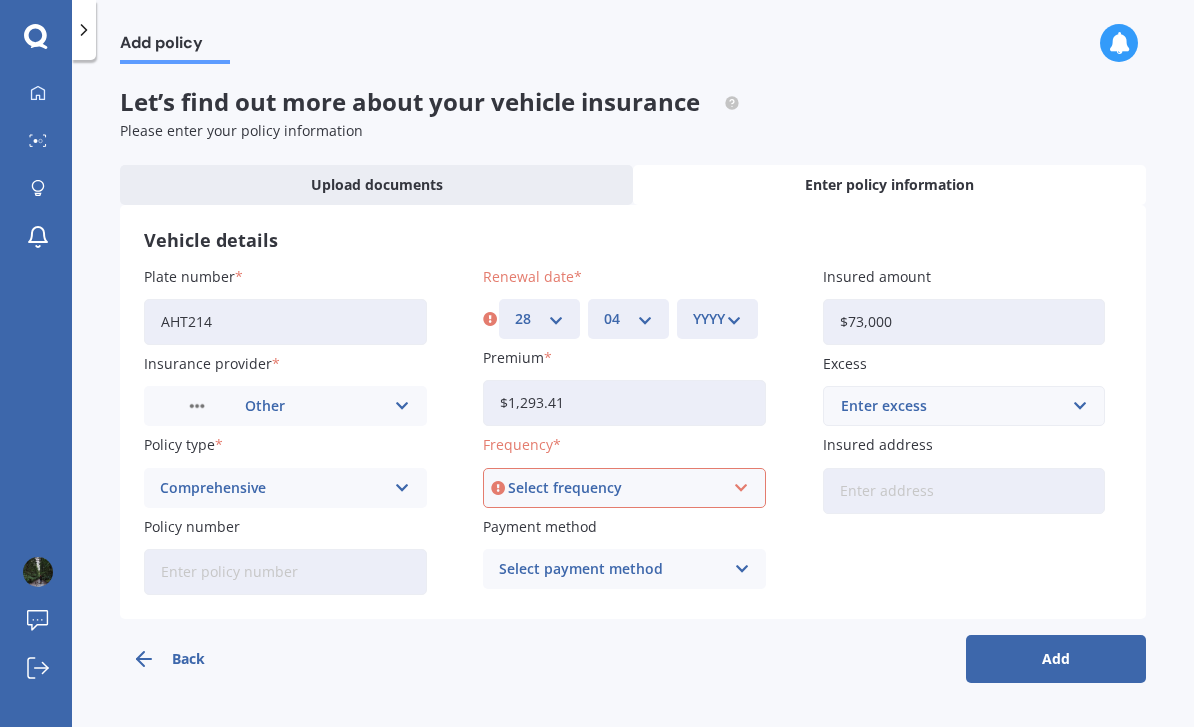 select on "2026" 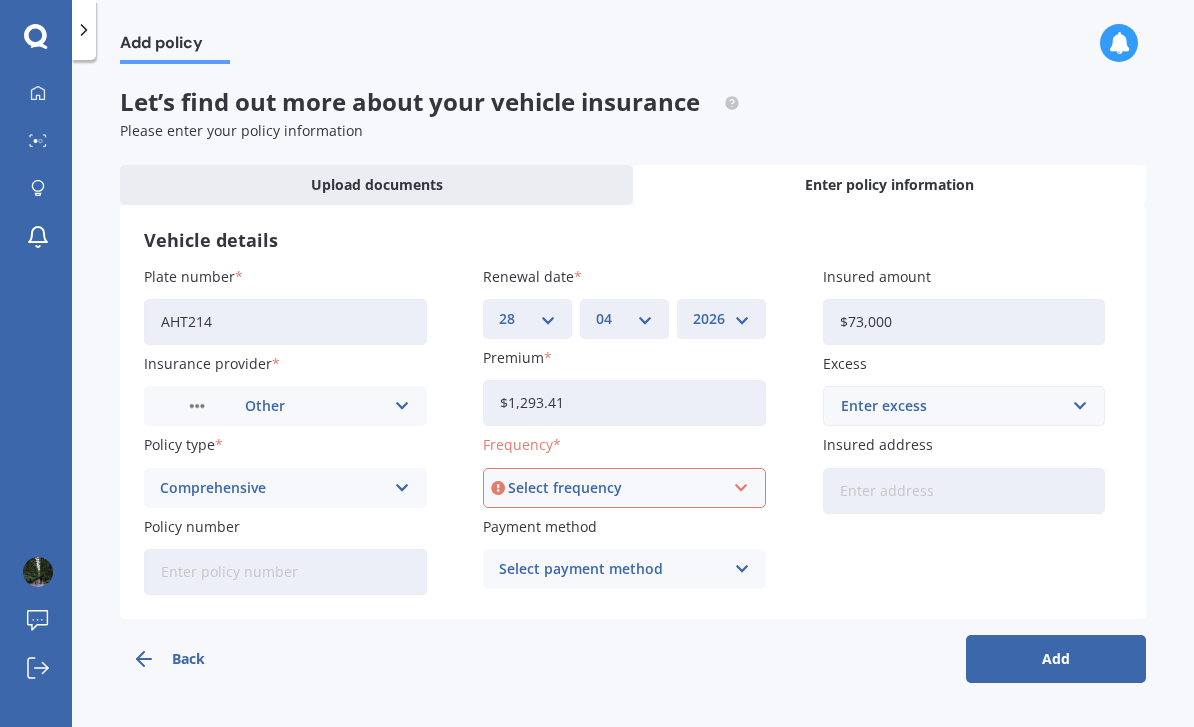 click on "Select frequency Yearly Six-Monthly Quarterly Monthly Fortnightly Weekly" at bounding box center (624, 488) 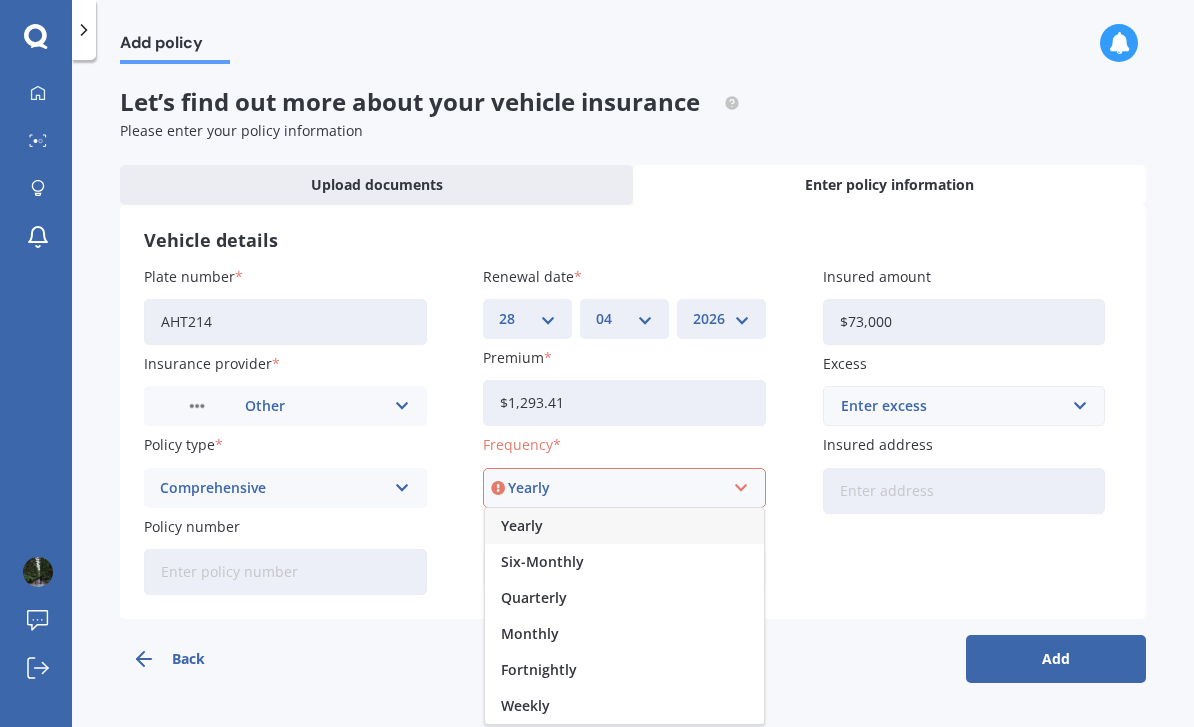 click on "Yearly" at bounding box center (624, 526) 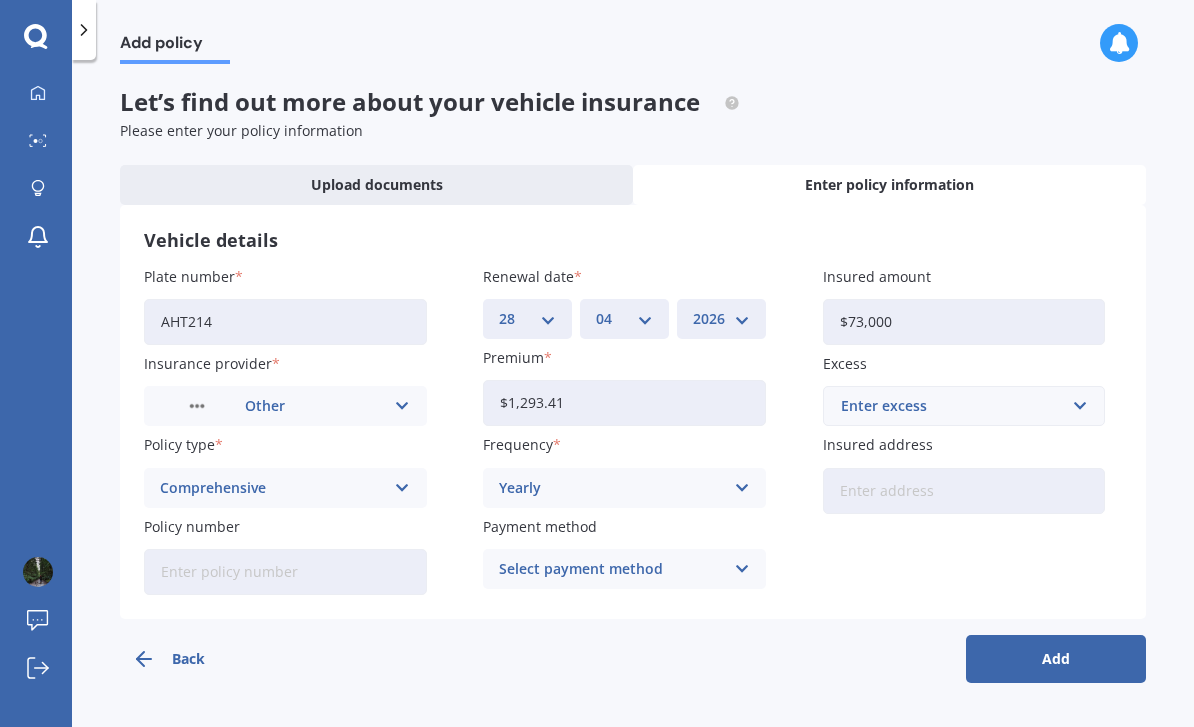 click on "Select payment method Direct debit - bank account Direct debit - credit/debit card Online payment Internet banking transfer Cheque" at bounding box center (624, 569) 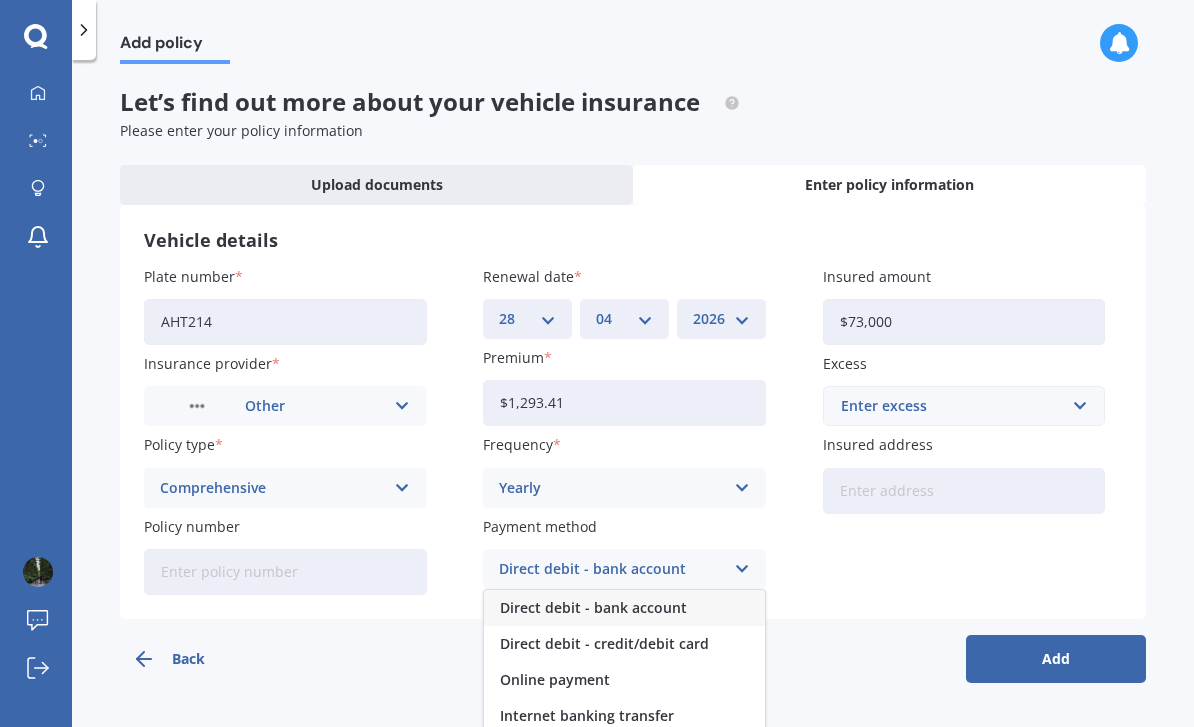 click on "Direct debit - bank account" at bounding box center [624, 608] 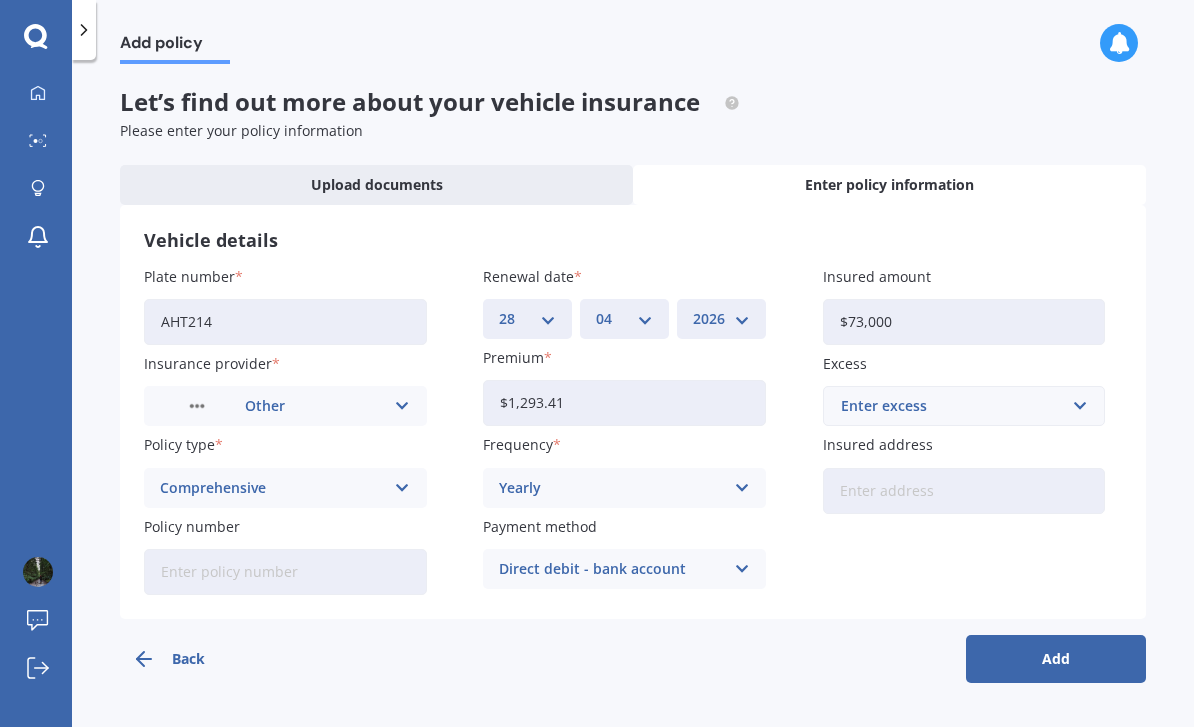 click on "Insured address" at bounding box center [964, 491] 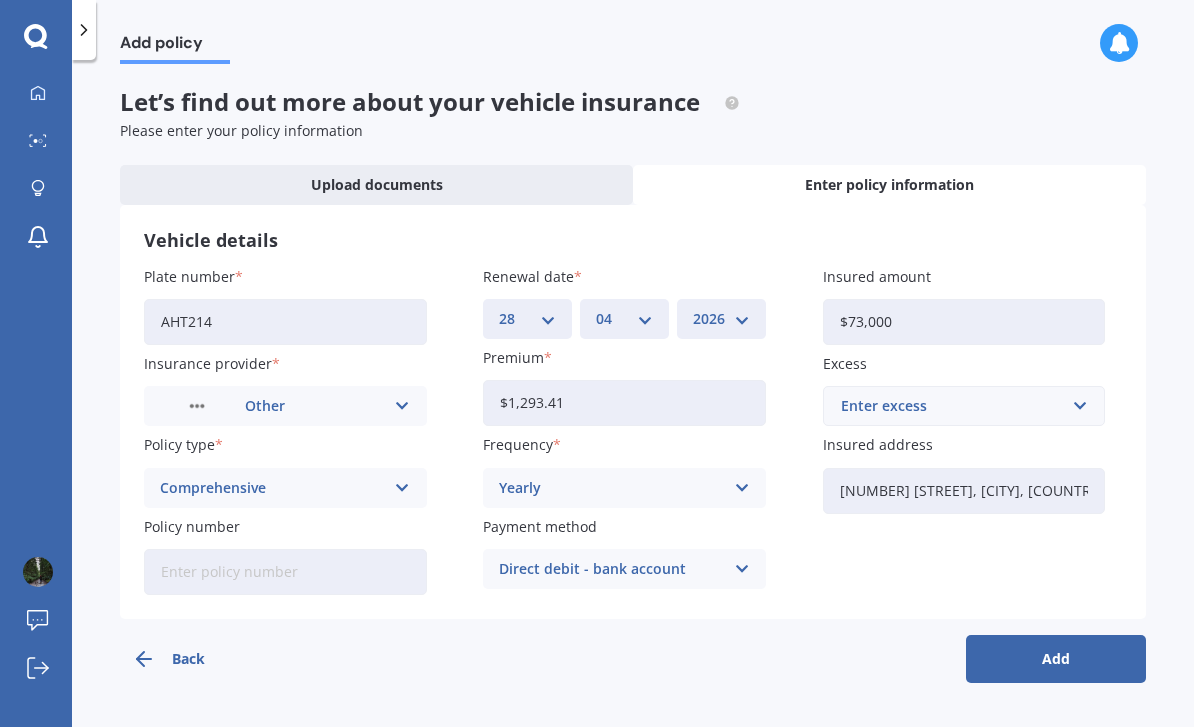 type on "[NUMBER] [STREET], [CITY] [POSTAL_CODE]" 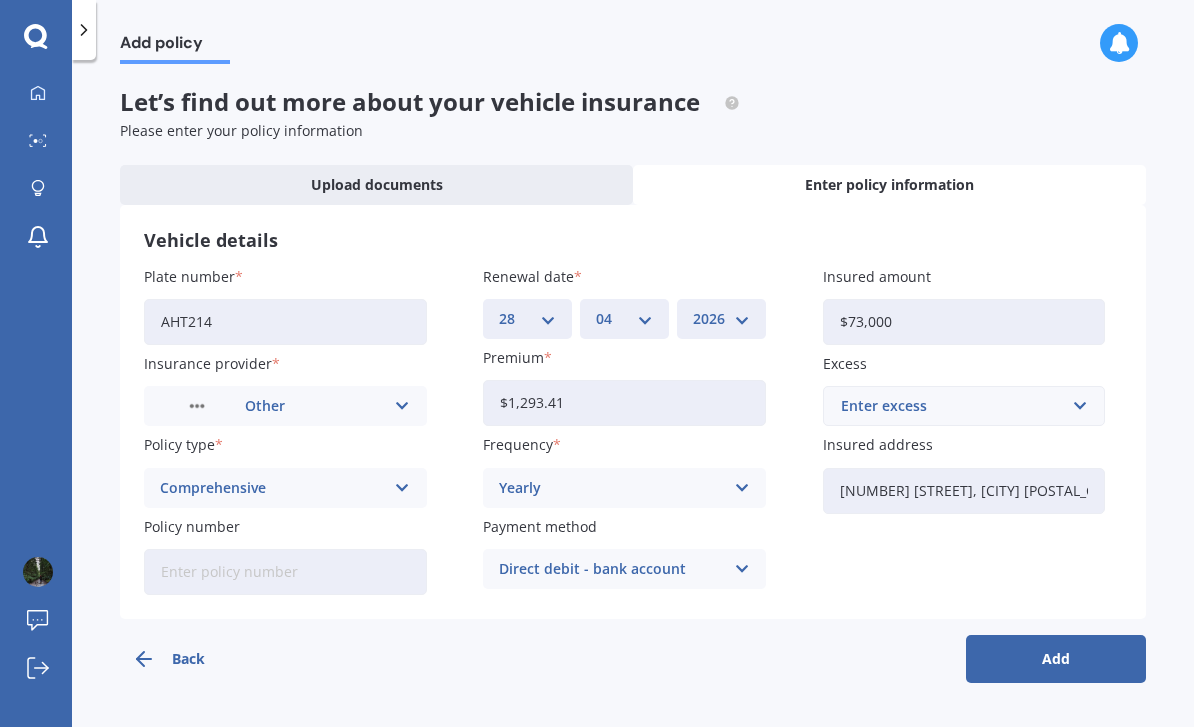 click on "Enter excess" at bounding box center (952, 406) 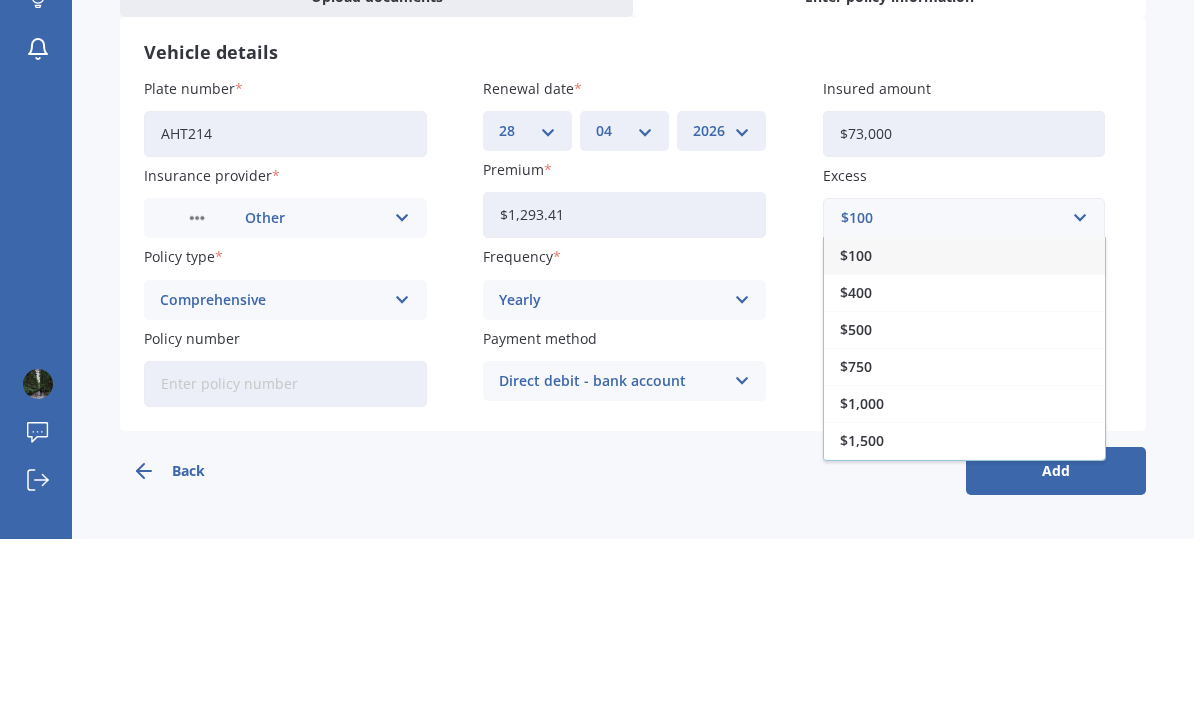 click on "$500" at bounding box center [964, 517] 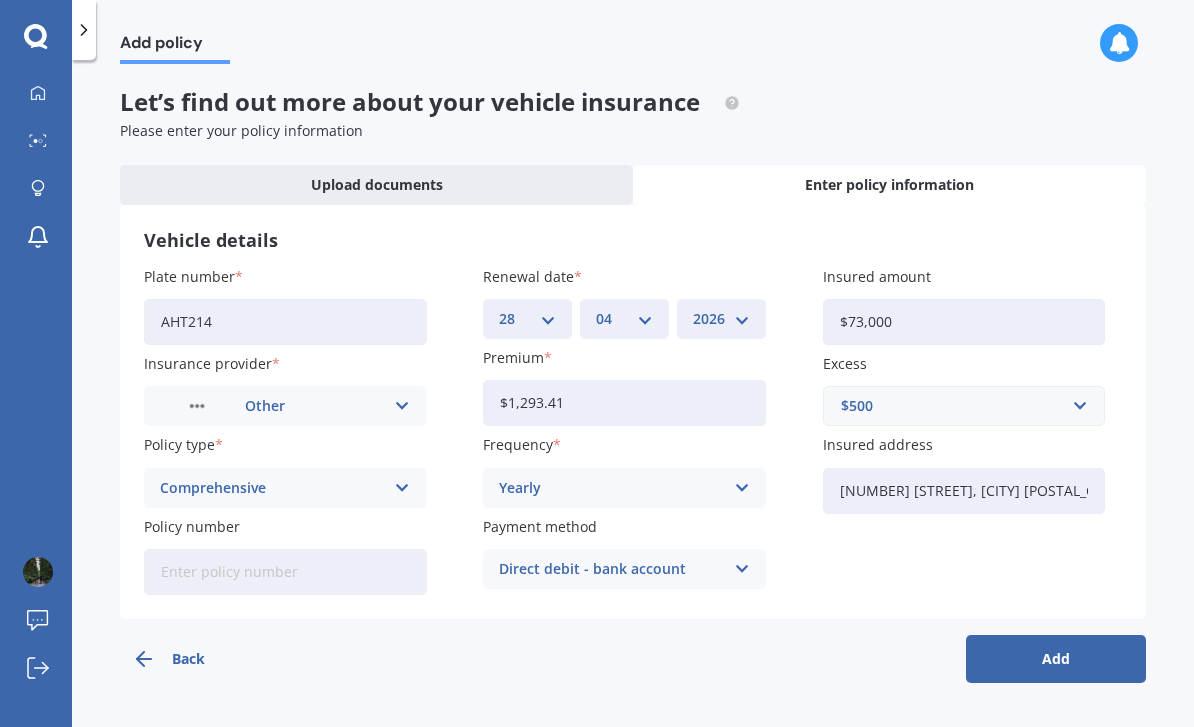 click on "Add" at bounding box center [1056, 659] 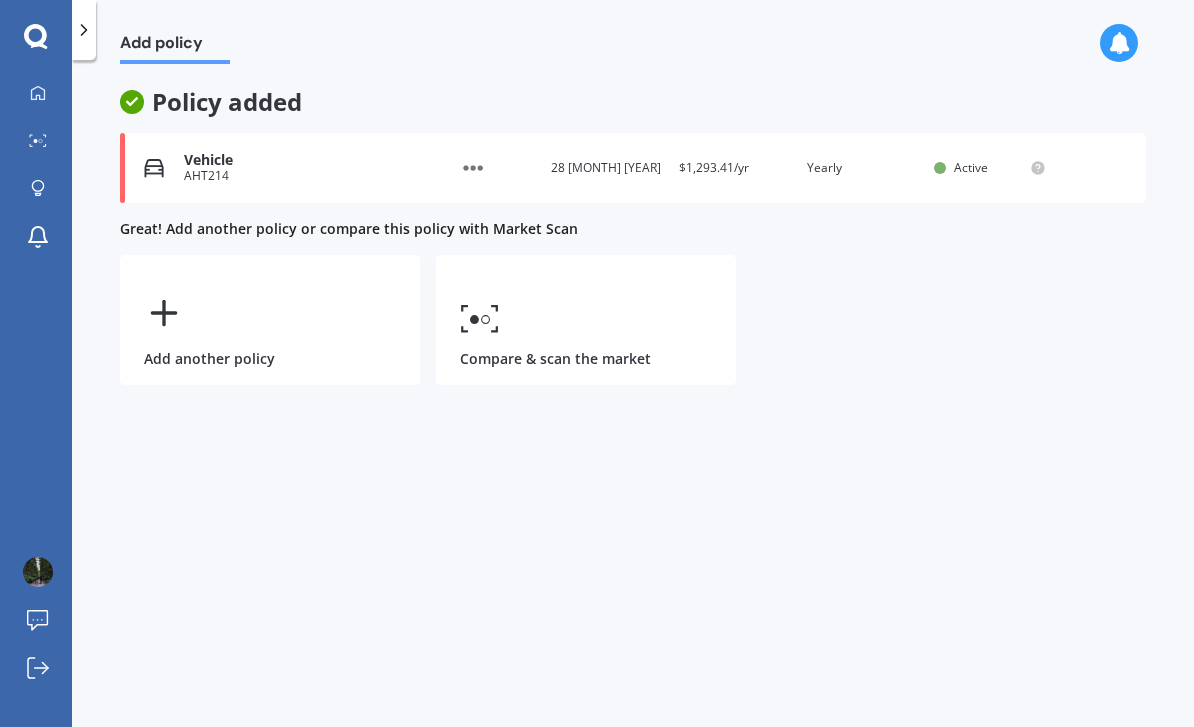 click 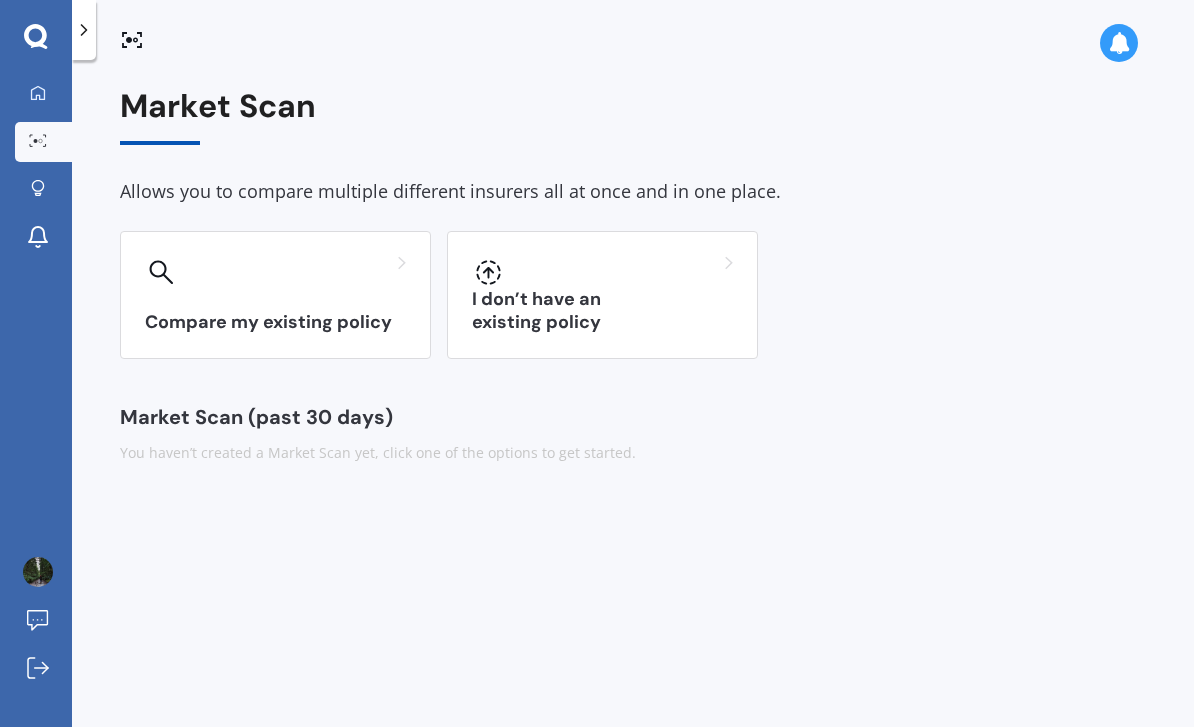 click on "Compare my existing policy" at bounding box center [275, 322] 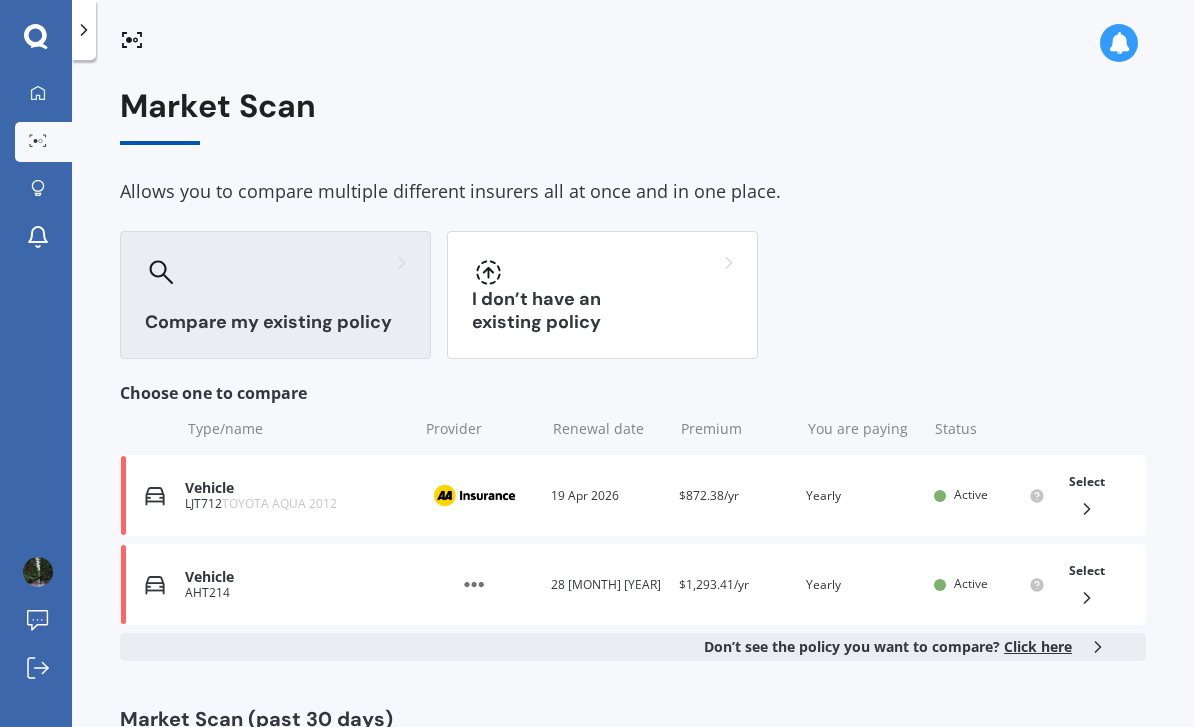 click on "Vehicle" at bounding box center (296, 577) 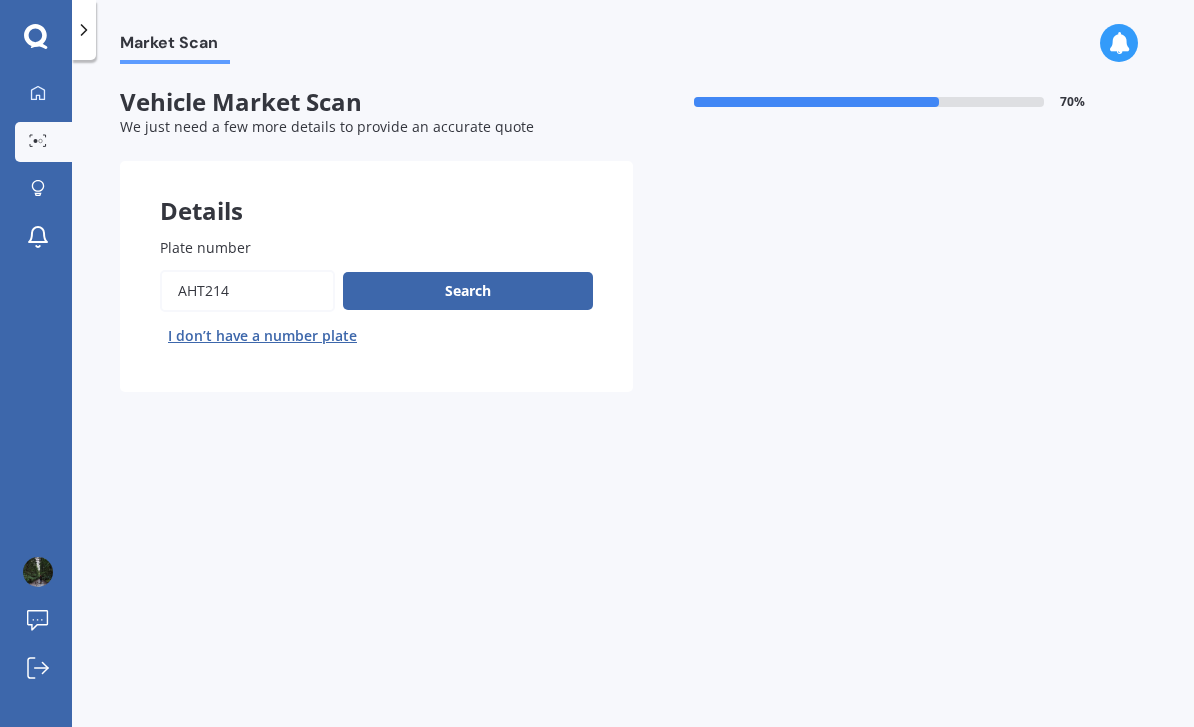 click on "Search" at bounding box center (468, 291) 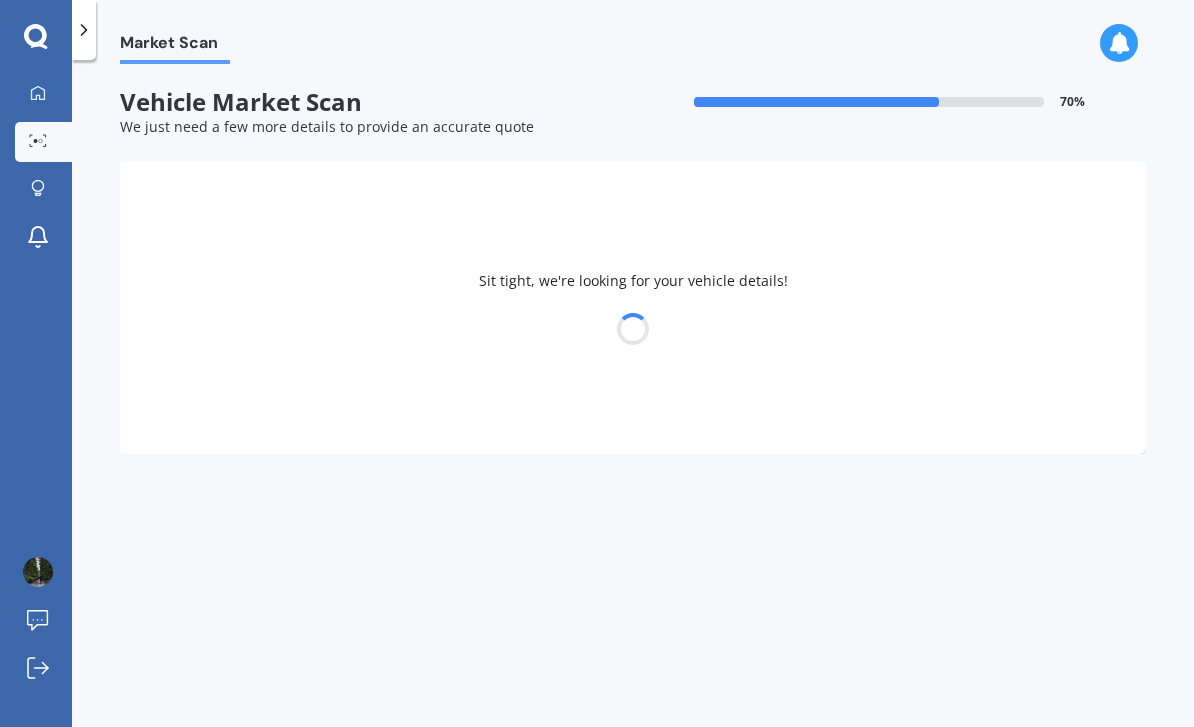 select on "FORD" 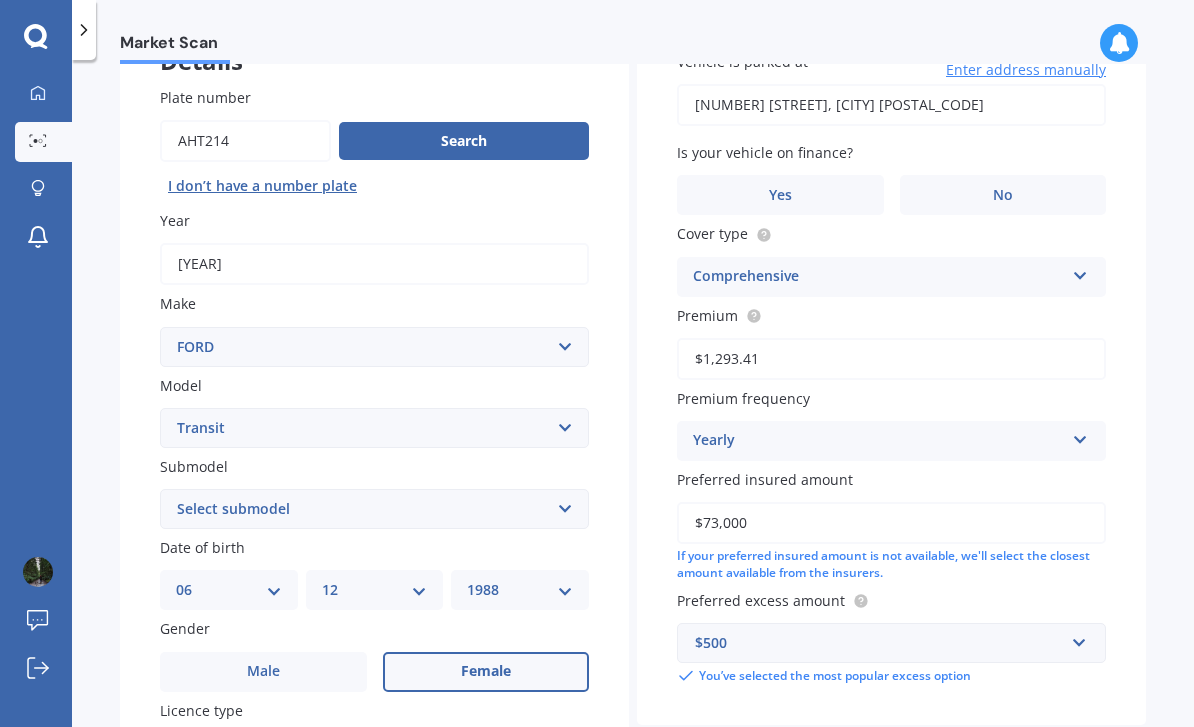 scroll, scrollTop: 155, scrollLeft: 0, axis: vertical 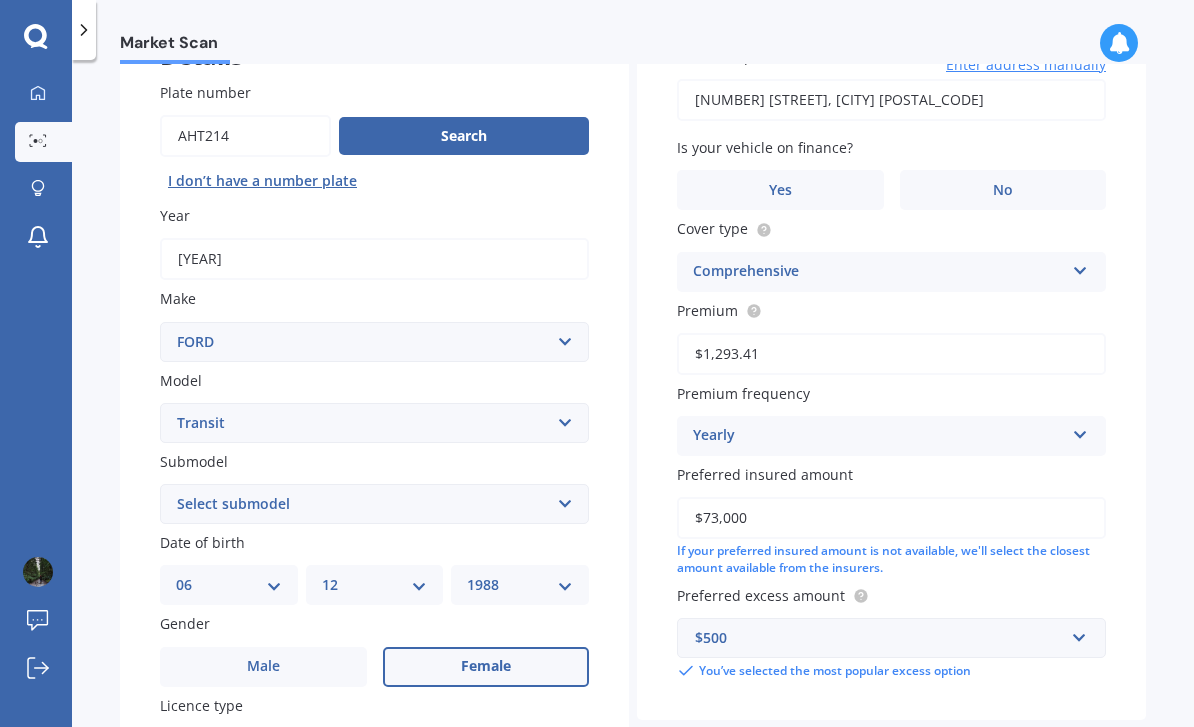 click on "Select submodel (All other) 12 Seat Mini Bus 2.2 Diesel Turbo 2.2 Turbo Diesel Van 2.4 TDCi Chassis Cab 2.4 TDCi LWB Van 2.4 TDCi SWB Van 2.5 Non-Turbo 350L 5Dr Heavy Van 350L Motorhome Bus 4 Cyl Bus 6 Cyl Chasis Cab 2.4 TDCI Chassis Cab 2.0 petrol Chassis Cab 2.3 petrol Chassis Cab turbo diesel LWB SWB SWB Low Roof 2.0D Light Van" at bounding box center (374, 504) 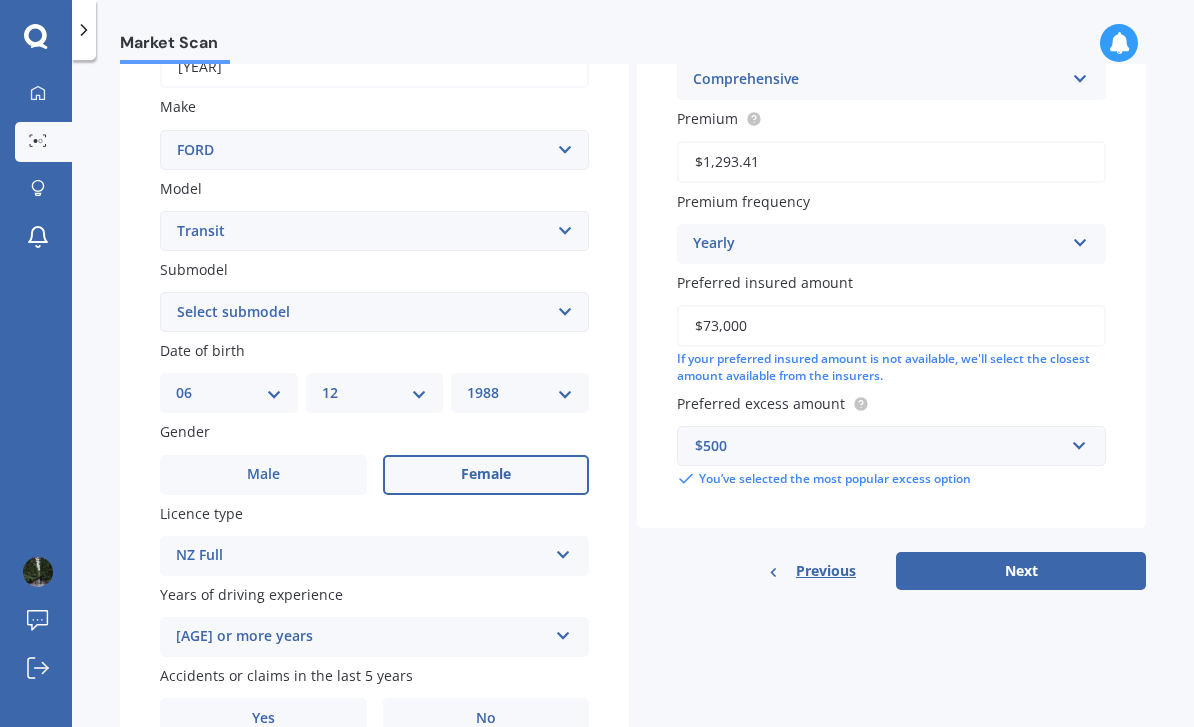 scroll, scrollTop: 351, scrollLeft: 0, axis: vertical 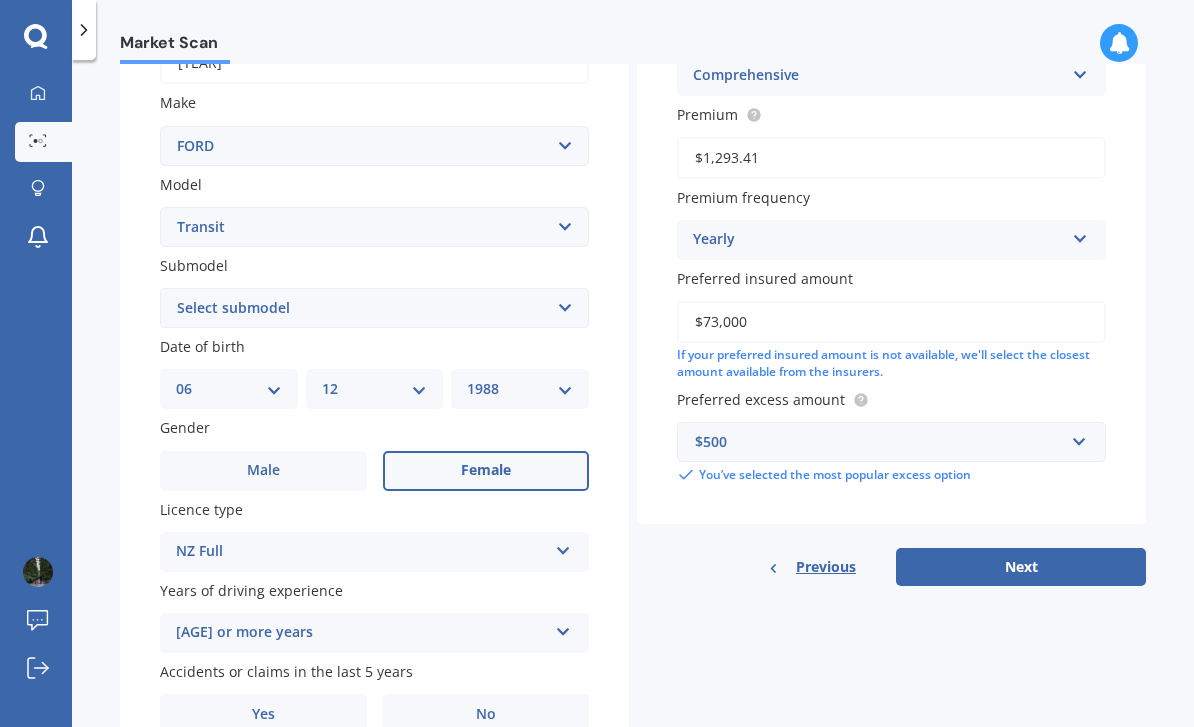 click on "Accidents or claims in the last 5 years Yes No" at bounding box center (374, 697) 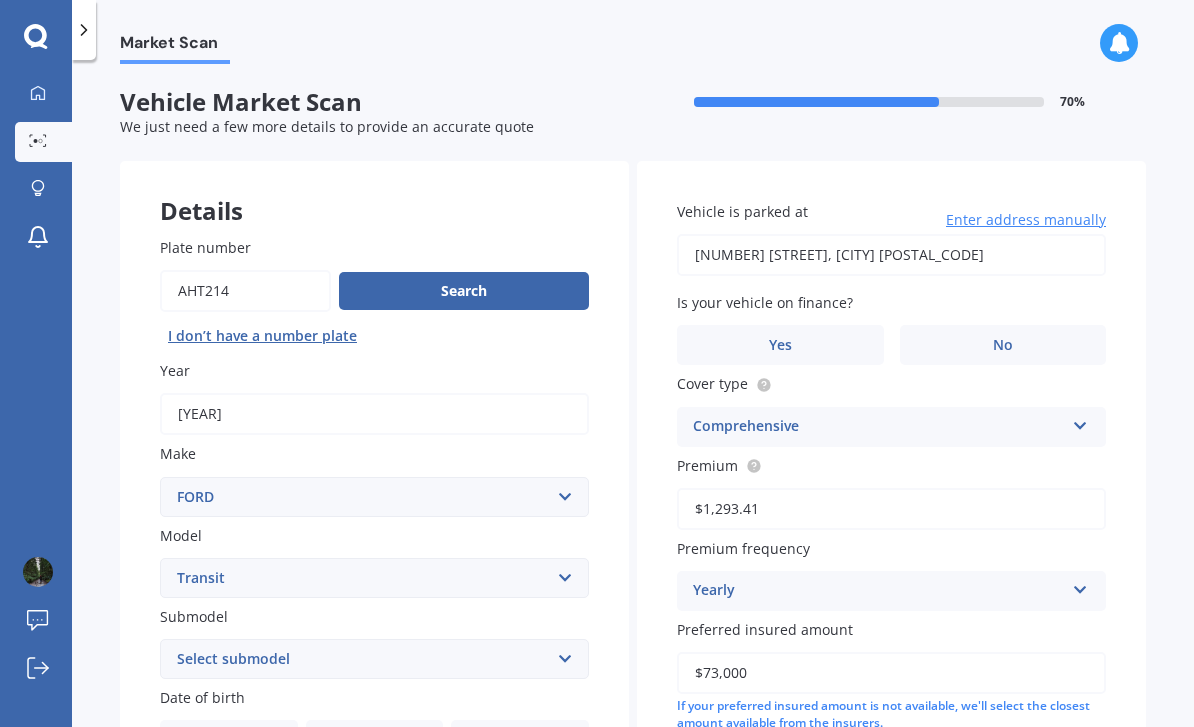 scroll, scrollTop: 0, scrollLeft: 0, axis: both 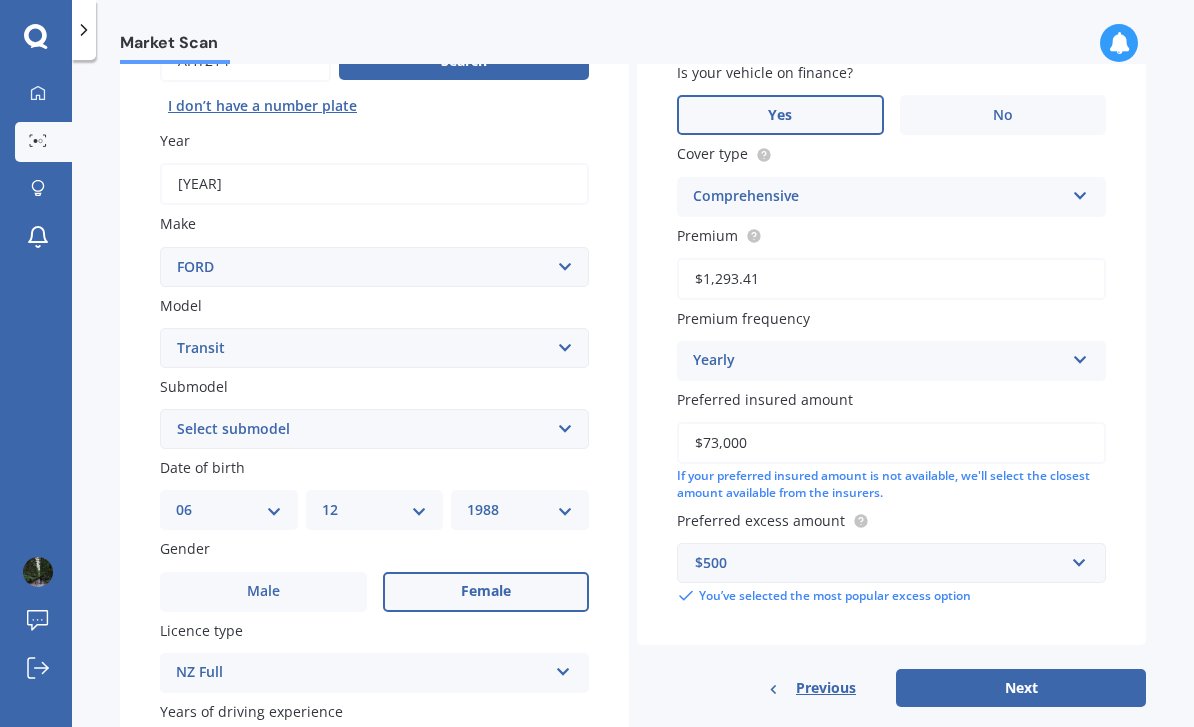 click on "Next" at bounding box center (1021, 688) 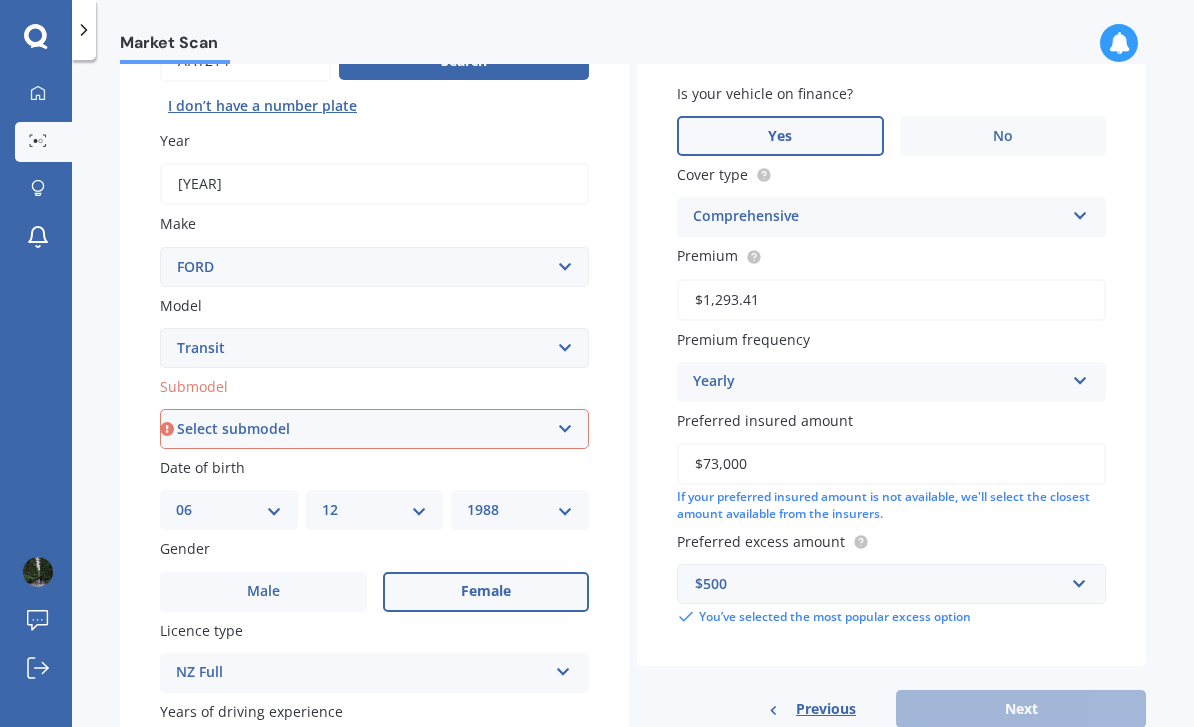 click on "Select submodel (All other) 12 Seat Mini Bus 2.2 Diesel Turbo 2.2 Turbo Diesel Van 2.4 TDCi Chassis Cab 2.4 TDCi LWB Van 2.4 TDCi SWB Van 2.5 Non-Turbo 350L 5Dr Heavy Van 350L Motorhome Bus 4 Cyl Bus 6 Cyl Chasis Cab 2.4 TDCI Chassis Cab 2.0 petrol Chassis Cab 2.3 petrol Chassis Cab turbo diesel LWB SWB SWB Low Roof 2.0D Light Van" at bounding box center (374, 429) 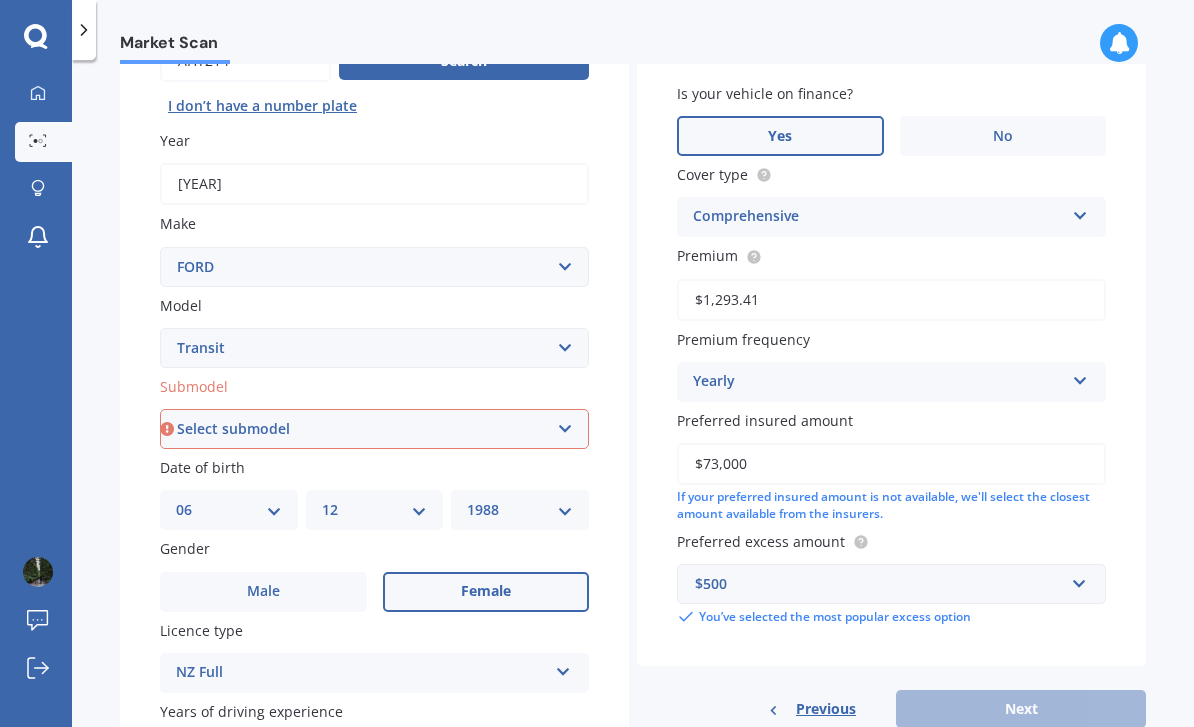 select on "(ALL OTHER)" 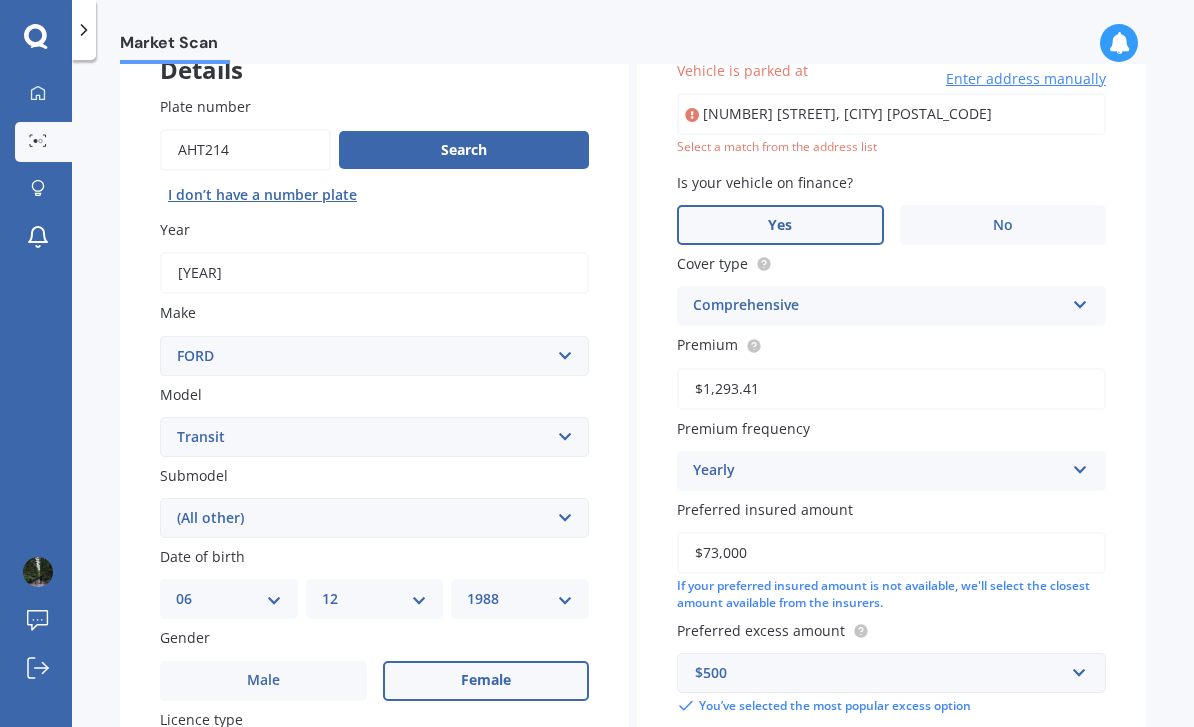 scroll, scrollTop: 135, scrollLeft: 0, axis: vertical 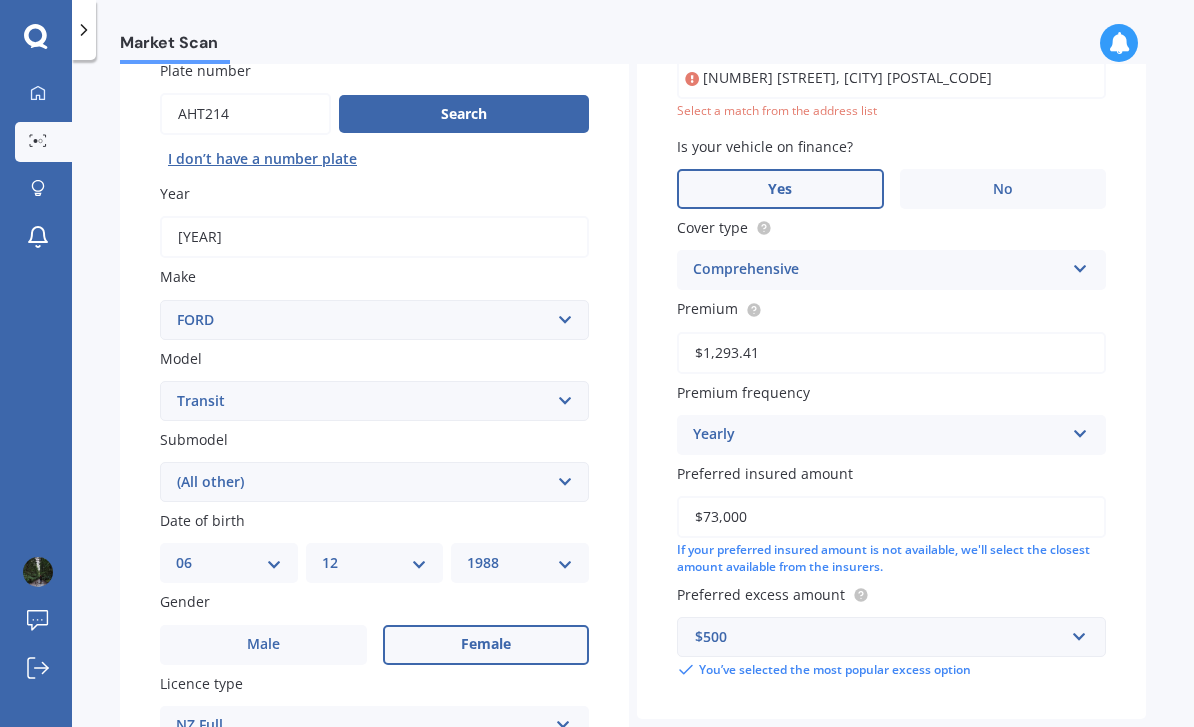click on "Previous Next" at bounding box center [891, 762] 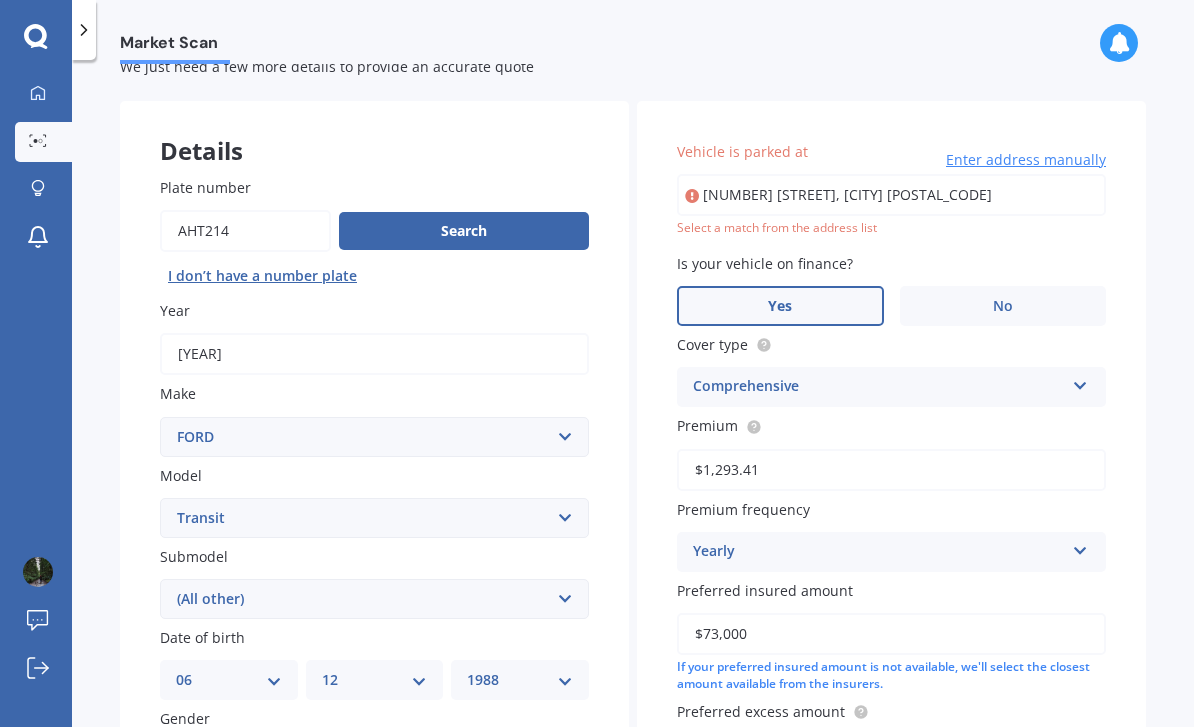 scroll, scrollTop: 60, scrollLeft: 0, axis: vertical 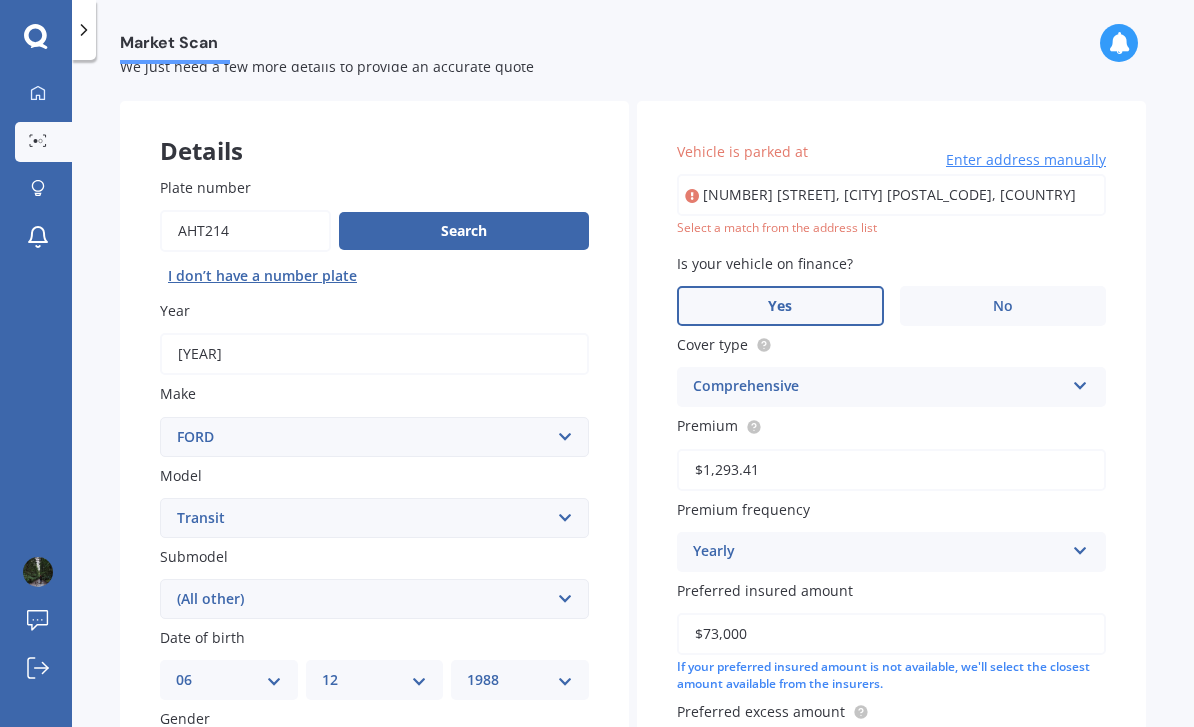 type on "[NUMBER] [STREET], [CITY] [POSTAL_CODE]" 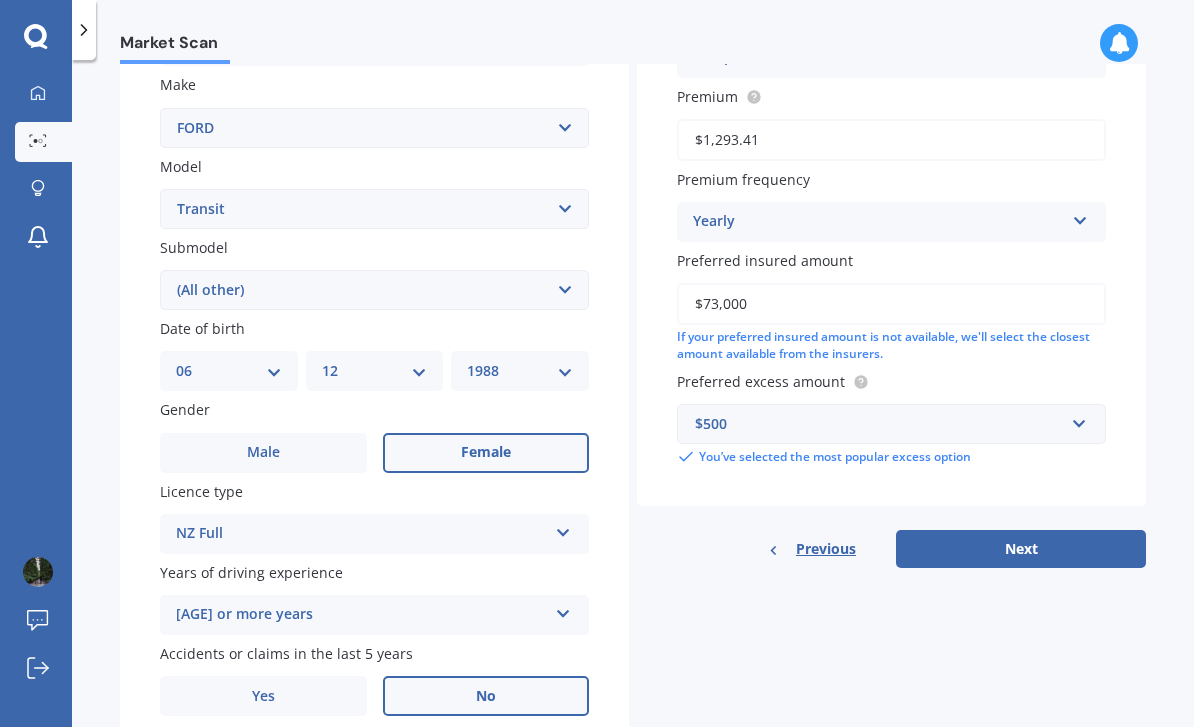 scroll, scrollTop: 369, scrollLeft: 0, axis: vertical 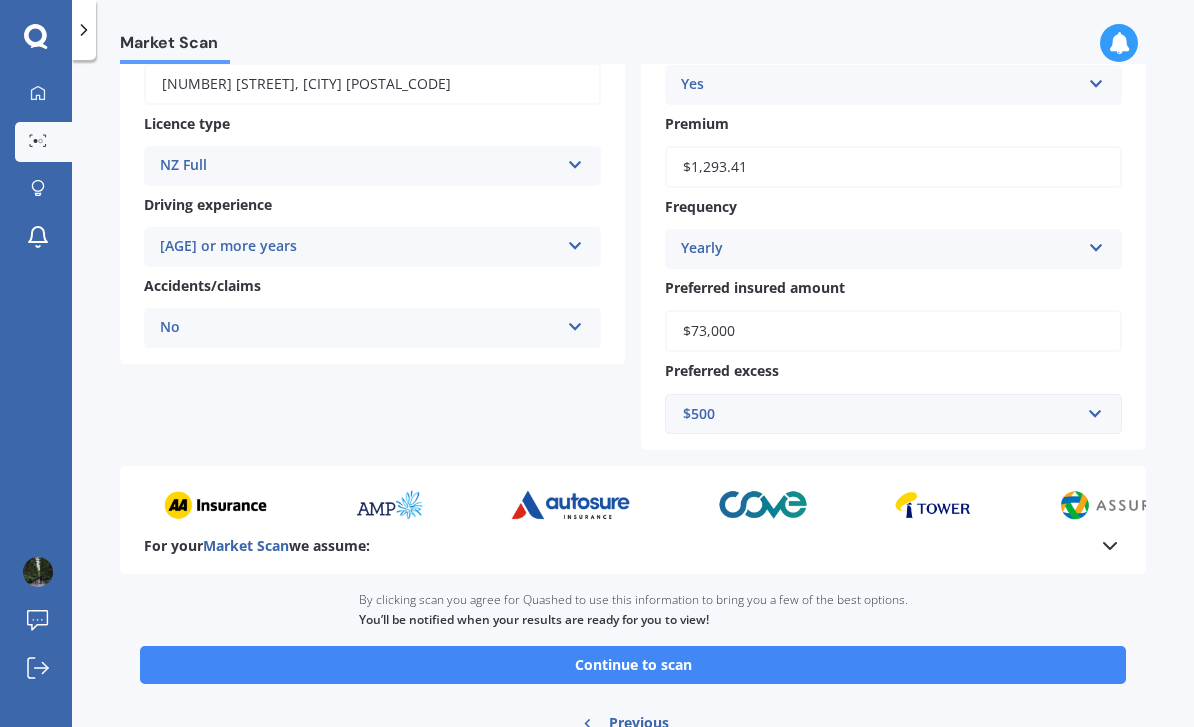click on "Continue to scan" at bounding box center (633, 665) 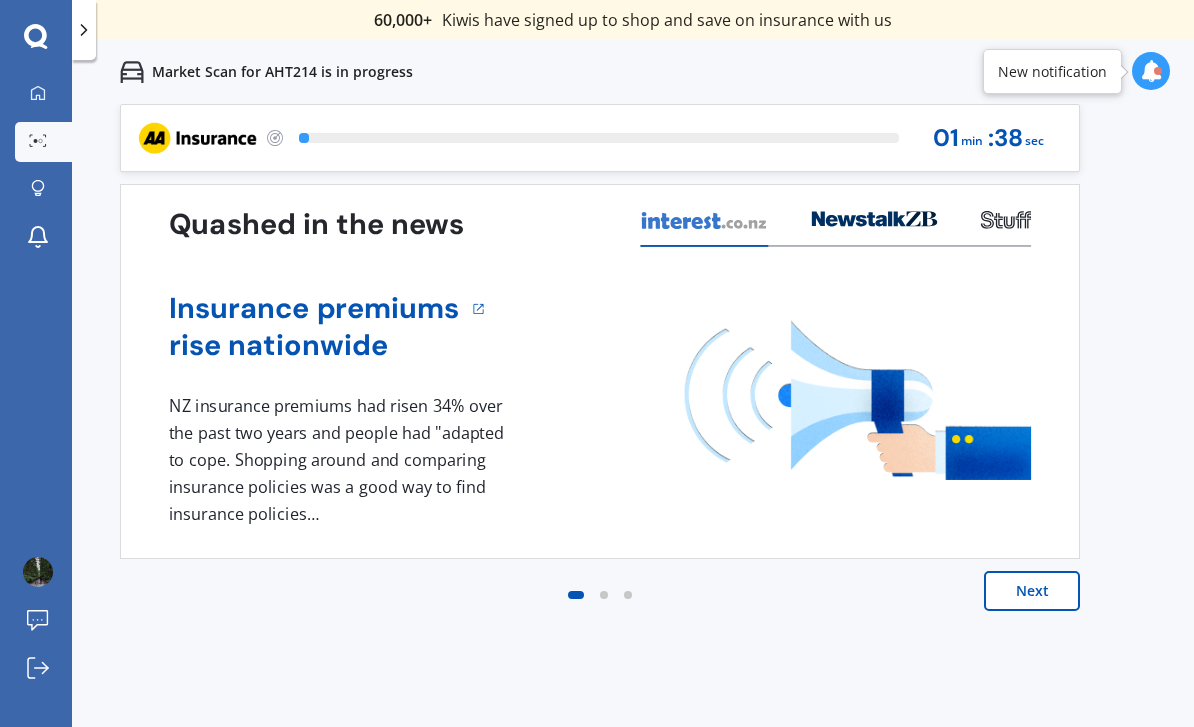 scroll, scrollTop: 0, scrollLeft: 0, axis: both 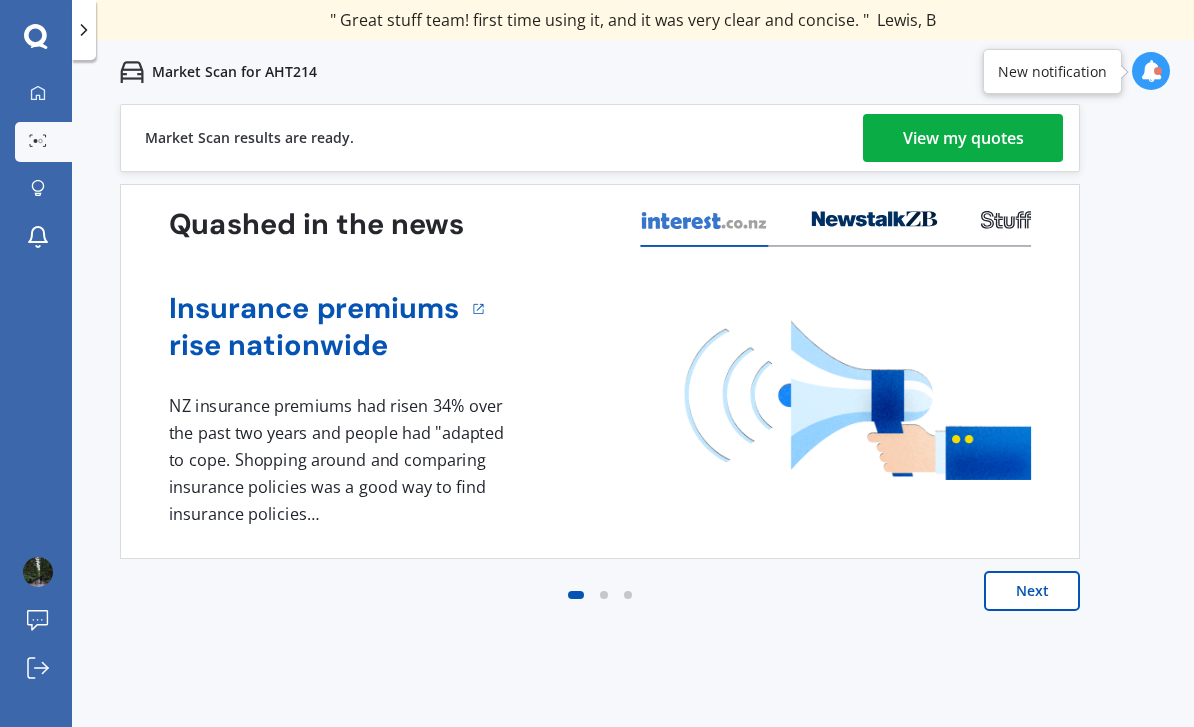 click on "View my quotes" at bounding box center [963, 138] 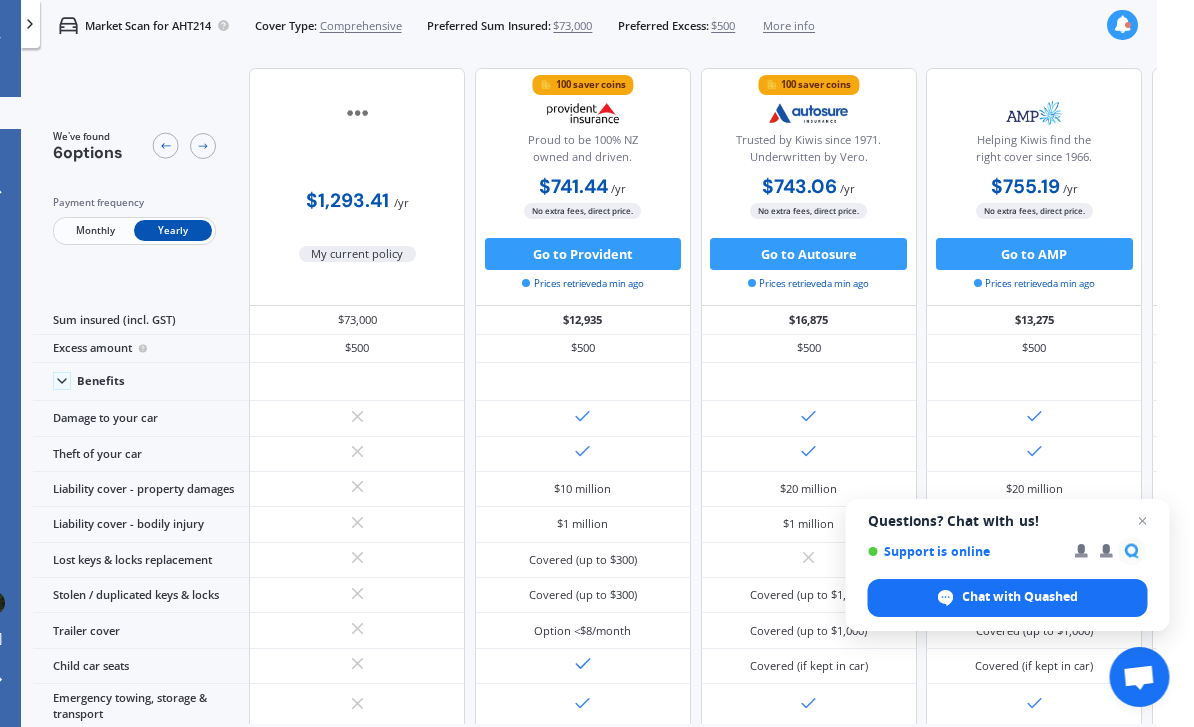 scroll, scrollTop: 0, scrollLeft: 37, axis: horizontal 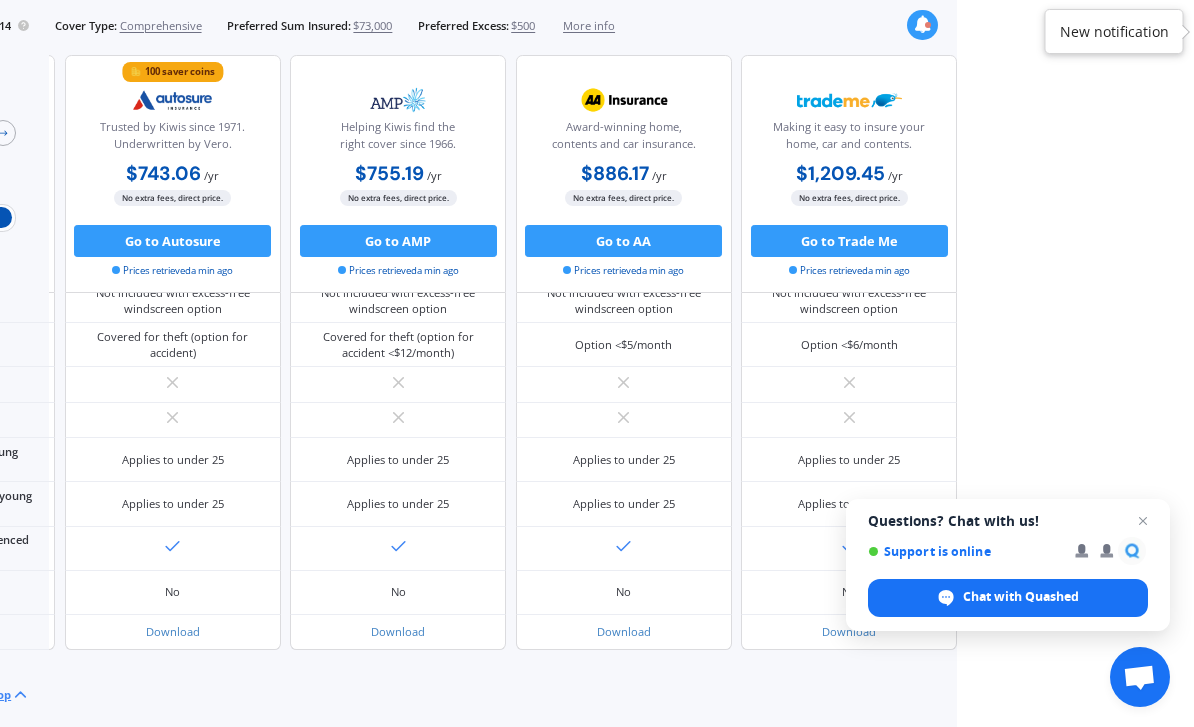 click on "Go to AMP" at bounding box center [398, 241] 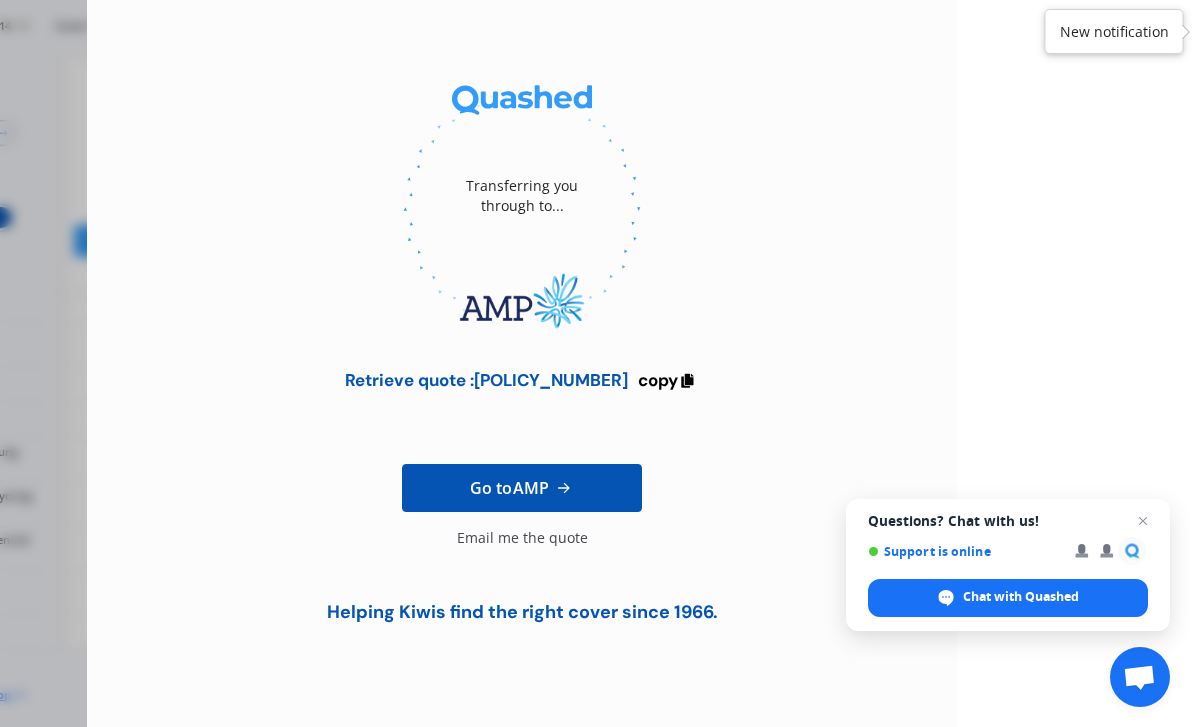 scroll, scrollTop: 103, scrollLeft: 0, axis: vertical 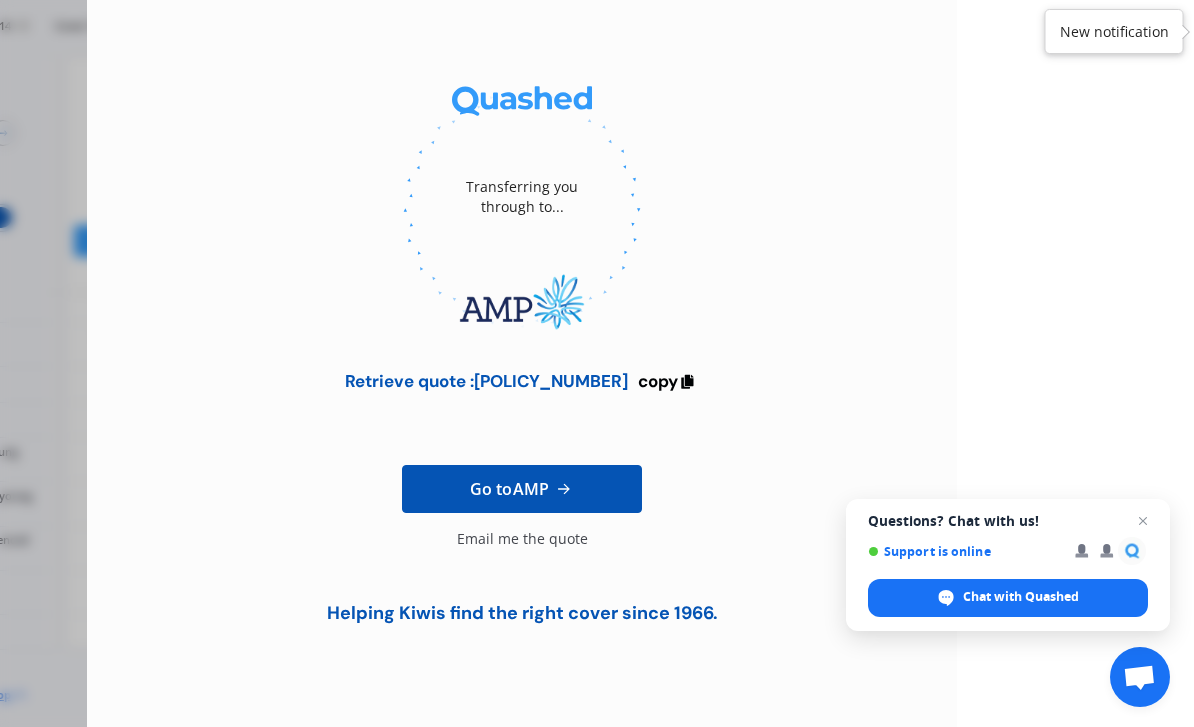 click on "Go to  AMP" at bounding box center (522, 489) 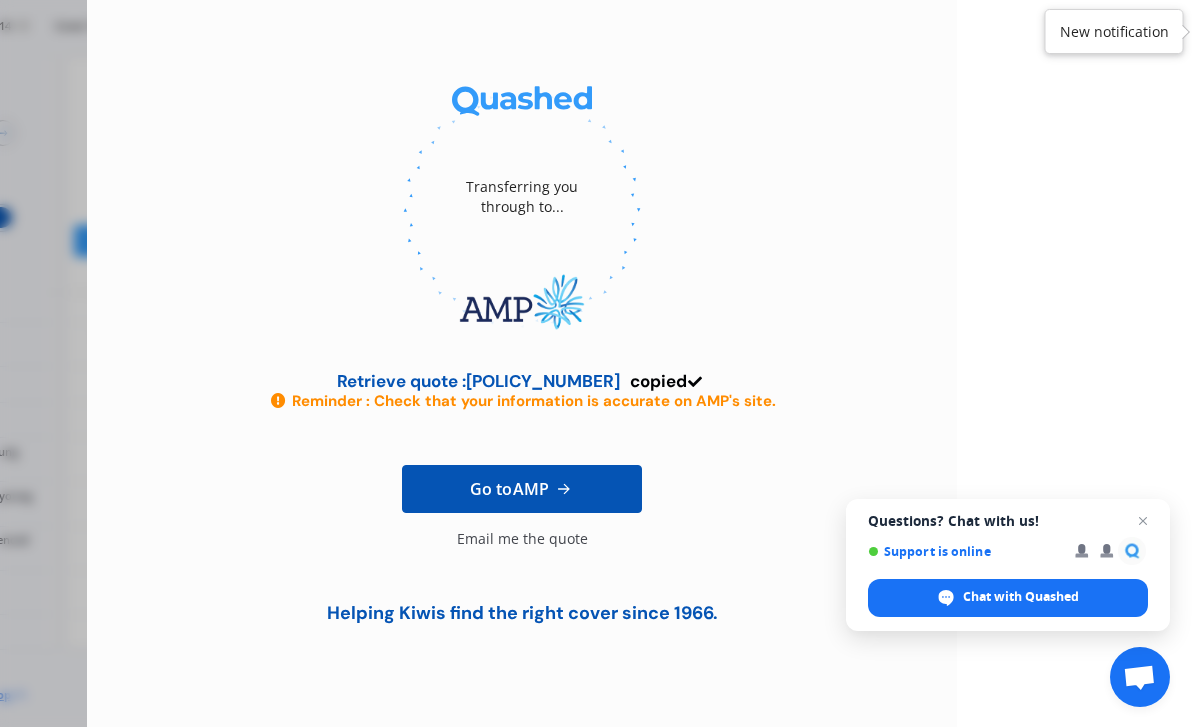 click on "New notification" at bounding box center [1114, 32] 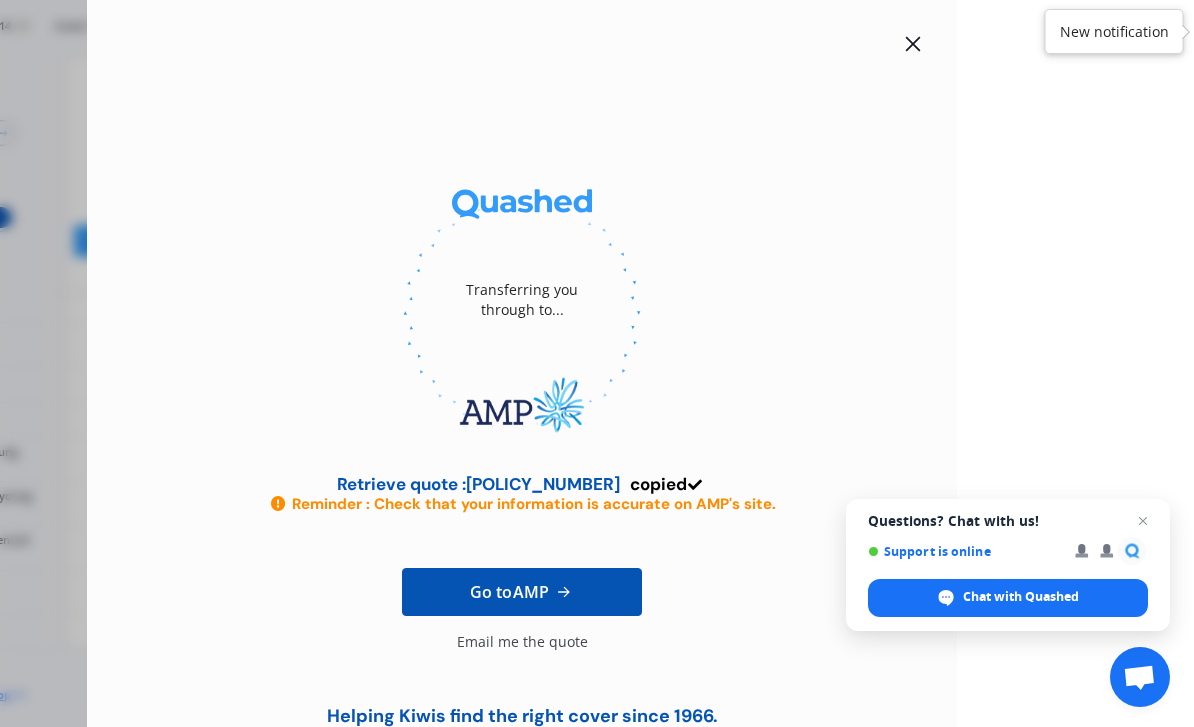 scroll, scrollTop: 0, scrollLeft: 0, axis: both 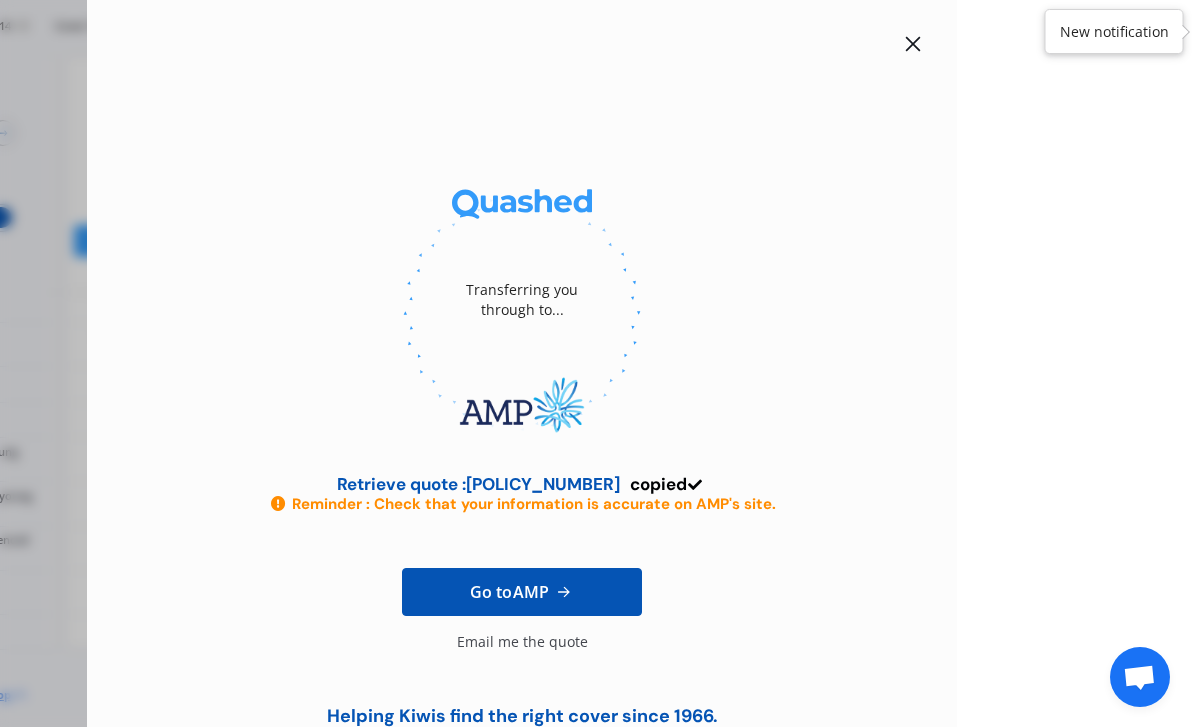 click 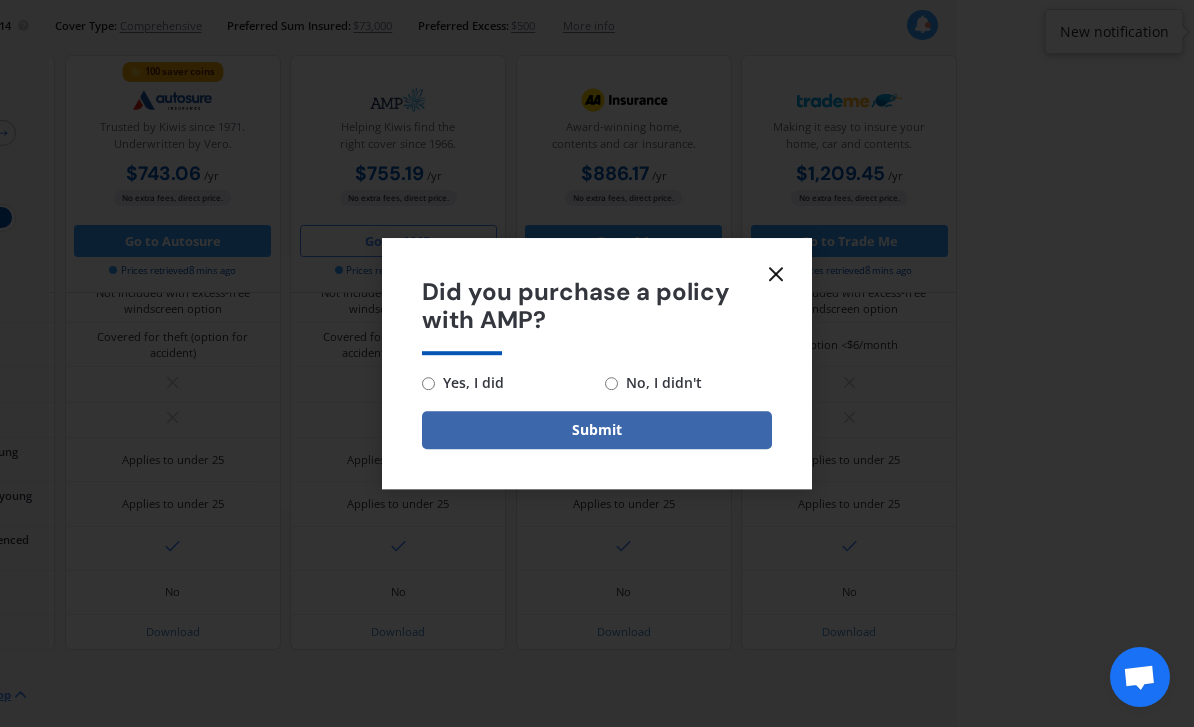click 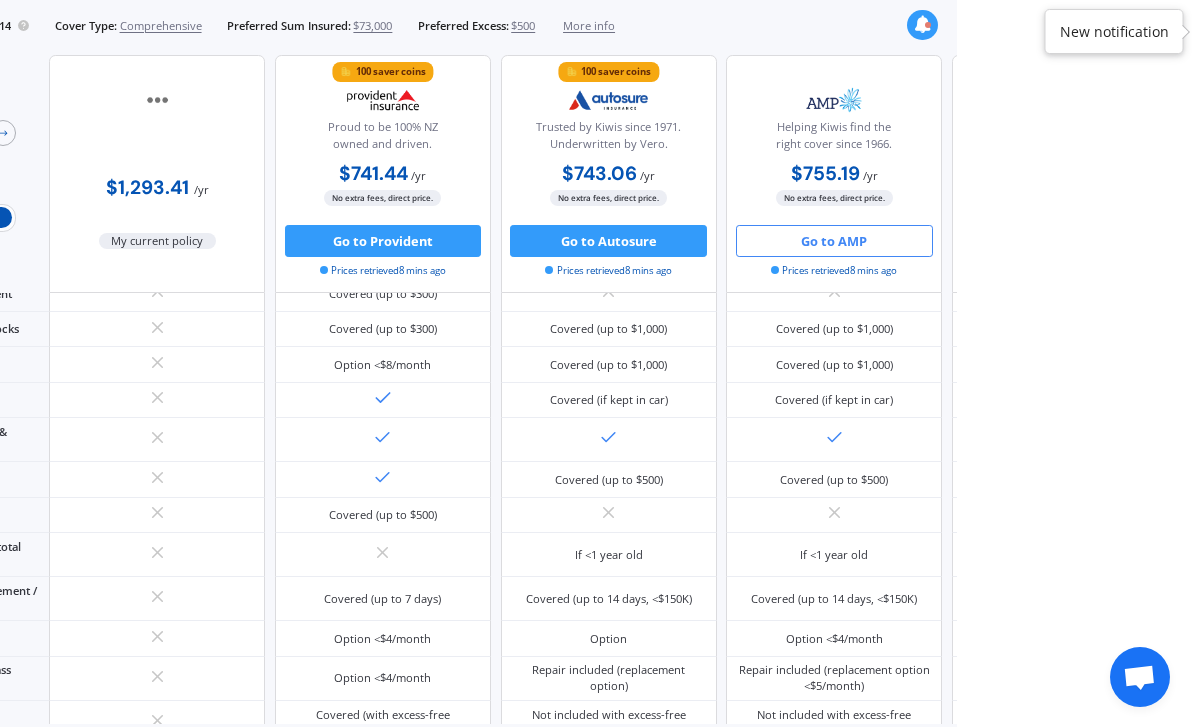 scroll, scrollTop: 333, scrollLeft: 0, axis: vertical 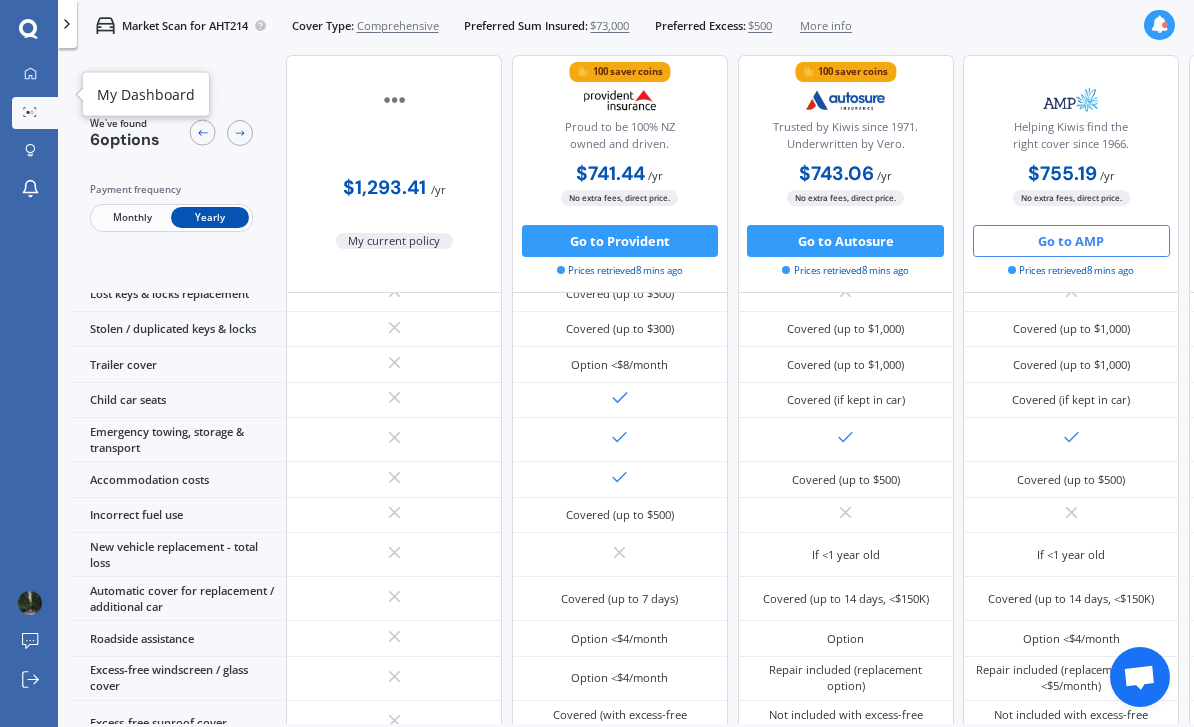 click 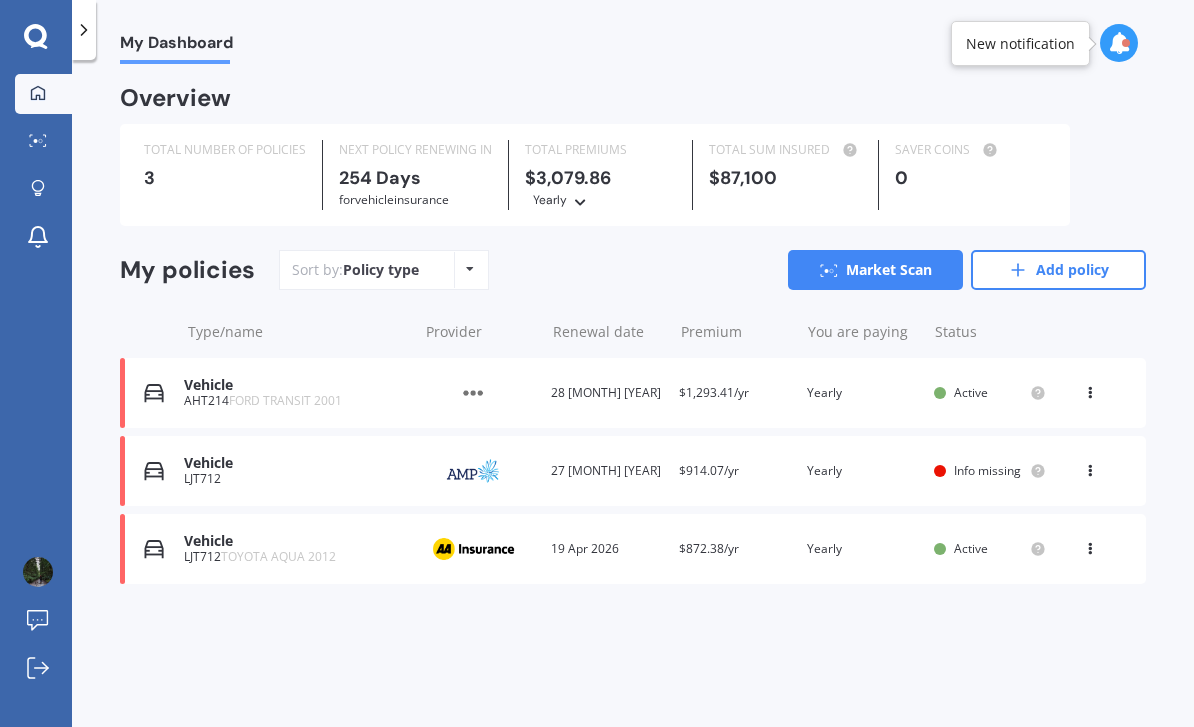 click on "Vehicle [VEHICLE_ID] Provider Renewal date 27 Apr [YEAR] Premium $914.07/yr You are paying Yearly Status Info missing View option View policy Delete" at bounding box center [633, 471] 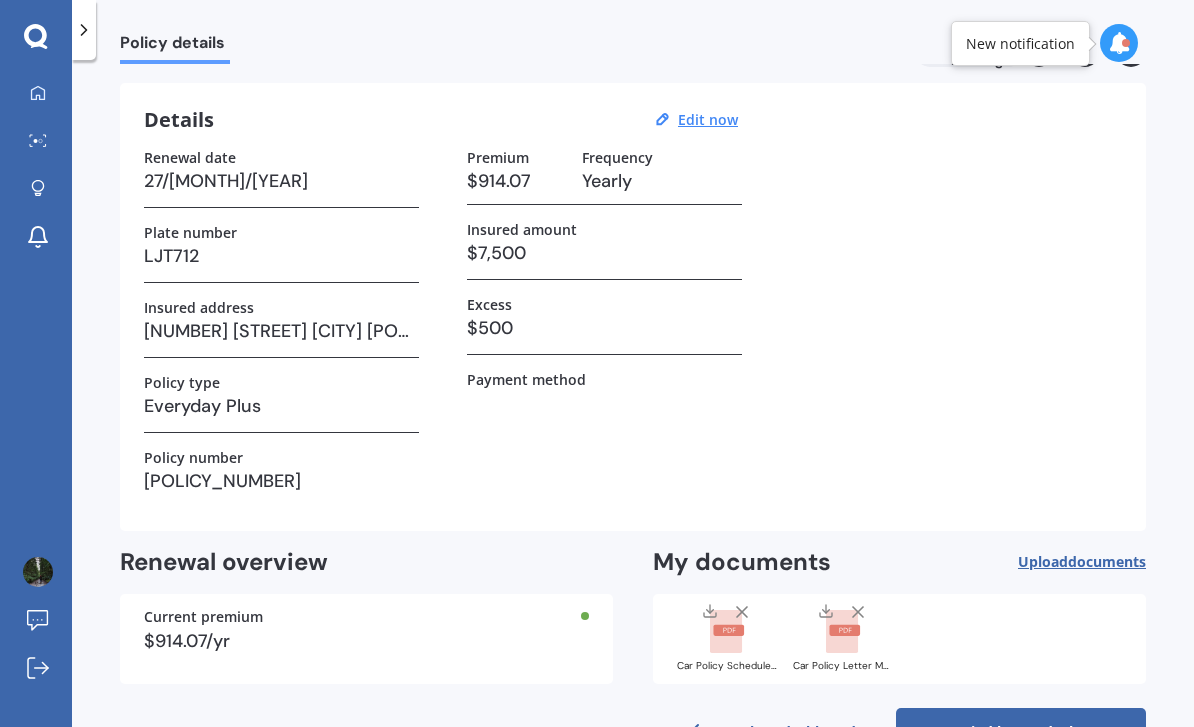 scroll, scrollTop: 50, scrollLeft: 0, axis: vertical 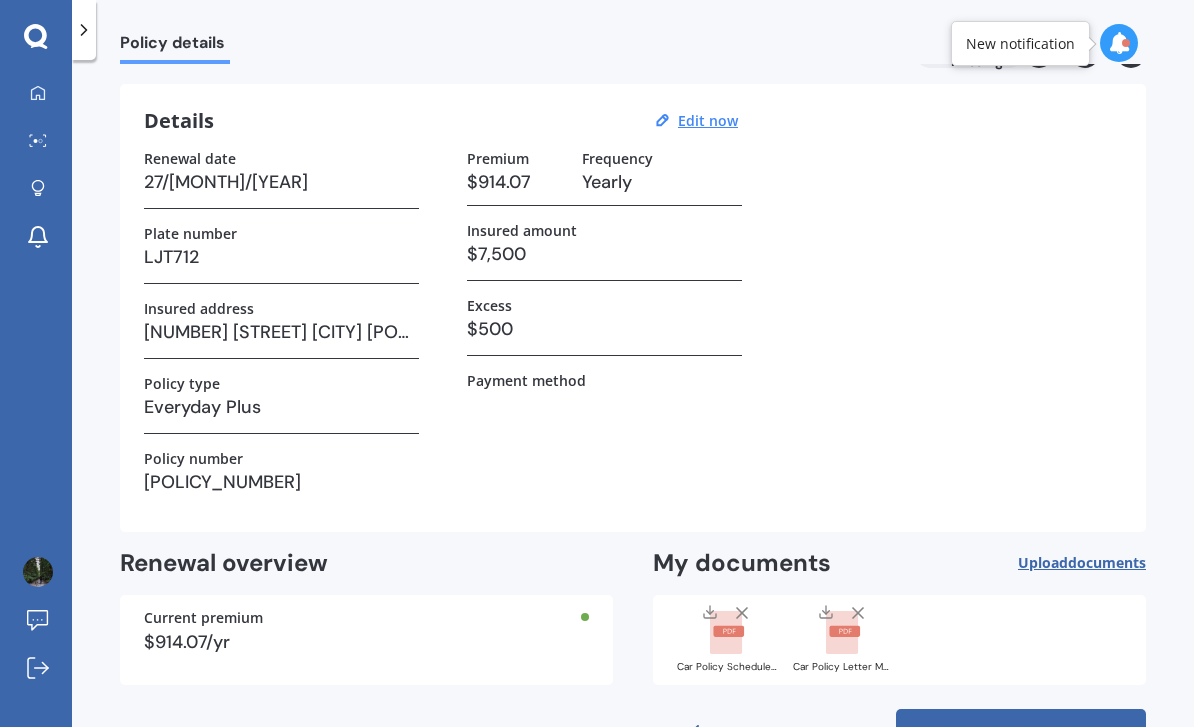 click on "Find better deals" at bounding box center (1021, 733) 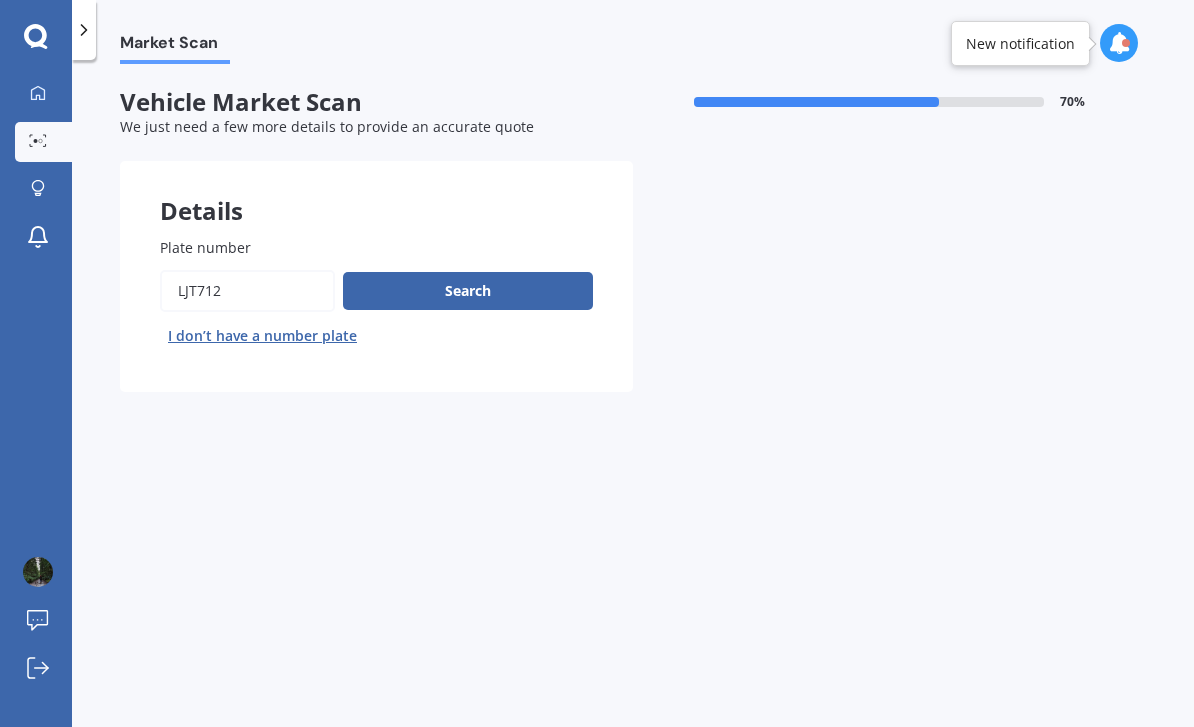 click on "Search" at bounding box center [468, 291] 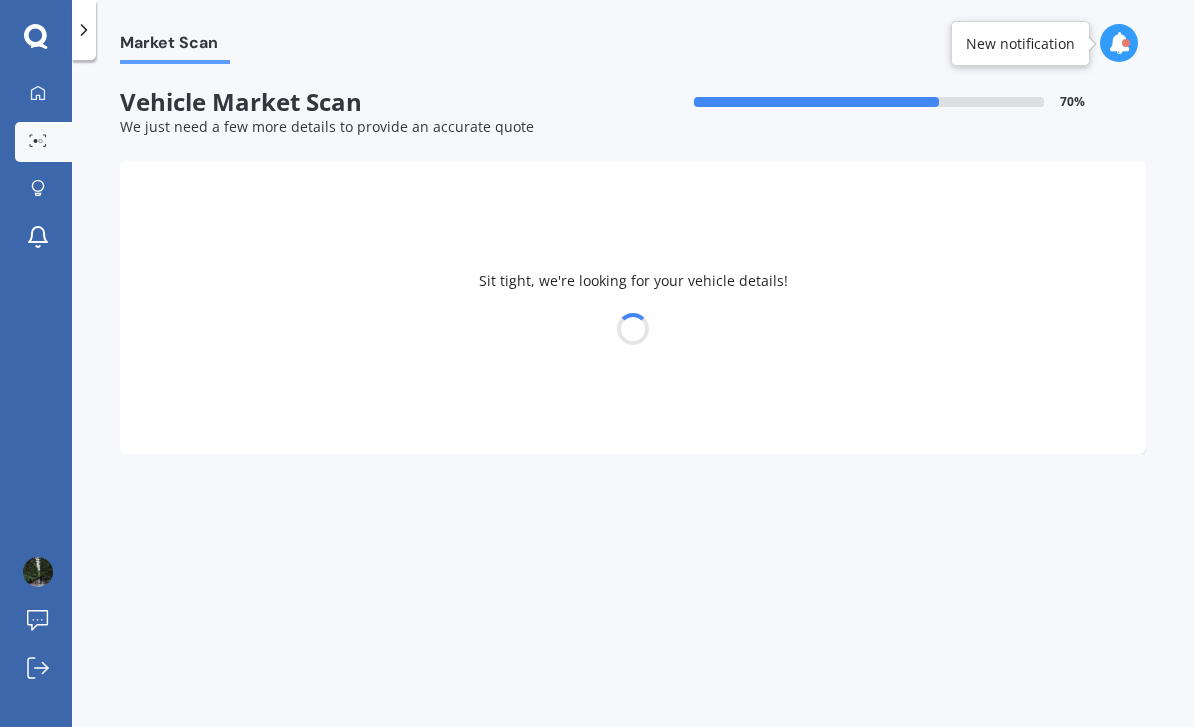 select on "TOYOTA" 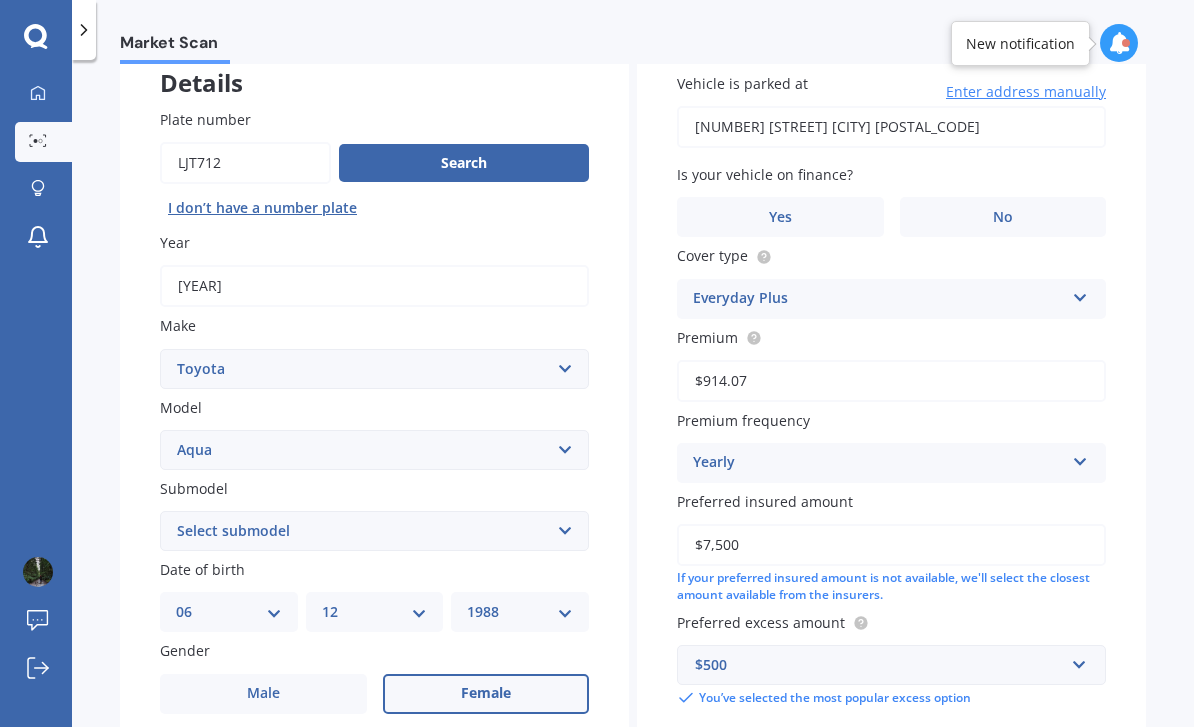 scroll, scrollTop: 127, scrollLeft: 0, axis: vertical 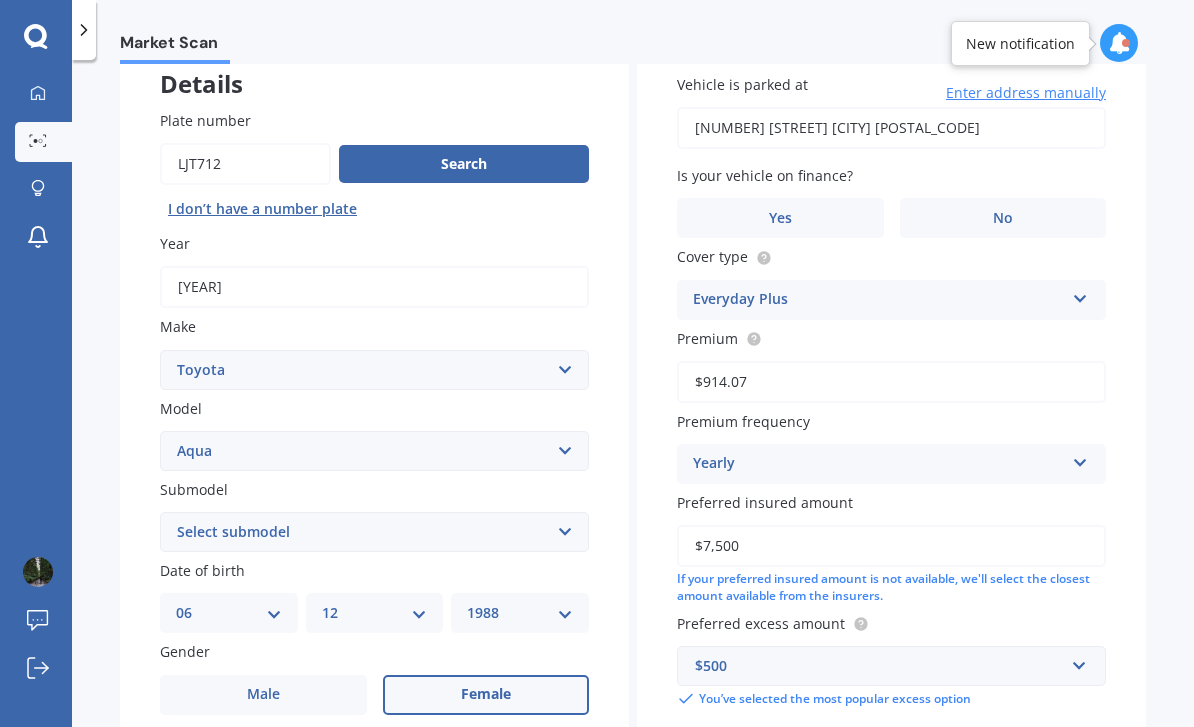 click on "Select submodel Hatchback Hybrid" at bounding box center [374, 532] 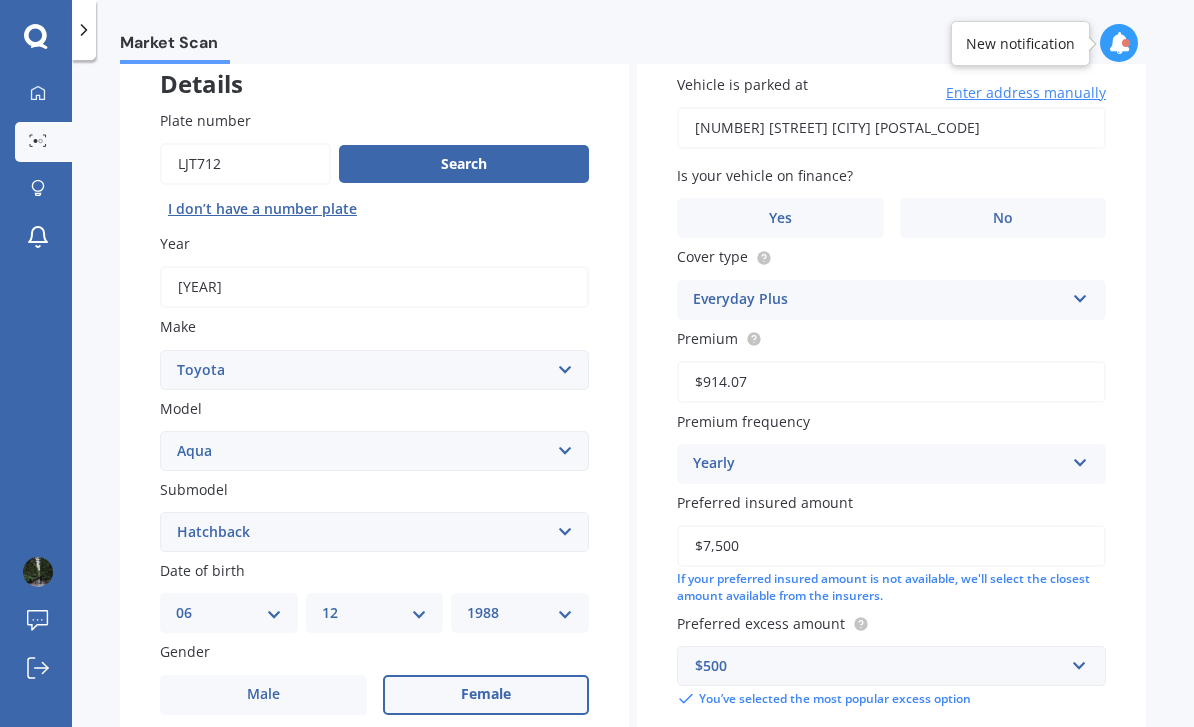 click on "Select submodel Hatchback Hybrid" at bounding box center [374, 532] 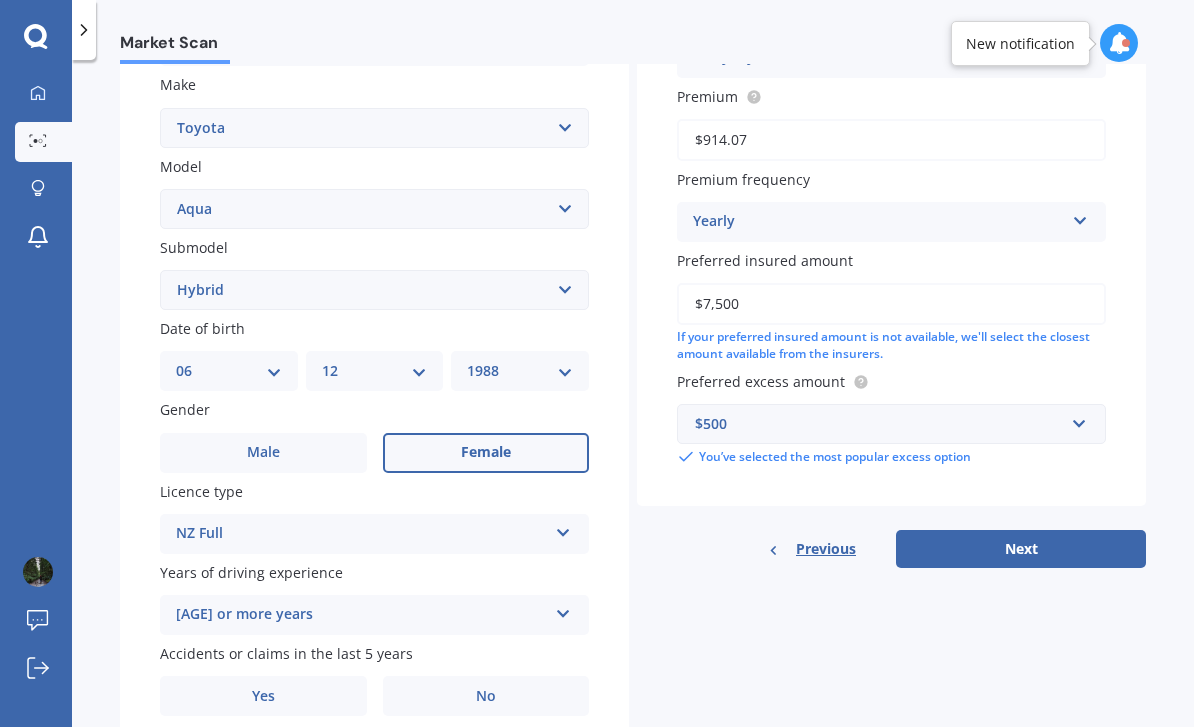 scroll, scrollTop: 369, scrollLeft: 0, axis: vertical 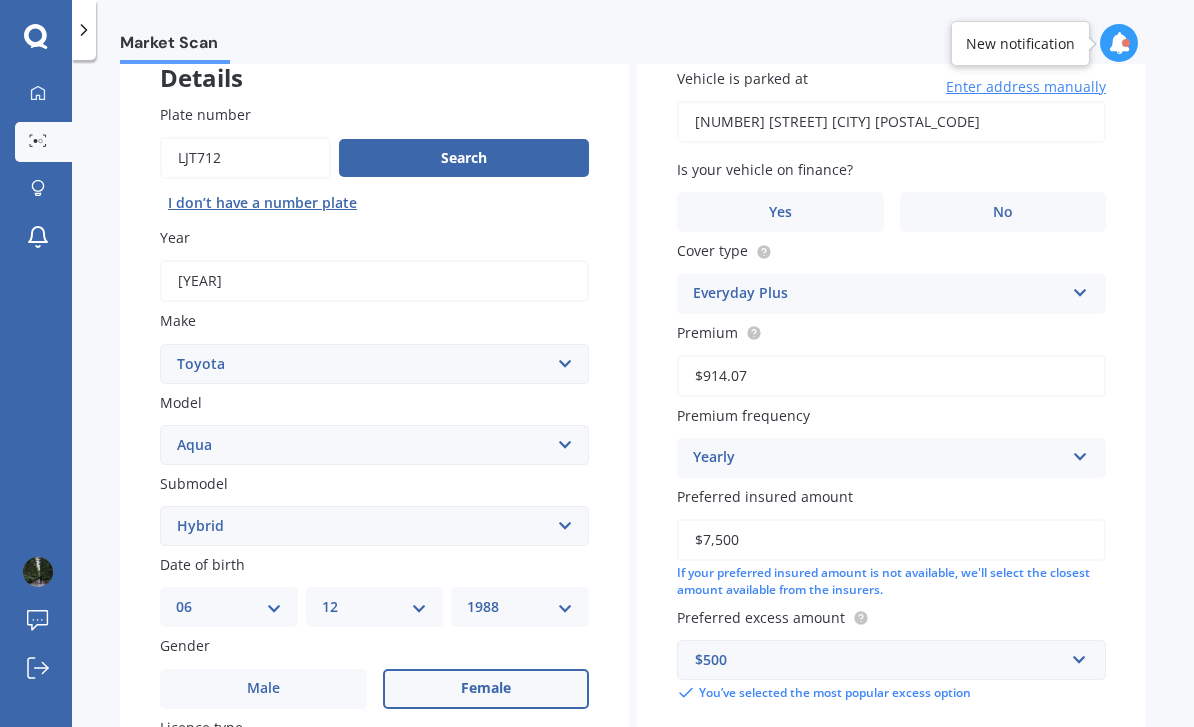 click on "No" at bounding box center [1003, 212] 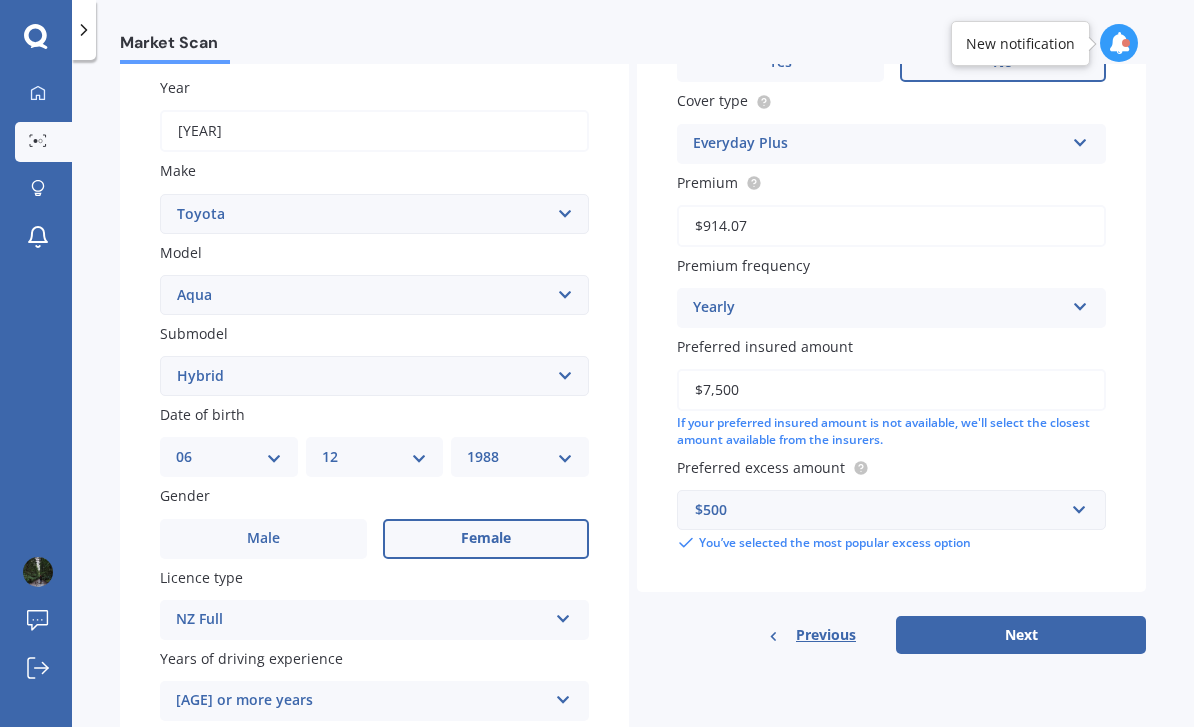 scroll, scrollTop: 296, scrollLeft: 0, axis: vertical 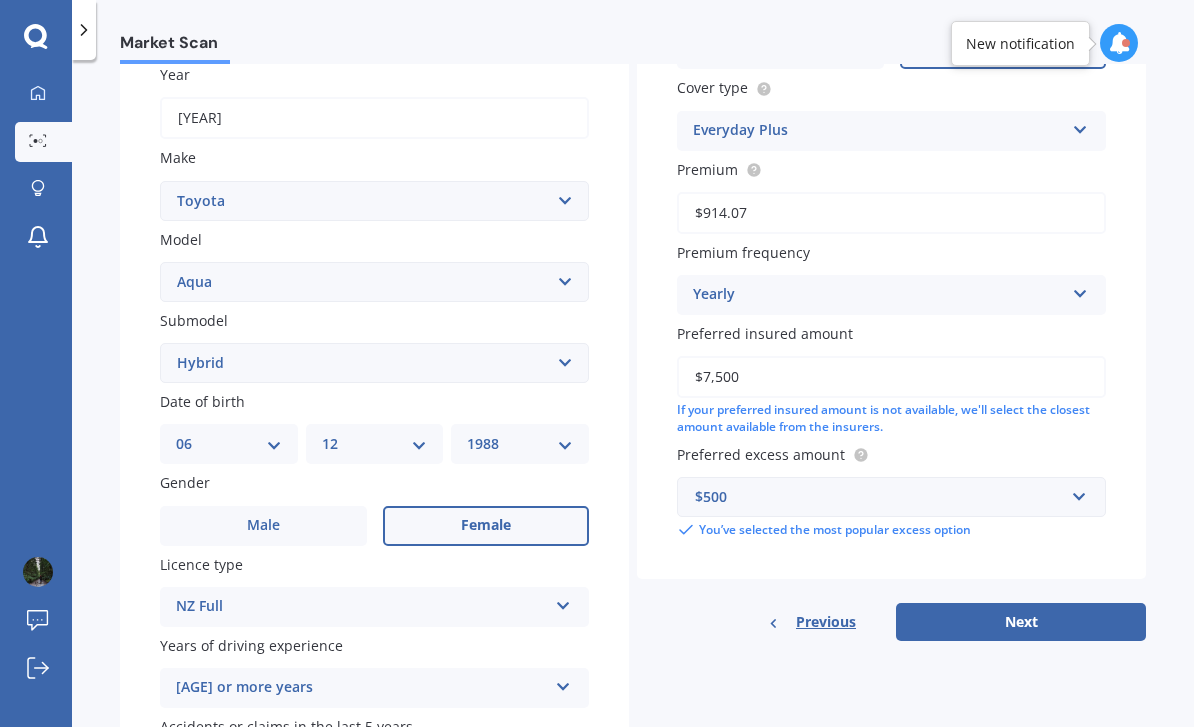 click on "Next" at bounding box center (1021, 622) 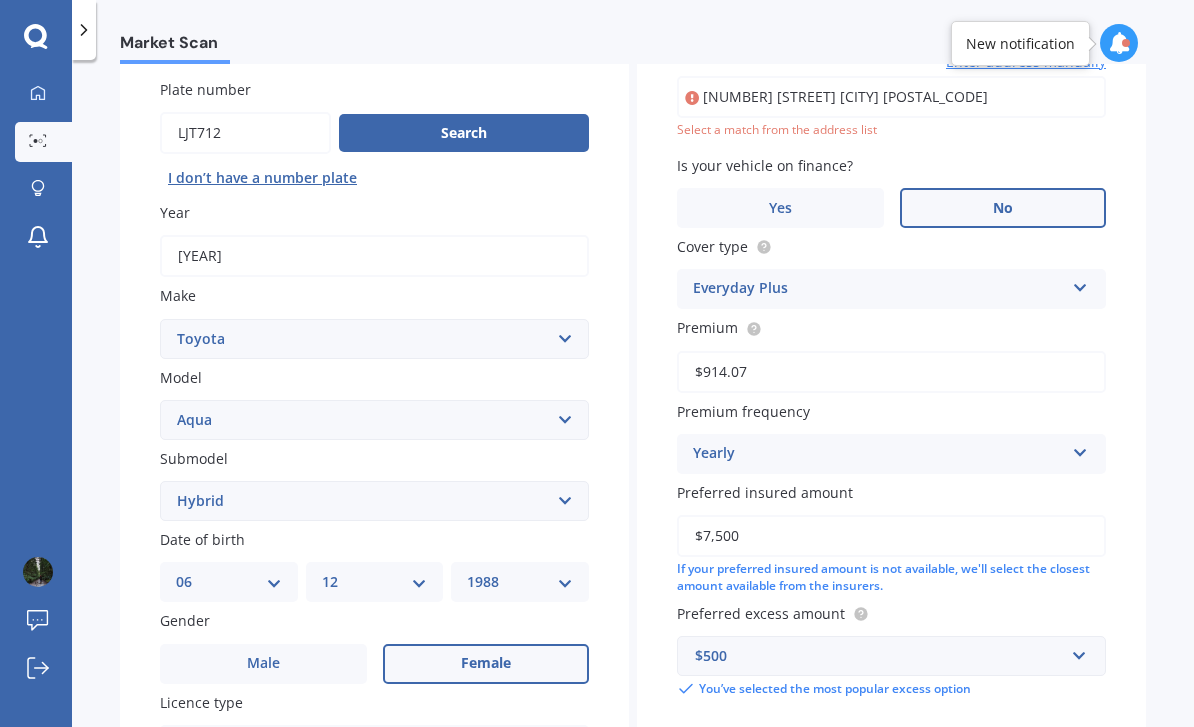 scroll, scrollTop: 135, scrollLeft: 0, axis: vertical 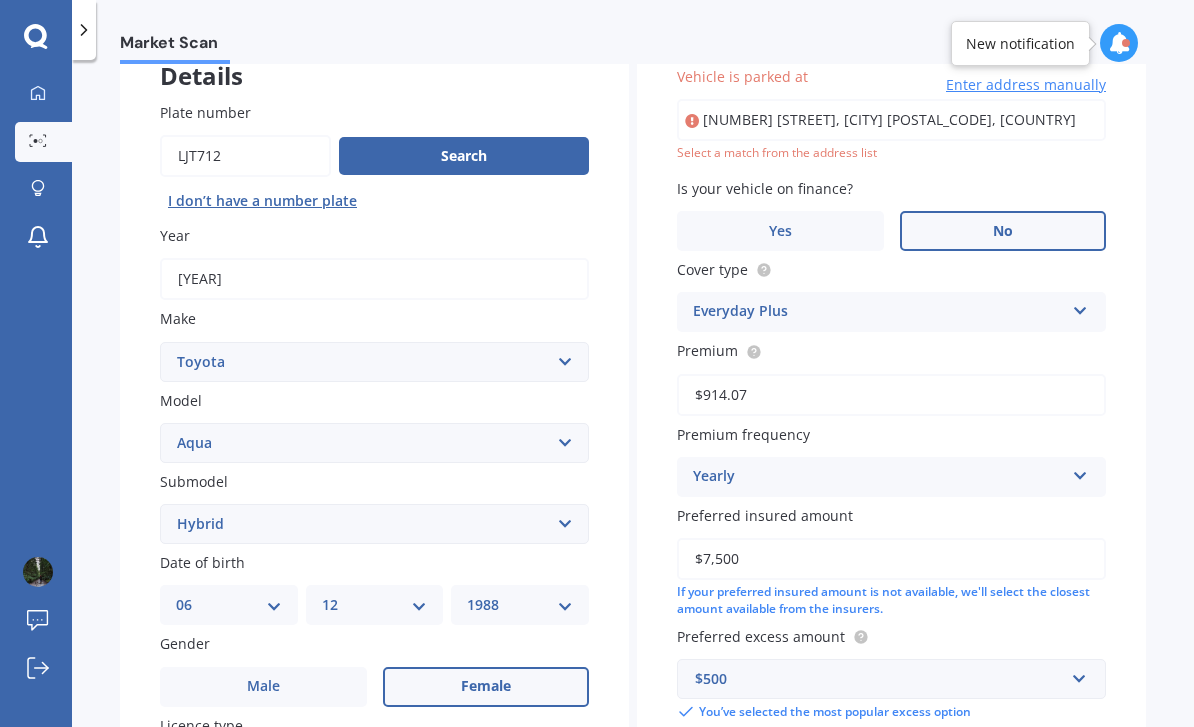 type on "[NUMBER] [STREET], [CITY] [POSTAL_CODE]" 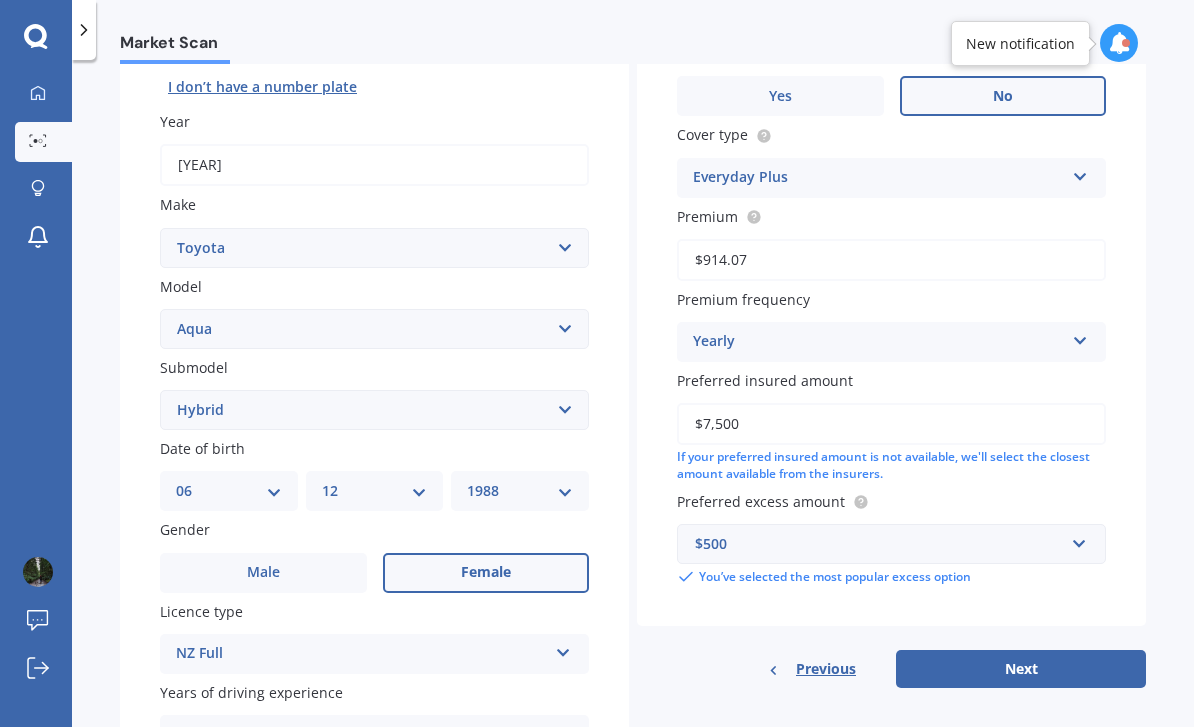 click on "Next" at bounding box center (1021, 669) 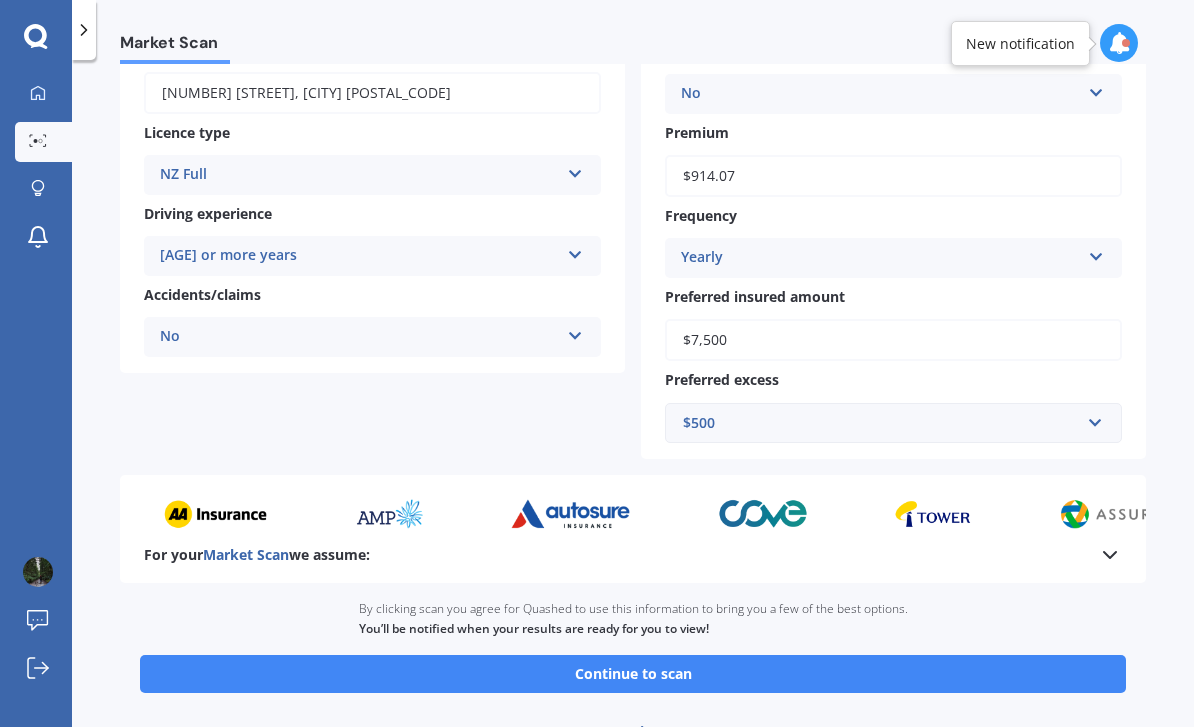scroll, scrollTop: 301, scrollLeft: 0, axis: vertical 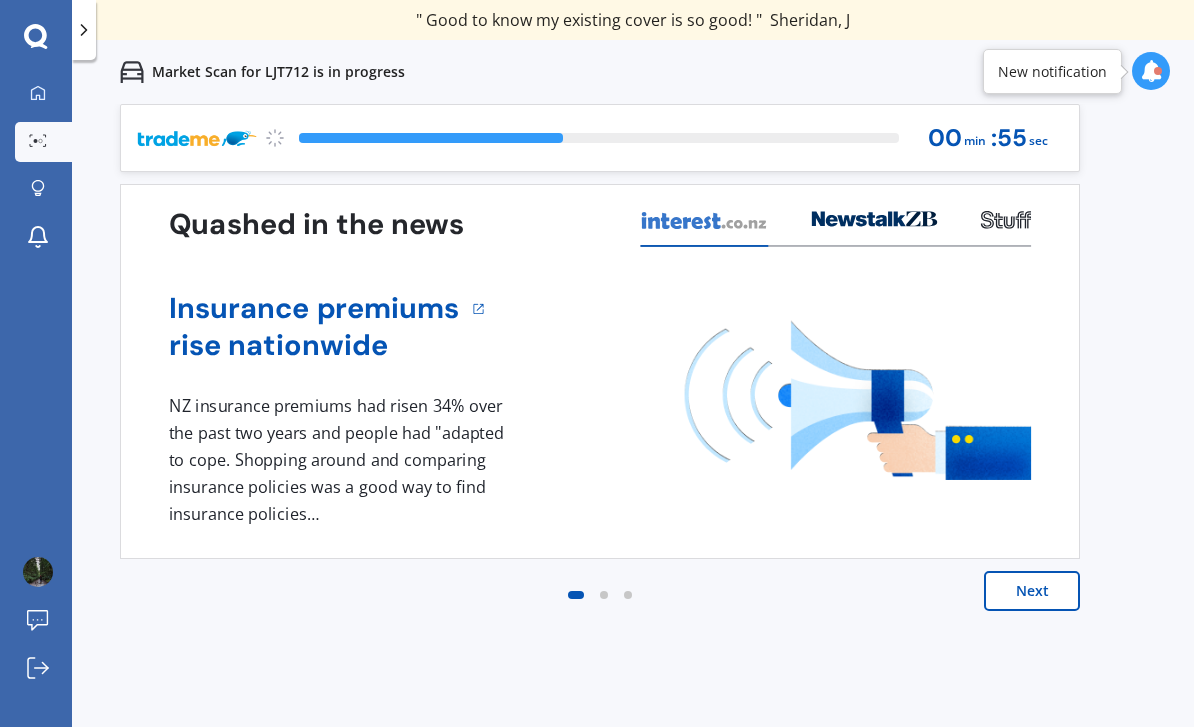 click on "Next" at bounding box center [1032, 591] 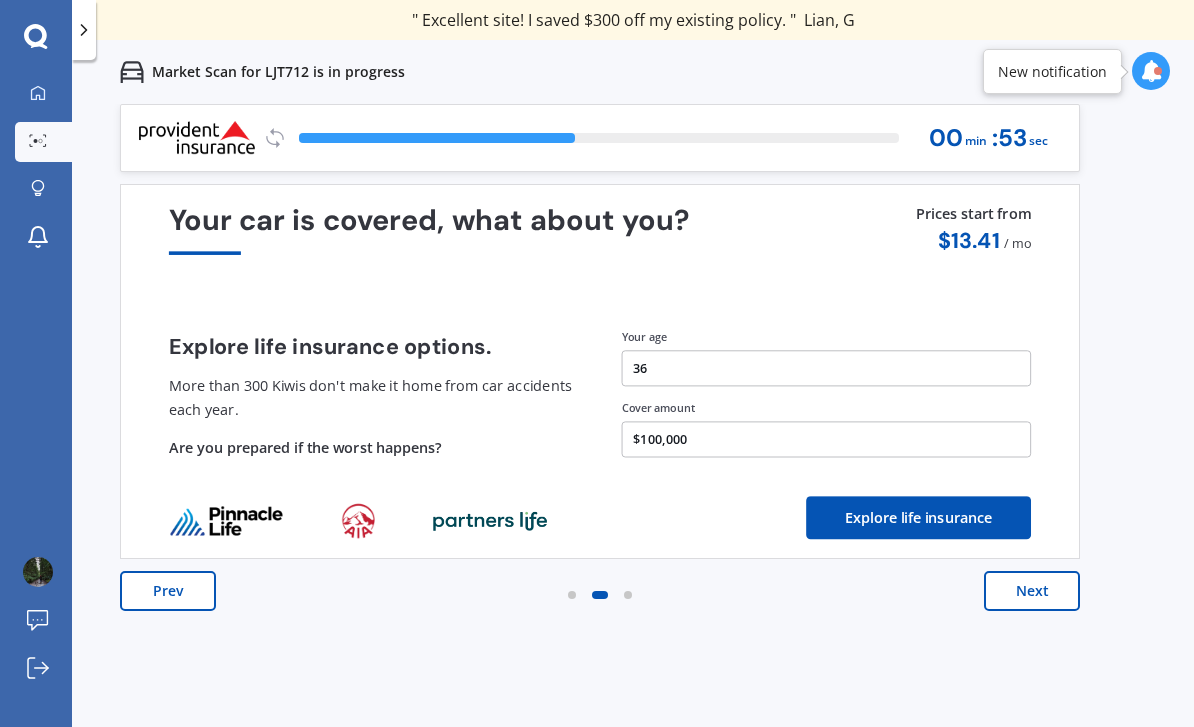 click on "Next" at bounding box center [1032, 591] 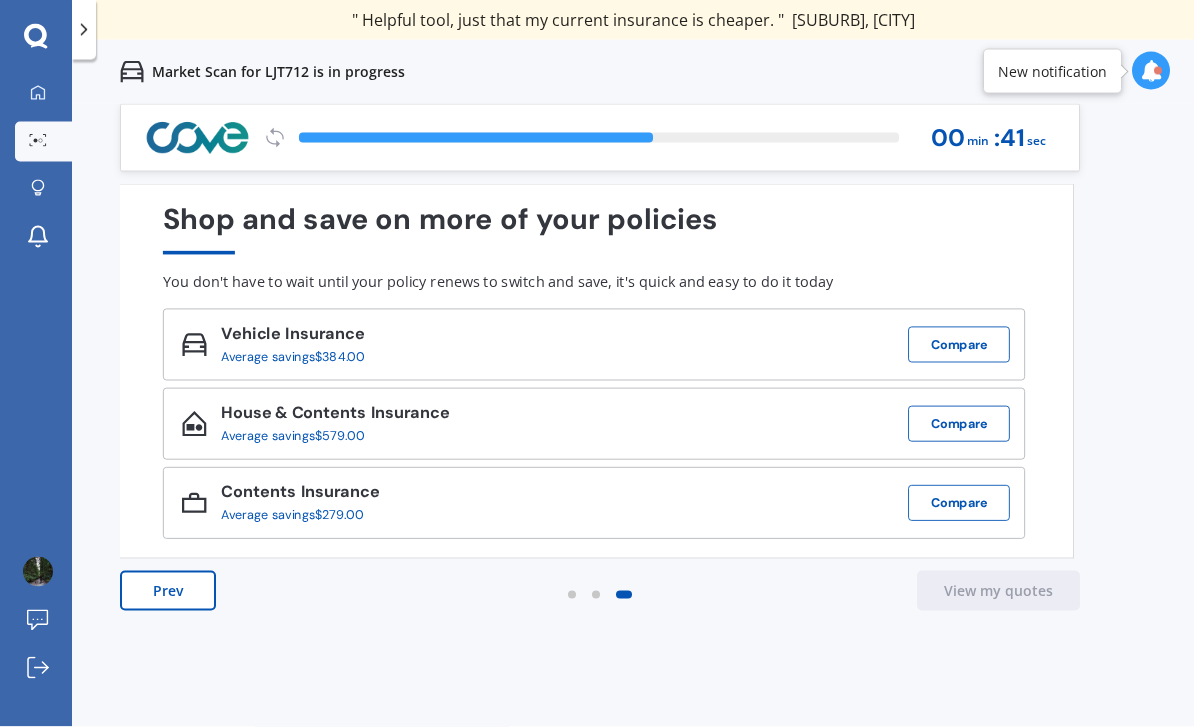 scroll, scrollTop: 0, scrollLeft: 0, axis: both 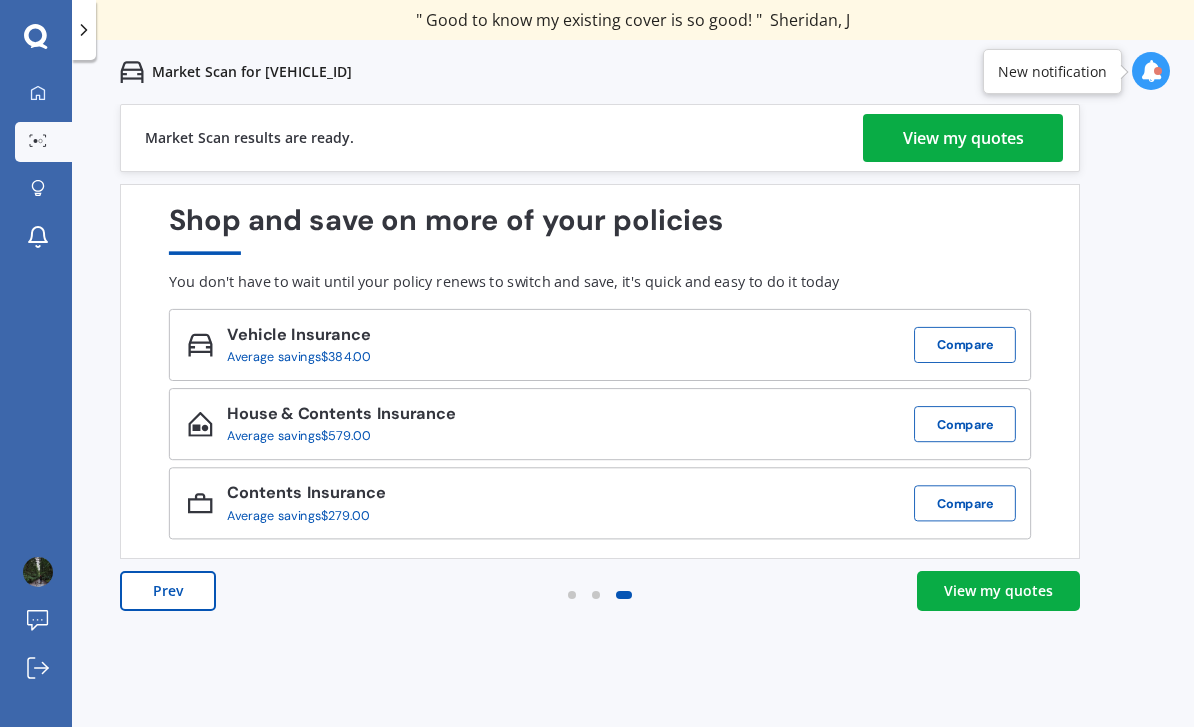 click on "View my quotes" at bounding box center [998, 591] 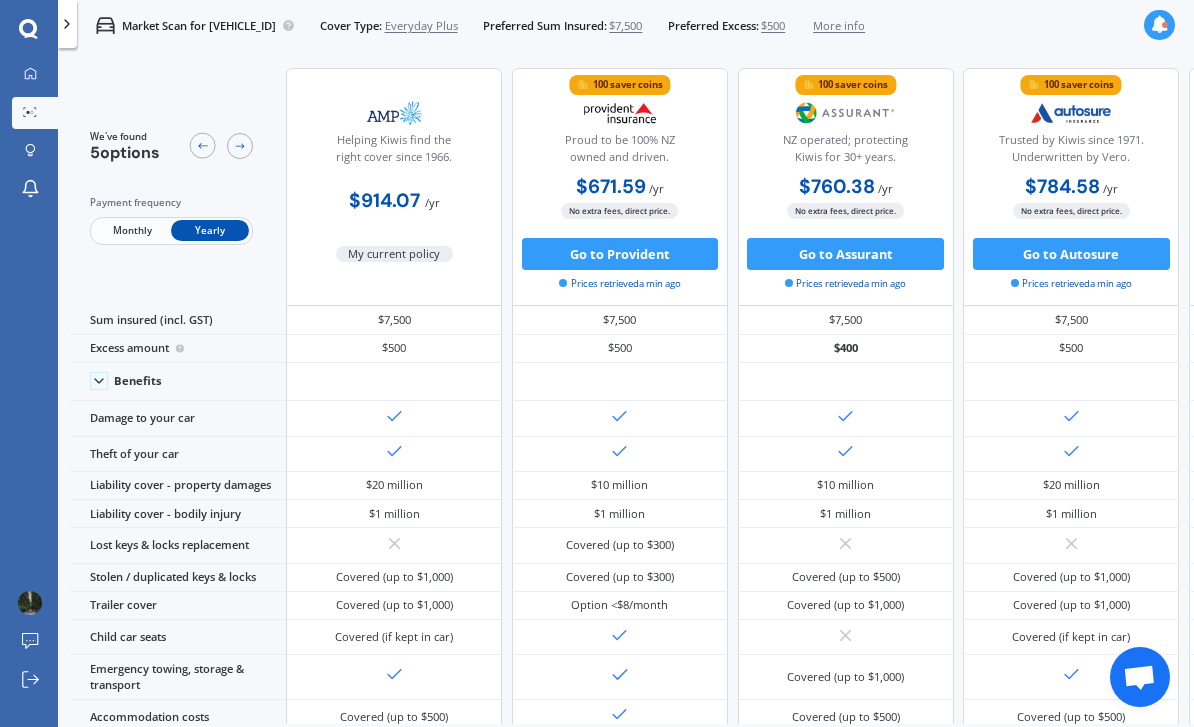 scroll, scrollTop: 0, scrollLeft: 0, axis: both 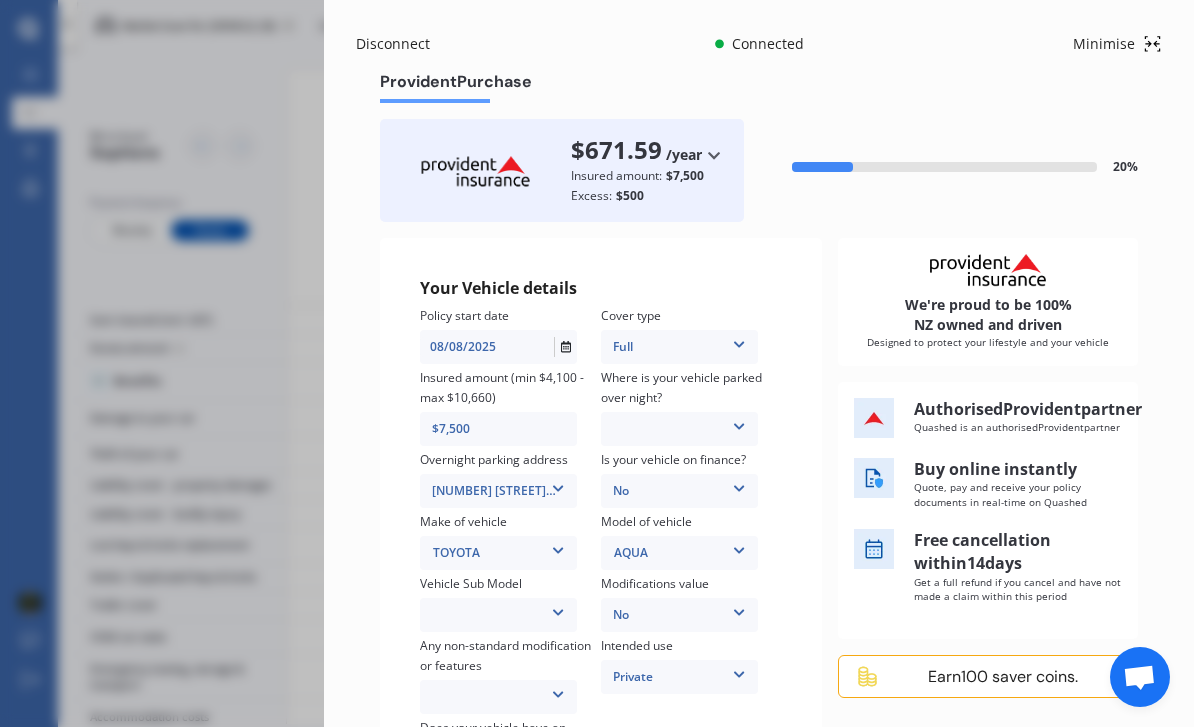 click on "Garage (fully enclosed) Off Street Parking Other" at bounding box center [679, 429] 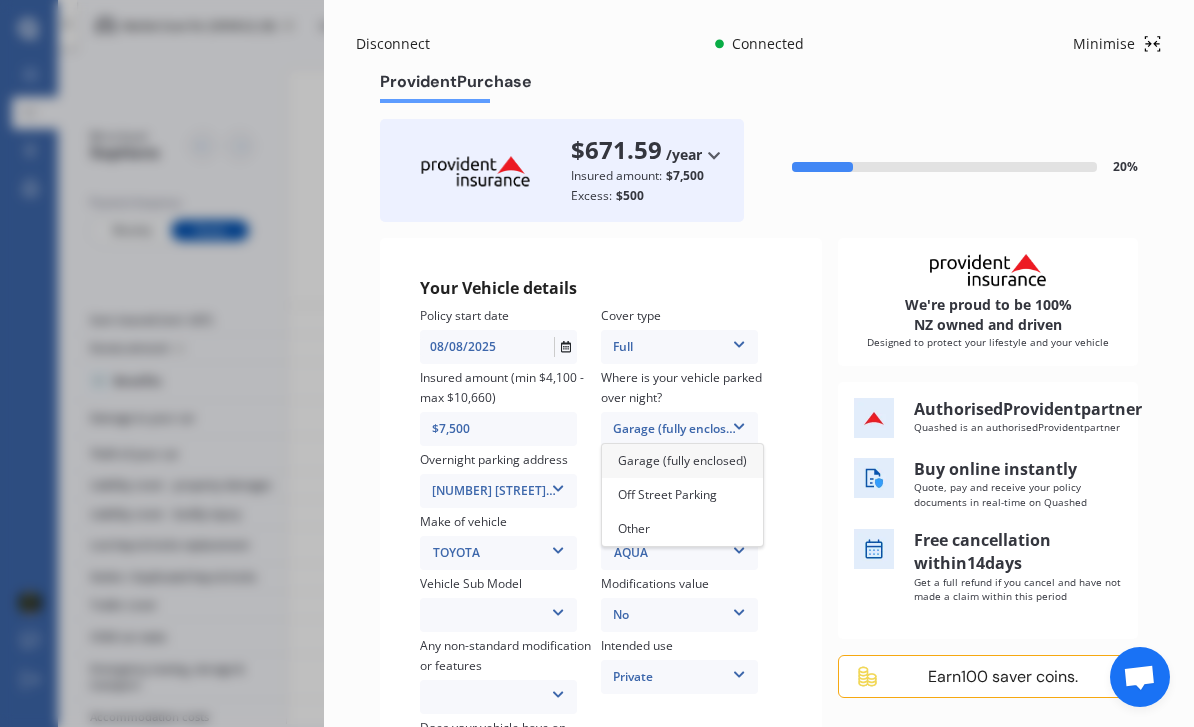 click on "Off Street Parking" at bounding box center (667, 494) 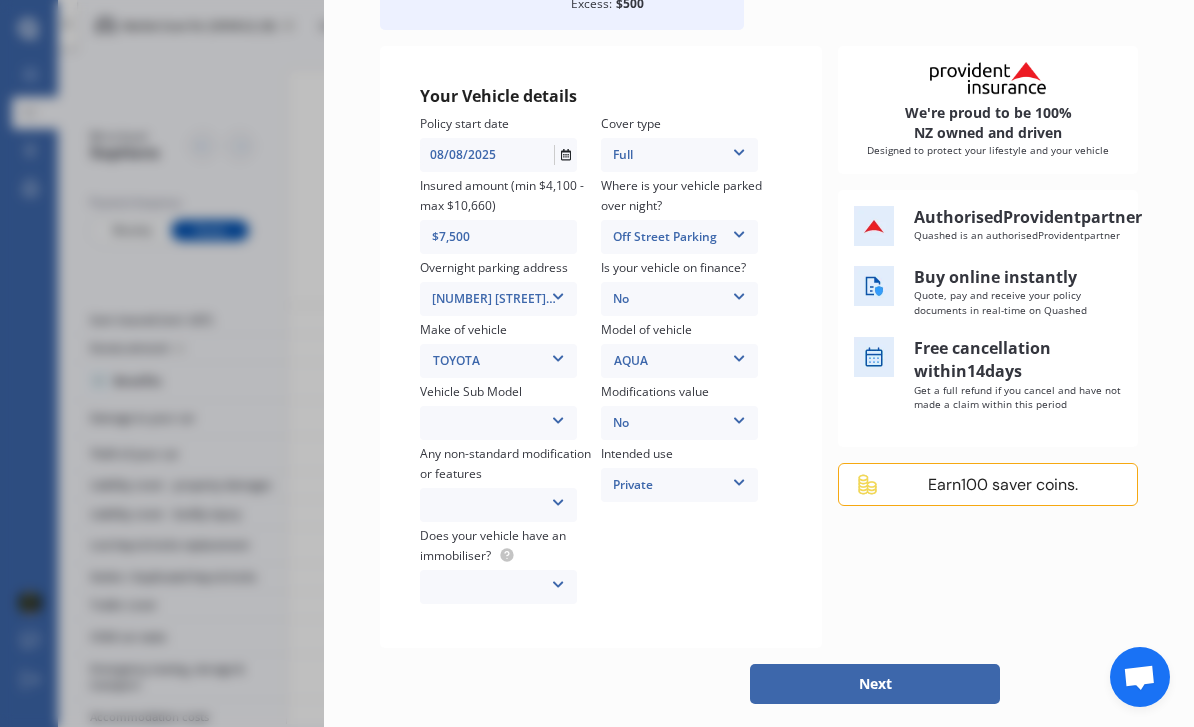 scroll, scrollTop: 193, scrollLeft: 0, axis: vertical 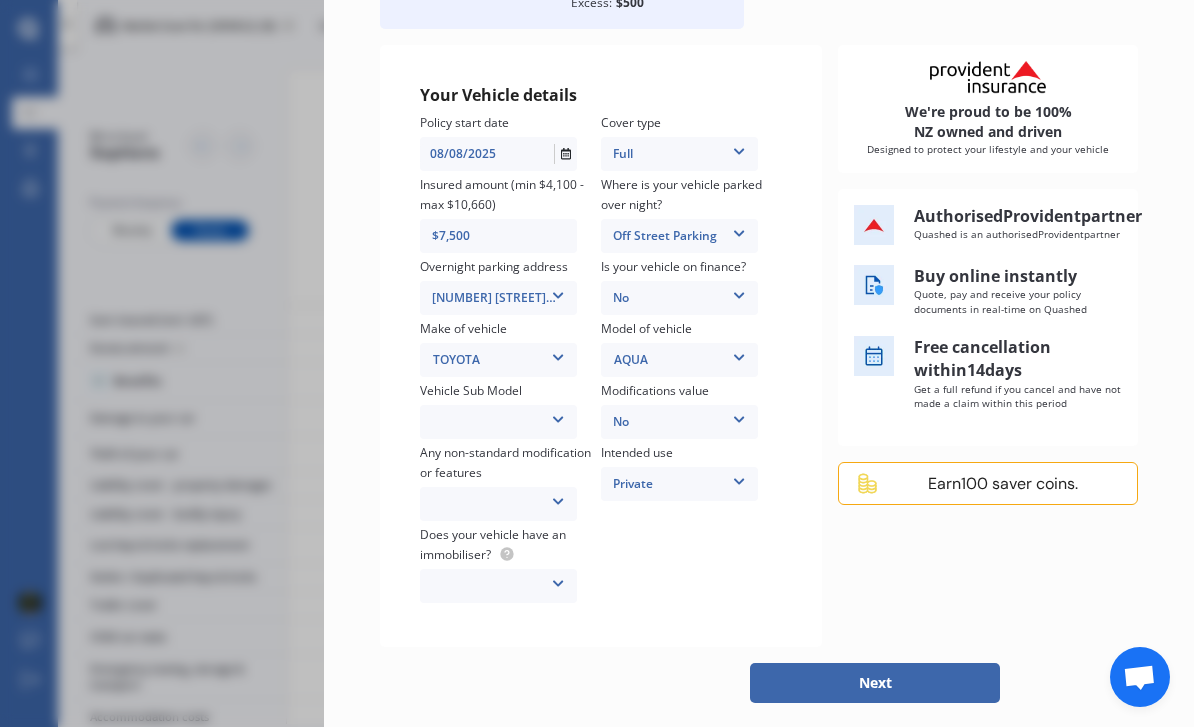 click on "None Nitrous Oxide System(NOS) Roll Cage Full Racing Harness" at bounding box center (498, 504) 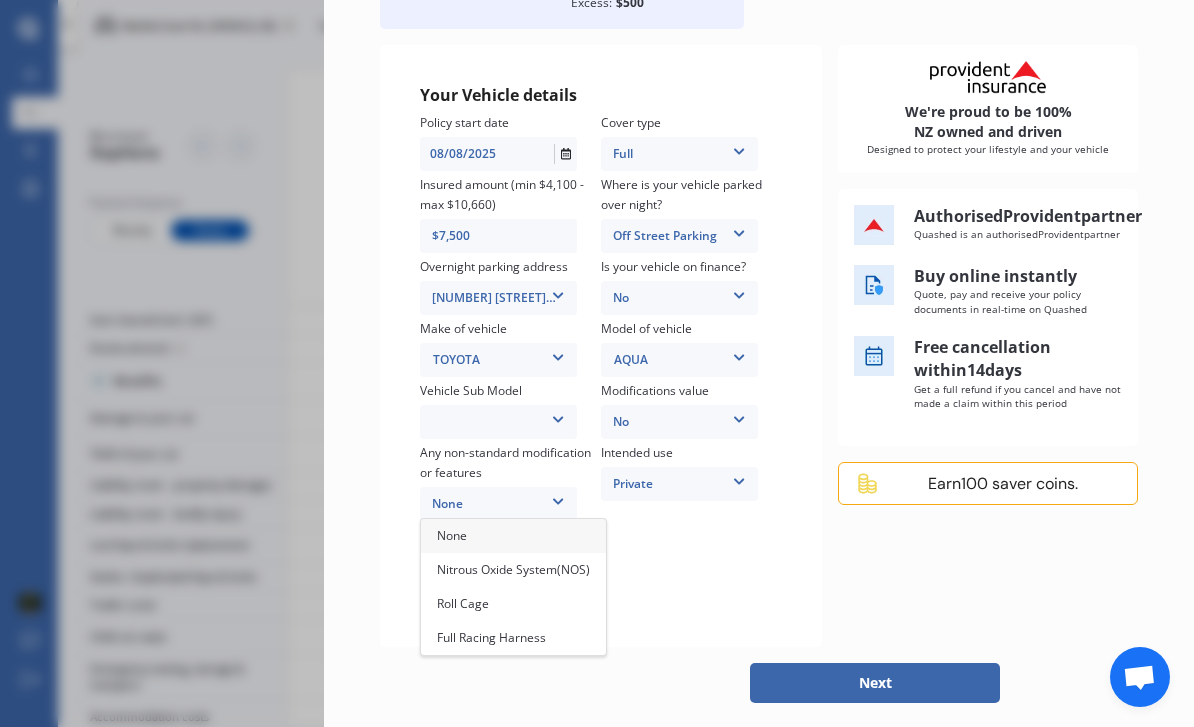 click on "None" at bounding box center (513, 536) 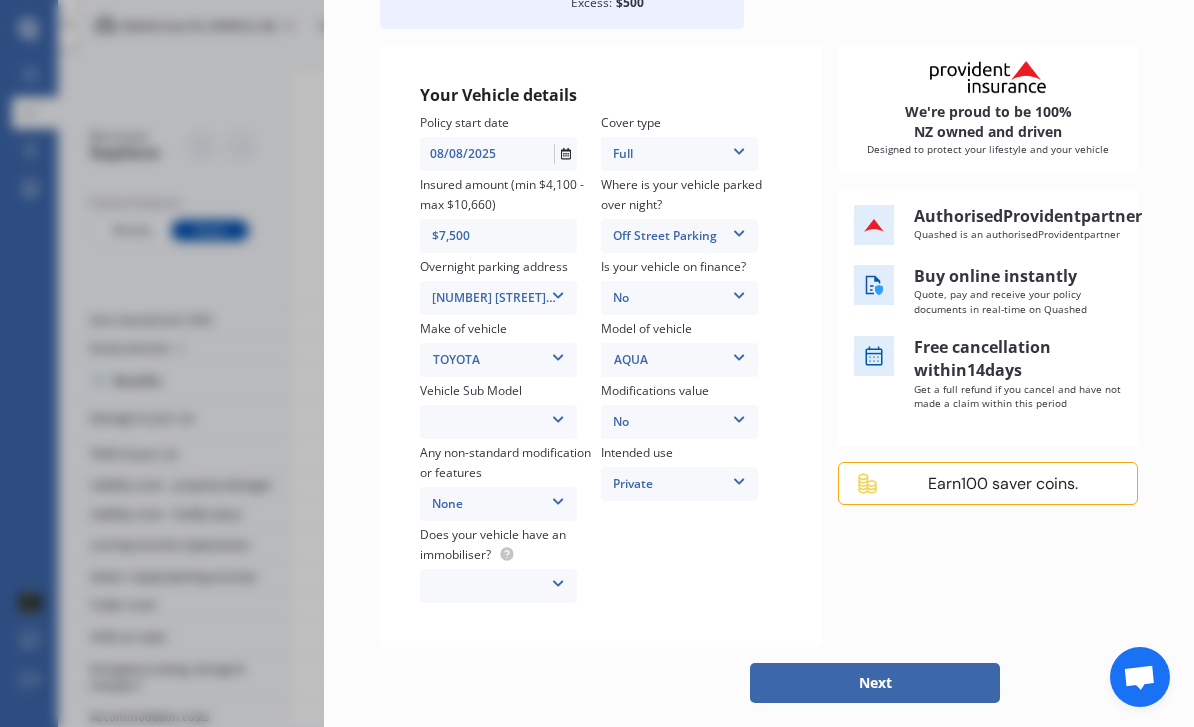 click on "Yes No" at bounding box center (498, 586) 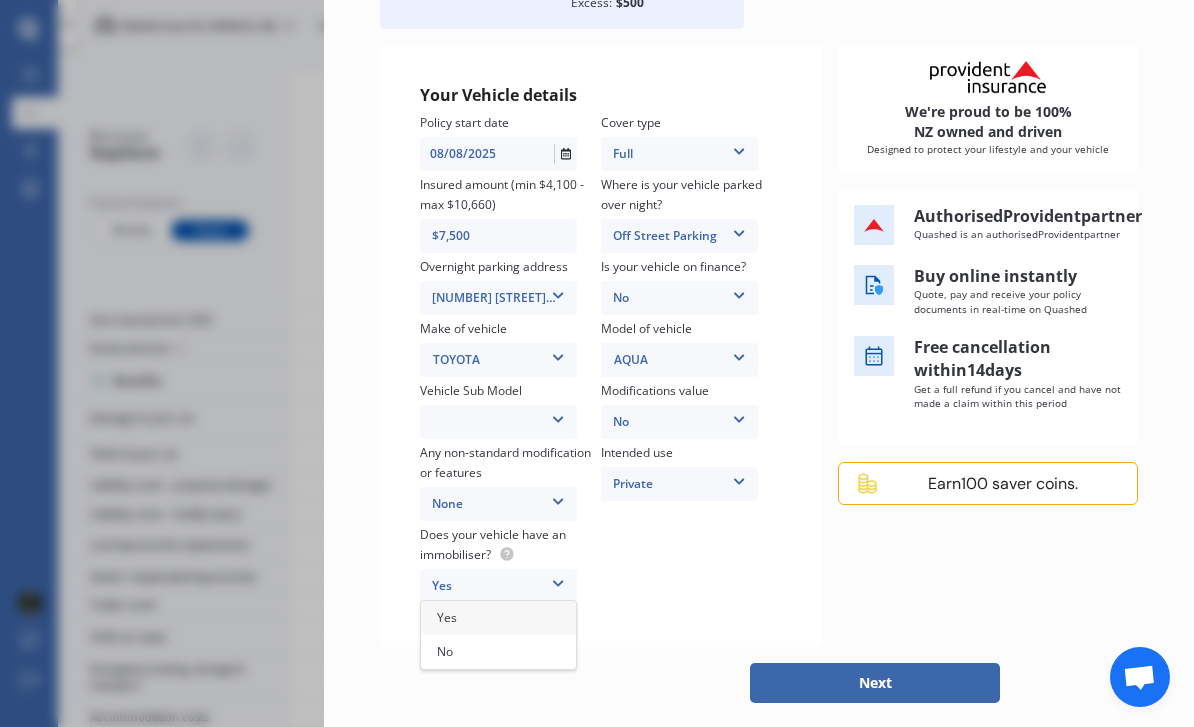 click on "No" at bounding box center (445, 651) 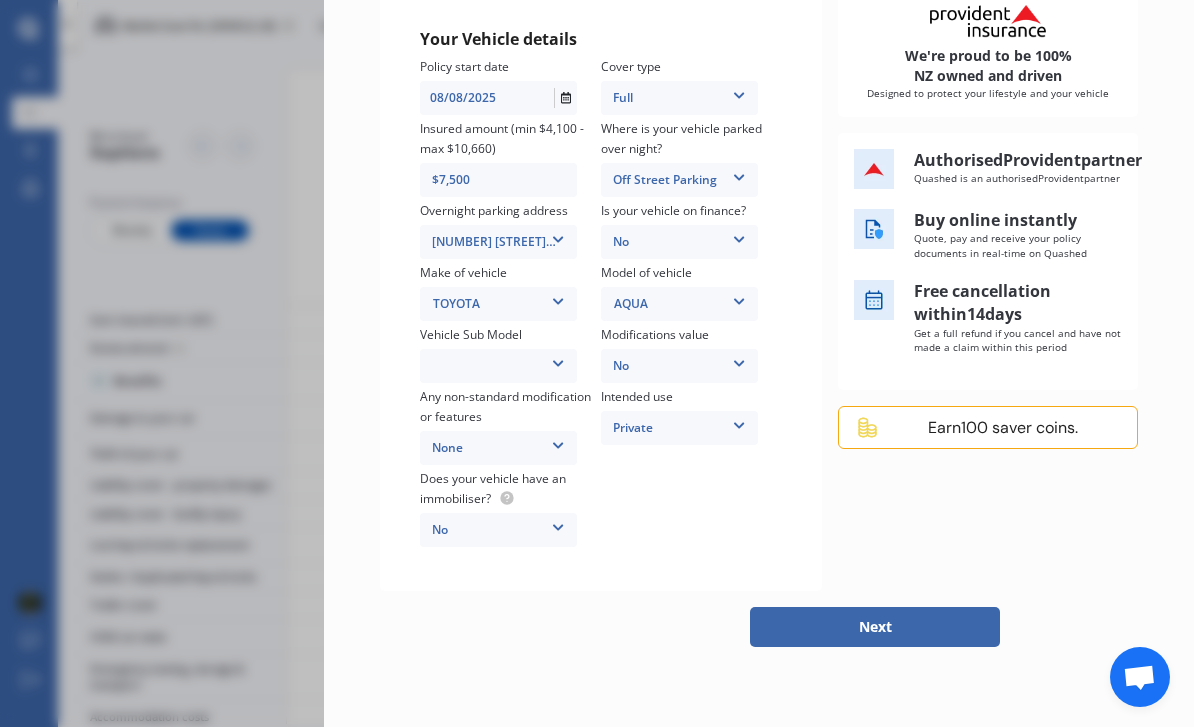 click on "Next" at bounding box center [875, 627] 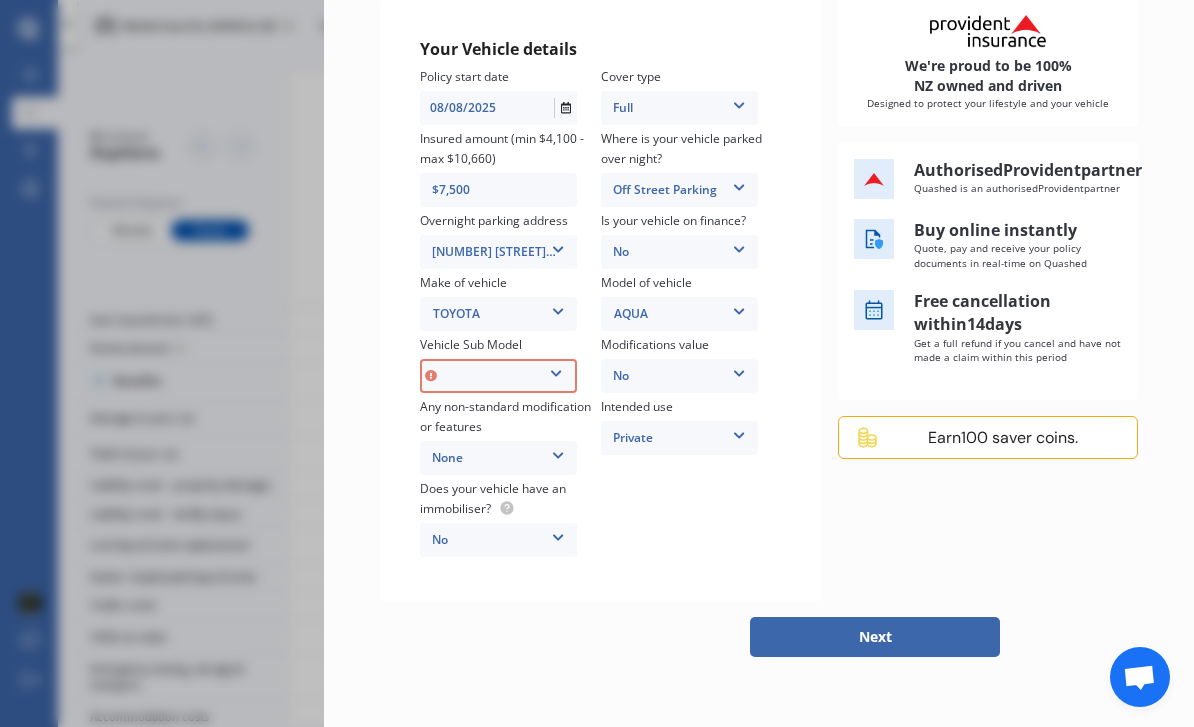 scroll, scrollTop: 232, scrollLeft: 0, axis: vertical 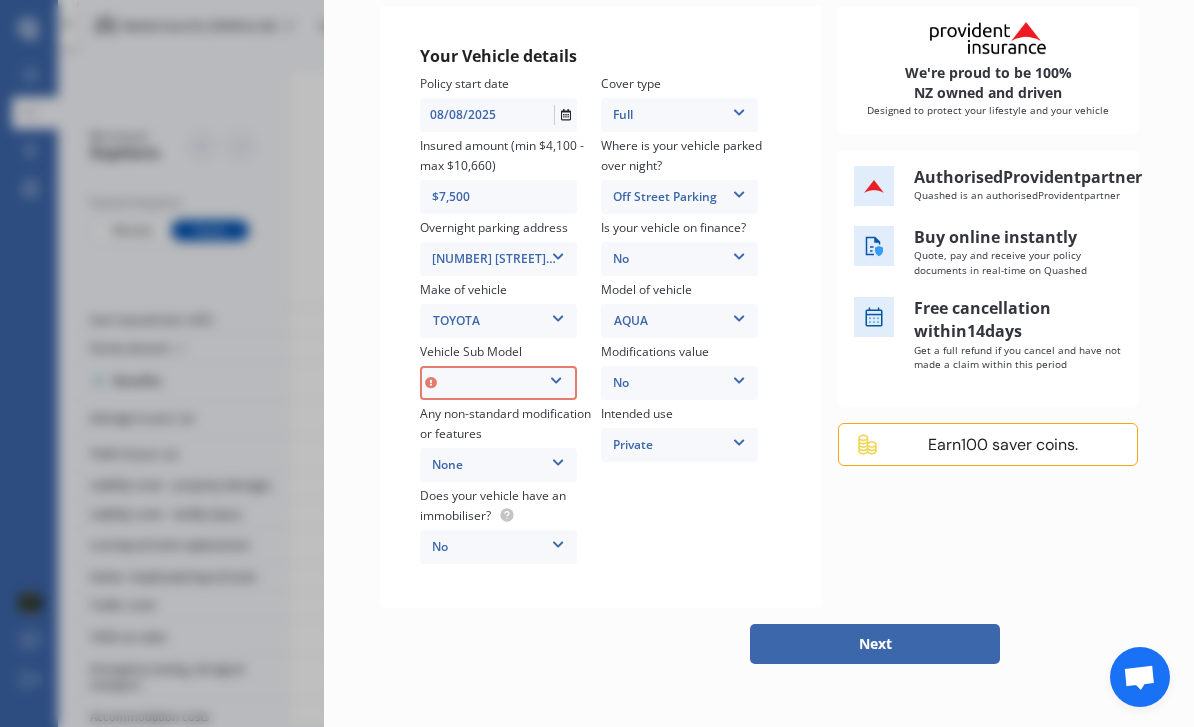 click on "Aqua NHP10 L Hatchback 5dr CVT 1sp 1.5i/45kW Hybrid [IMP] Aqua NHP10 S Hatchback 5dr CVT 1sp 1.5i/45kW Hybrid [IMP] Aqua NHP10 G Hatchback 5dr CVT 1sp 1.5i/45kW Hybrid [IMP]" at bounding box center [498, 383] 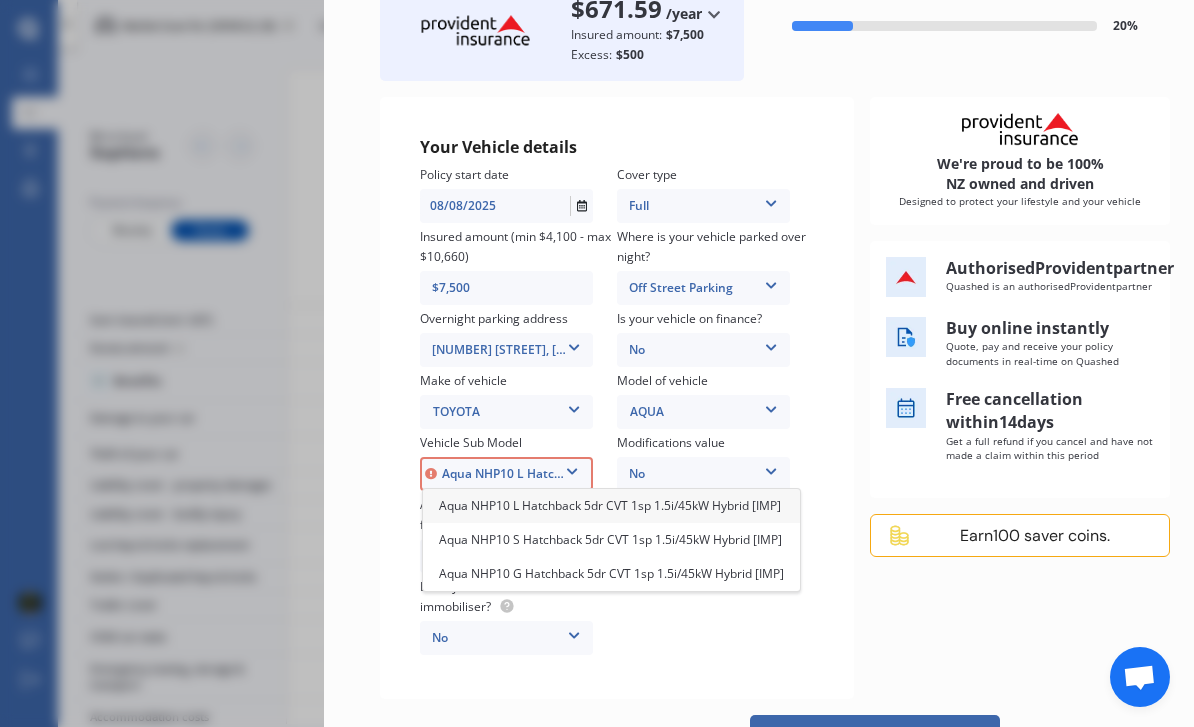 scroll, scrollTop: 140, scrollLeft: 0, axis: vertical 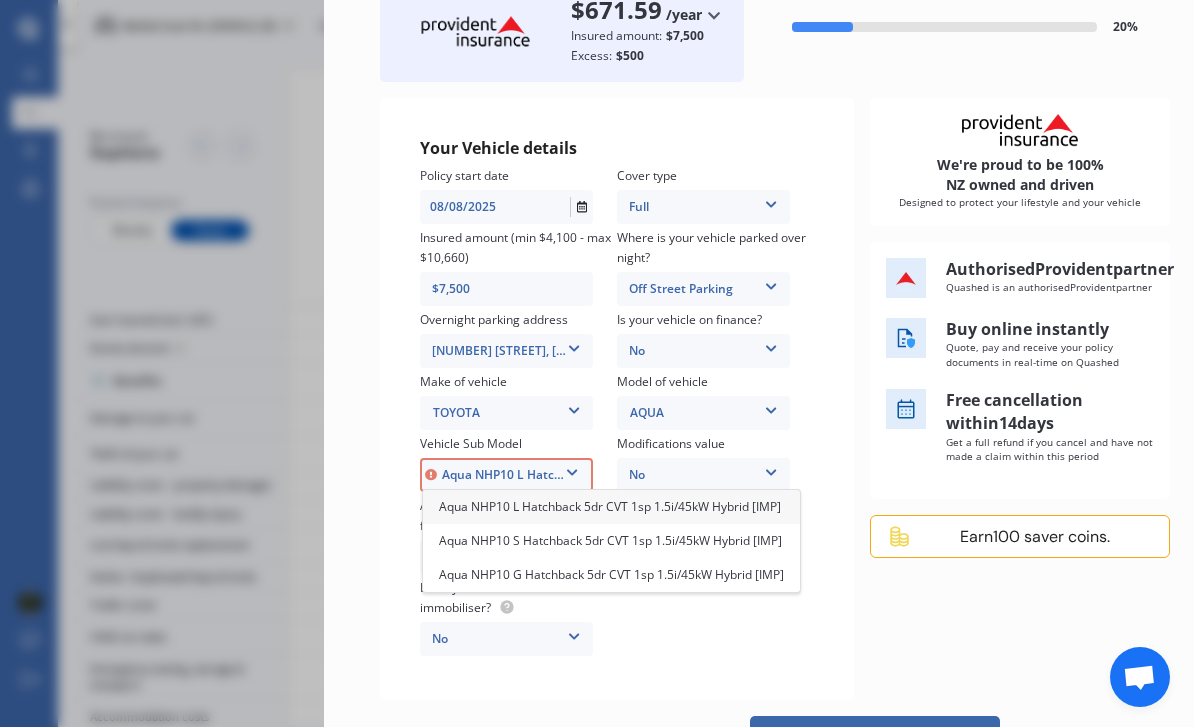 click on "Aqua NHP10 G Hatchback 5dr CVT 1sp 1.5i/45kW Hybrid [IMP]" at bounding box center (611, 574) 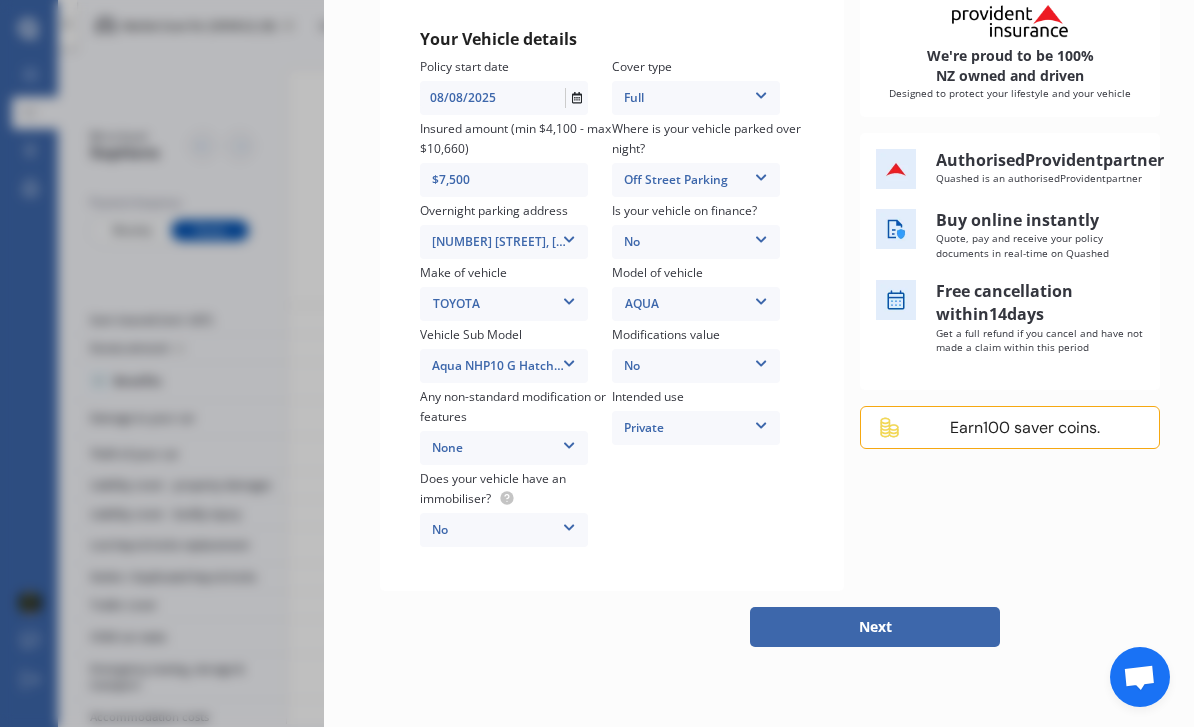 scroll, scrollTop: 320, scrollLeft: 0, axis: vertical 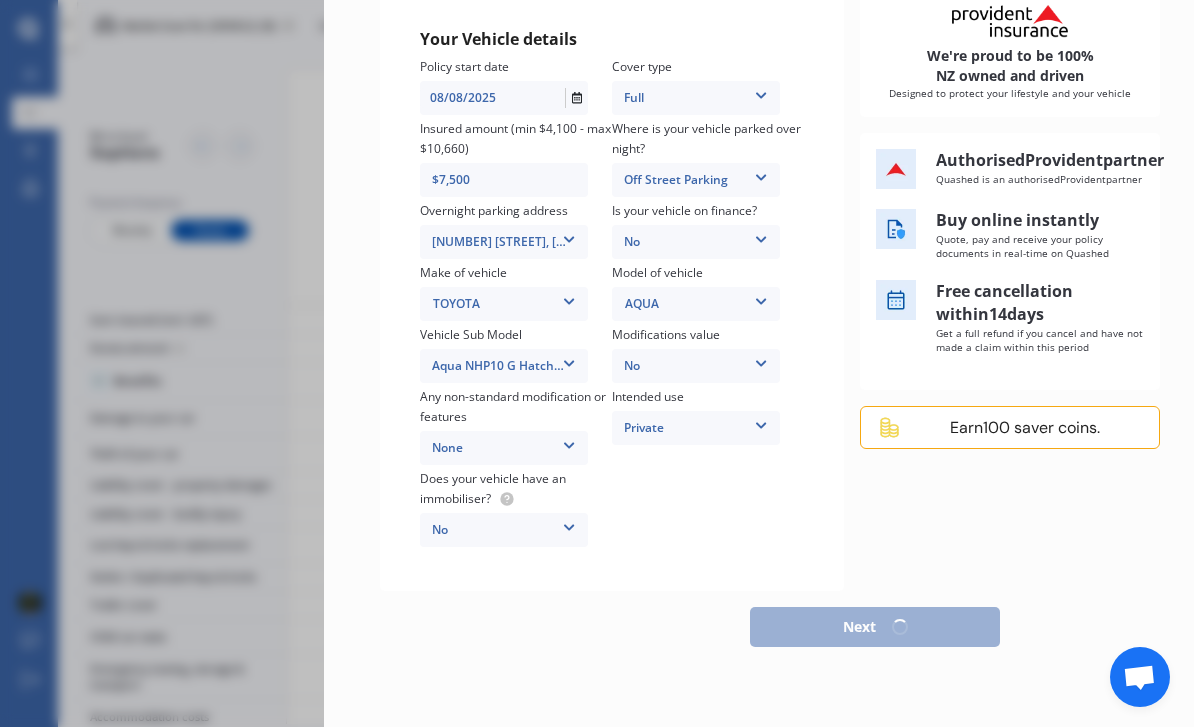 select on "06" 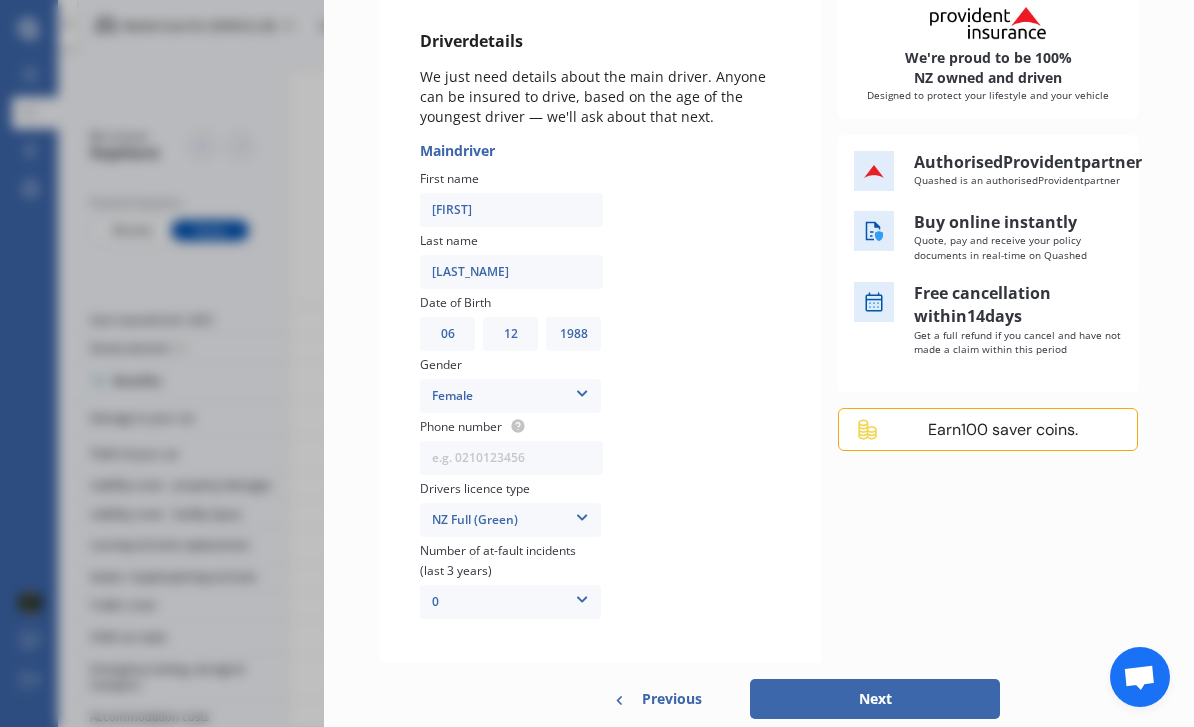 scroll, scrollTop: 247, scrollLeft: 0, axis: vertical 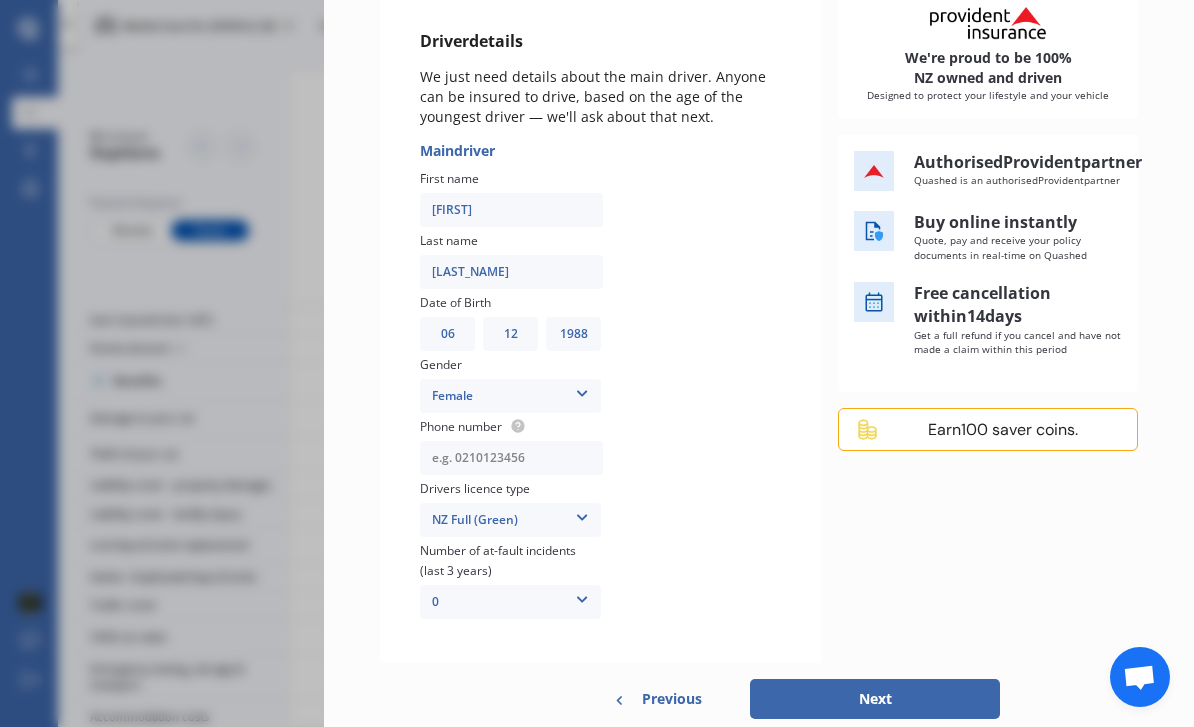 click at bounding box center (511, 458) 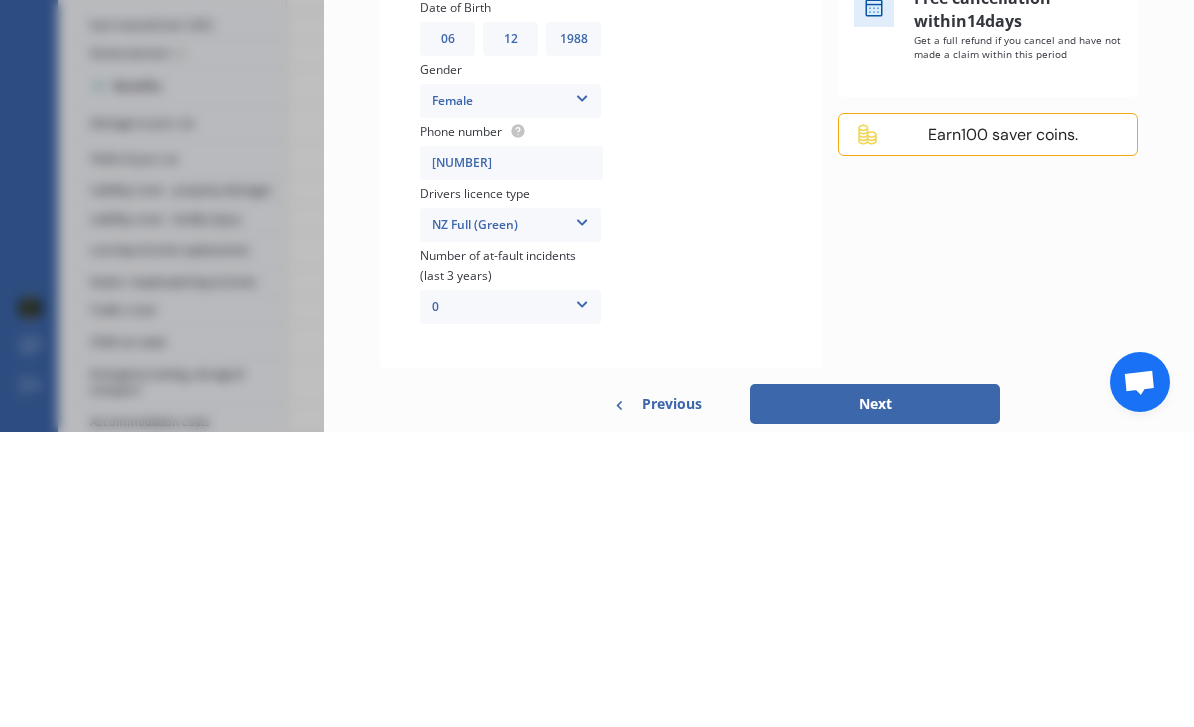 scroll, scrollTop: 64, scrollLeft: 0, axis: vertical 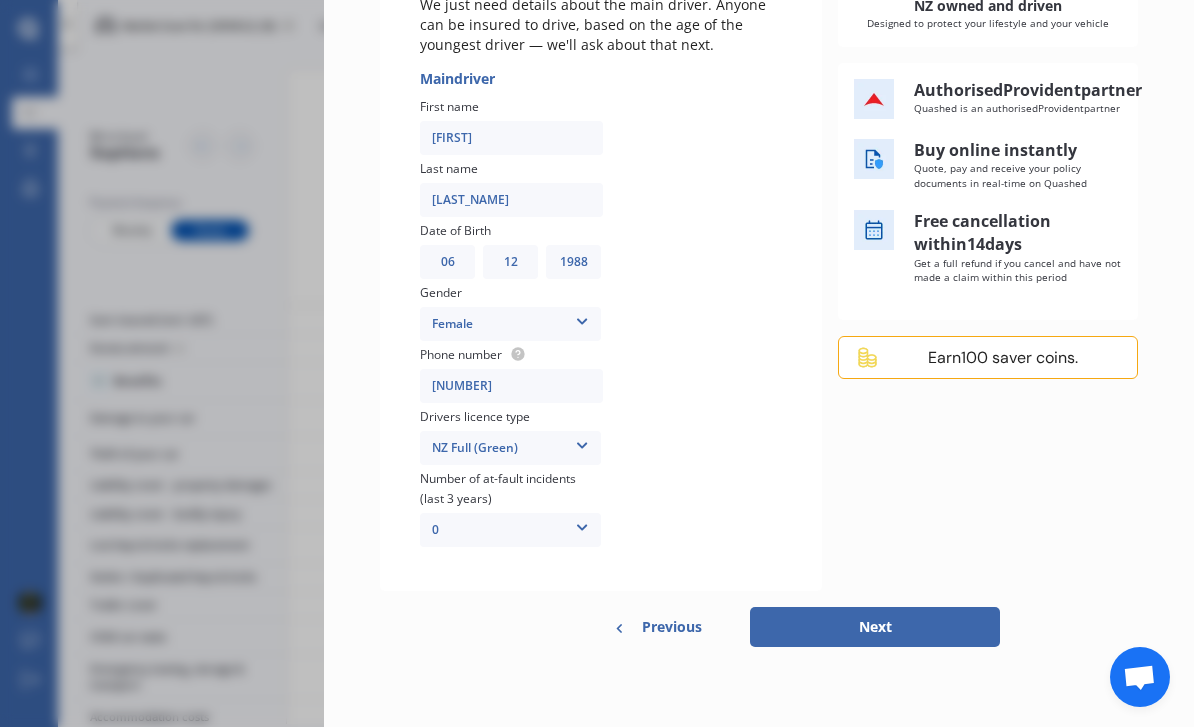 type on "[NUMBER]" 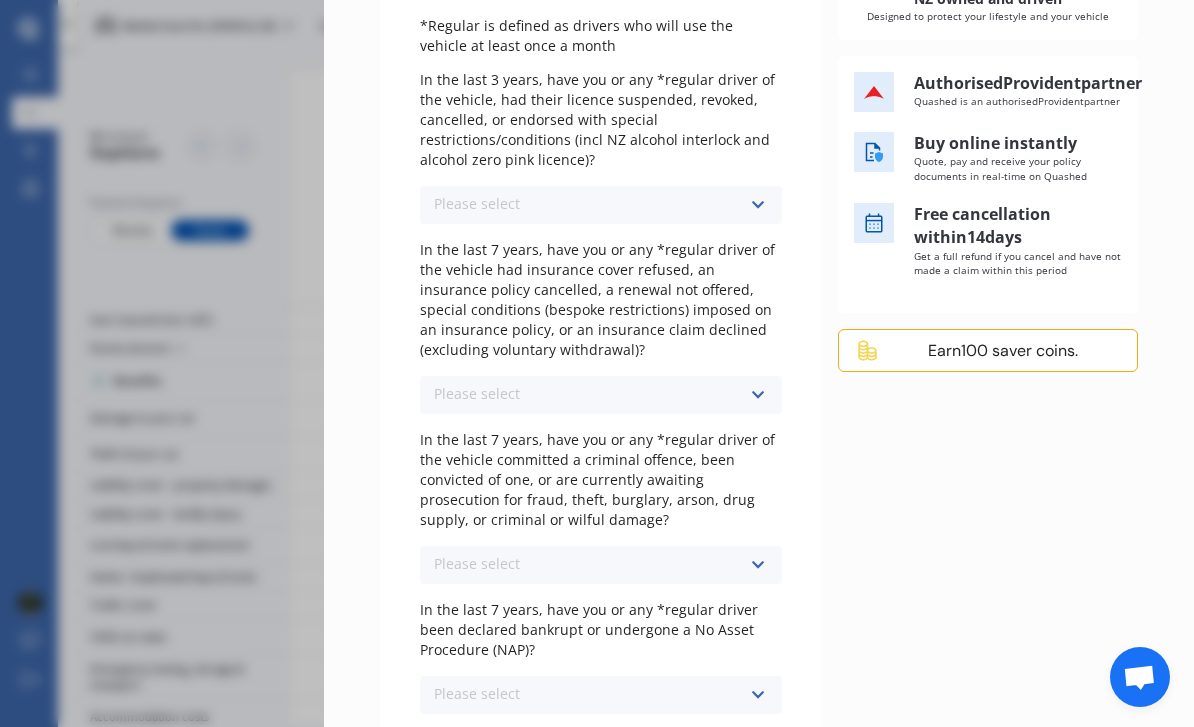 scroll, scrollTop: 0, scrollLeft: 0, axis: both 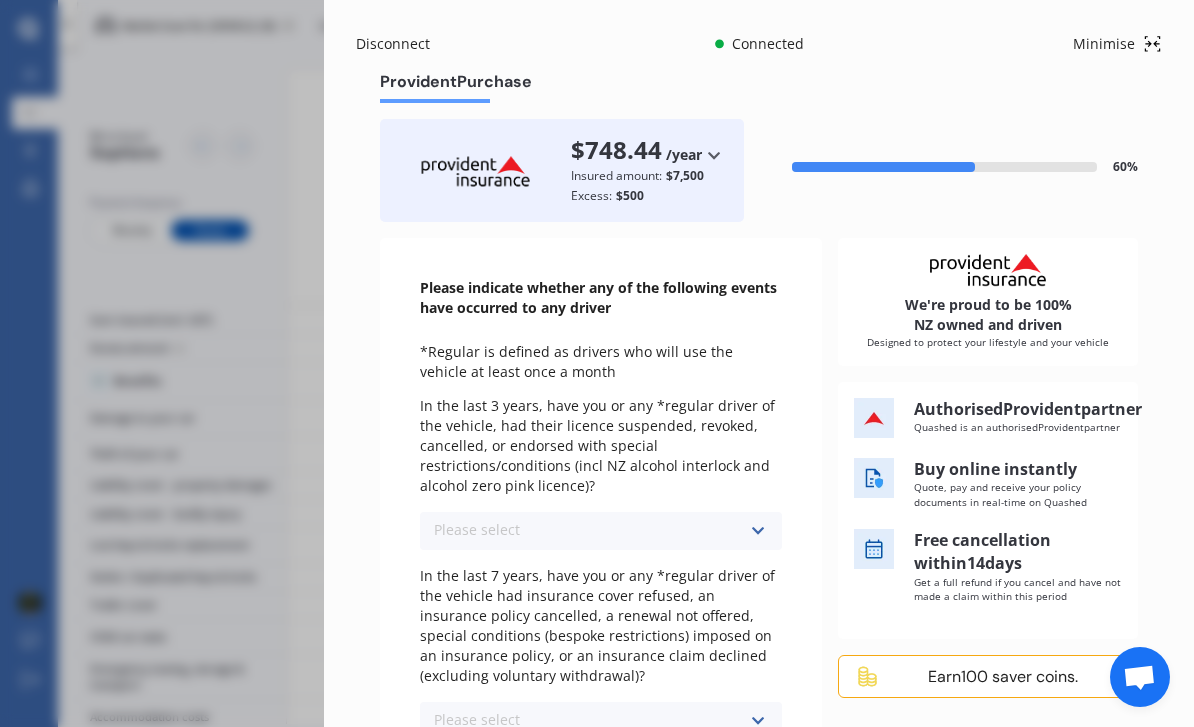click on "Please select" at bounding box center (477, 530) 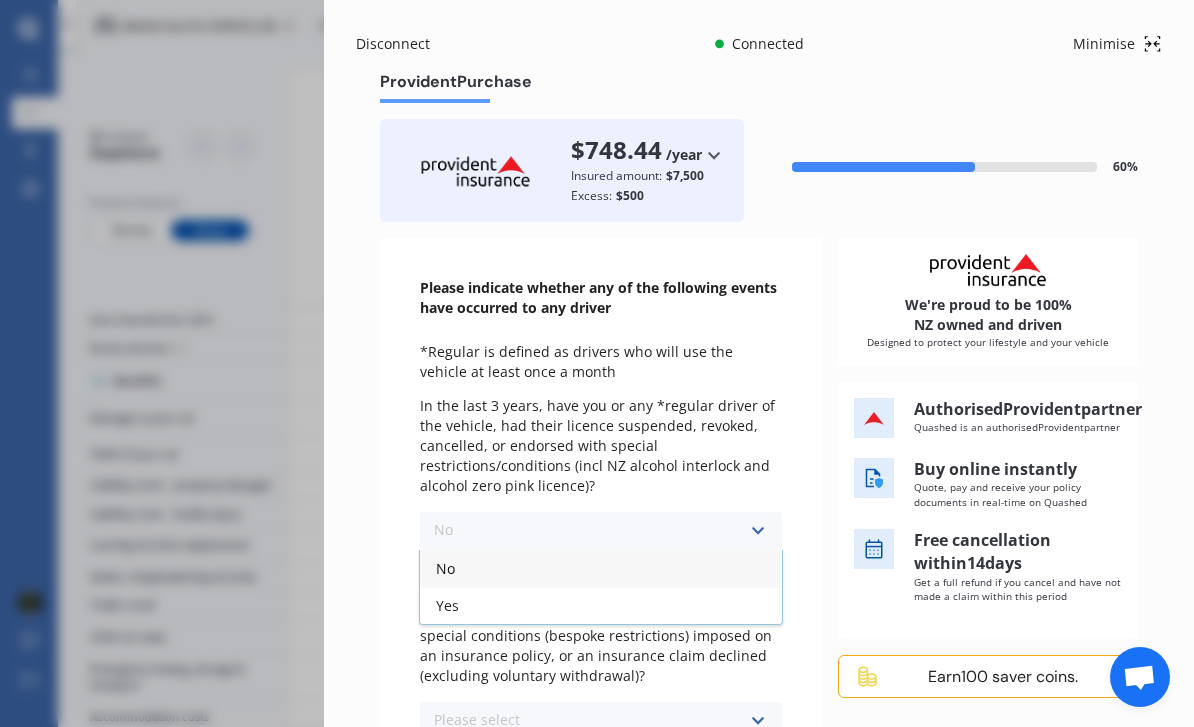 click on "No" at bounding box center (601, 568) 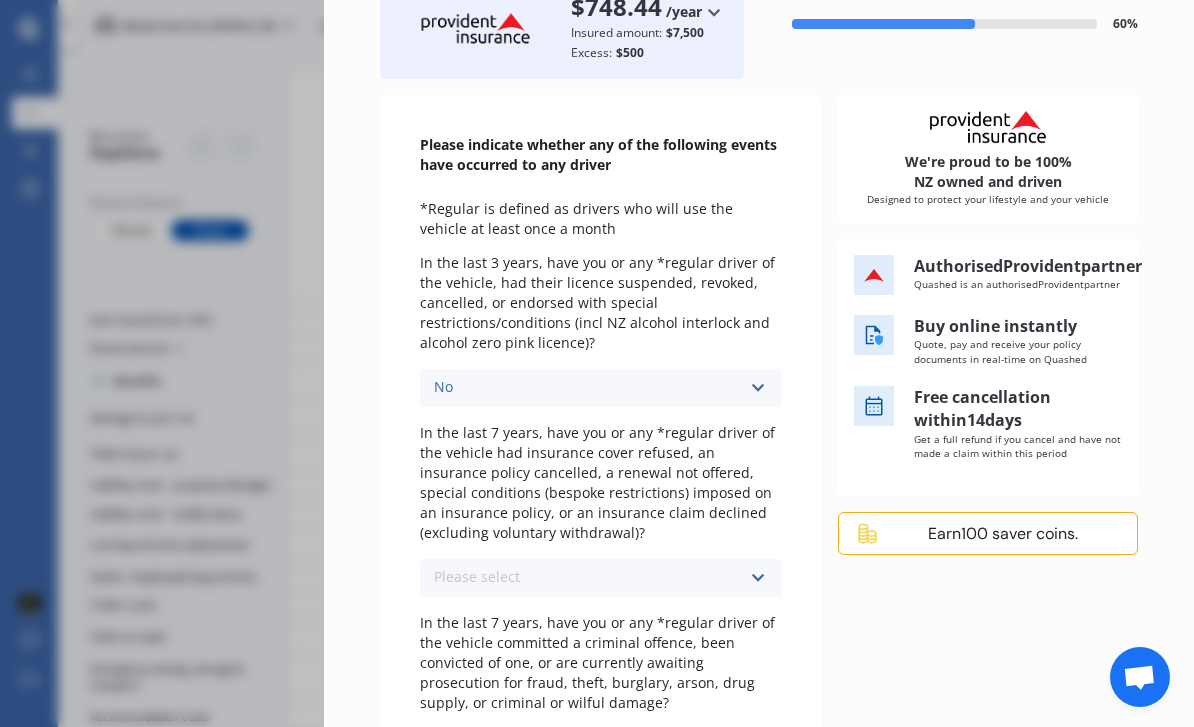 scroll, scrollTop: 143, scrollLeft: 0, axis: vertical 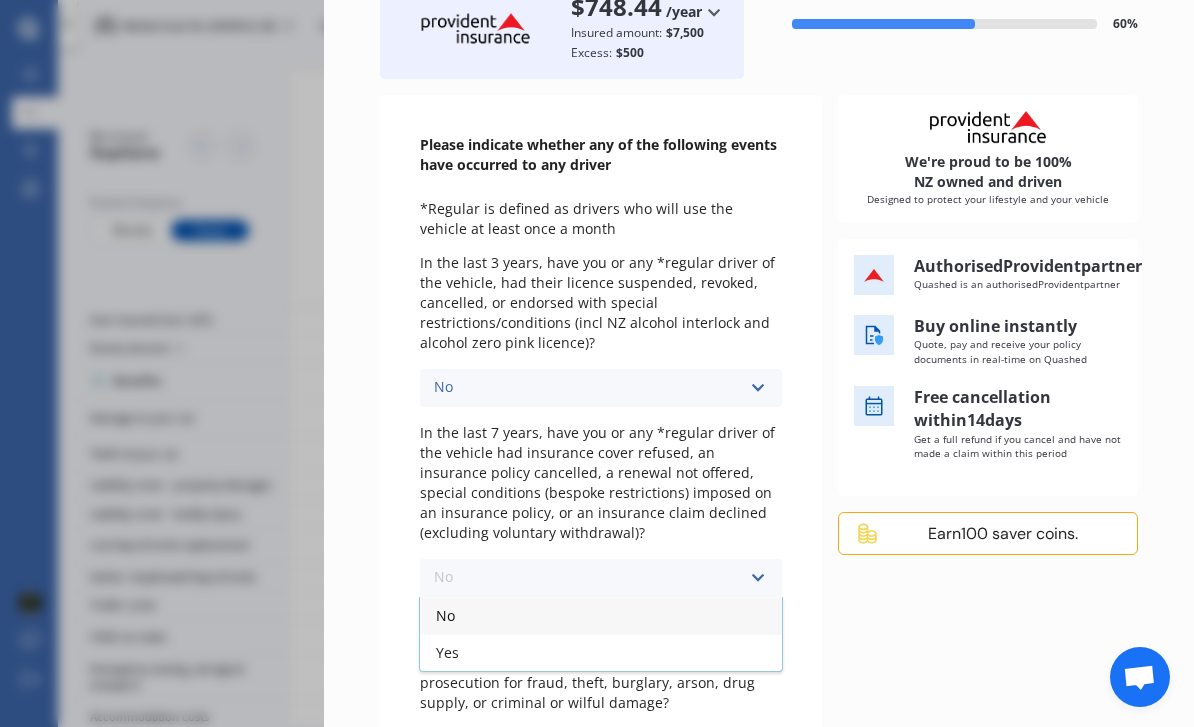 click on "No" at bounding box center (445, 615) 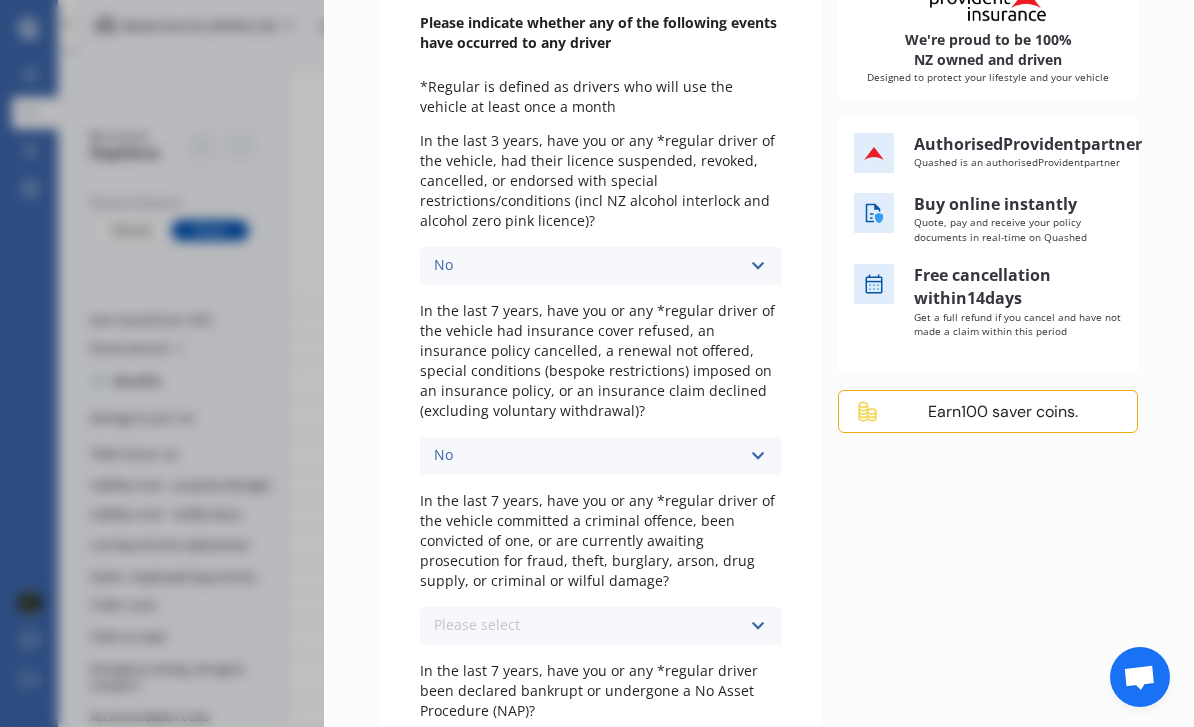 scroll, scrollTop: 265, scrollLeft: 0, axis: vertical 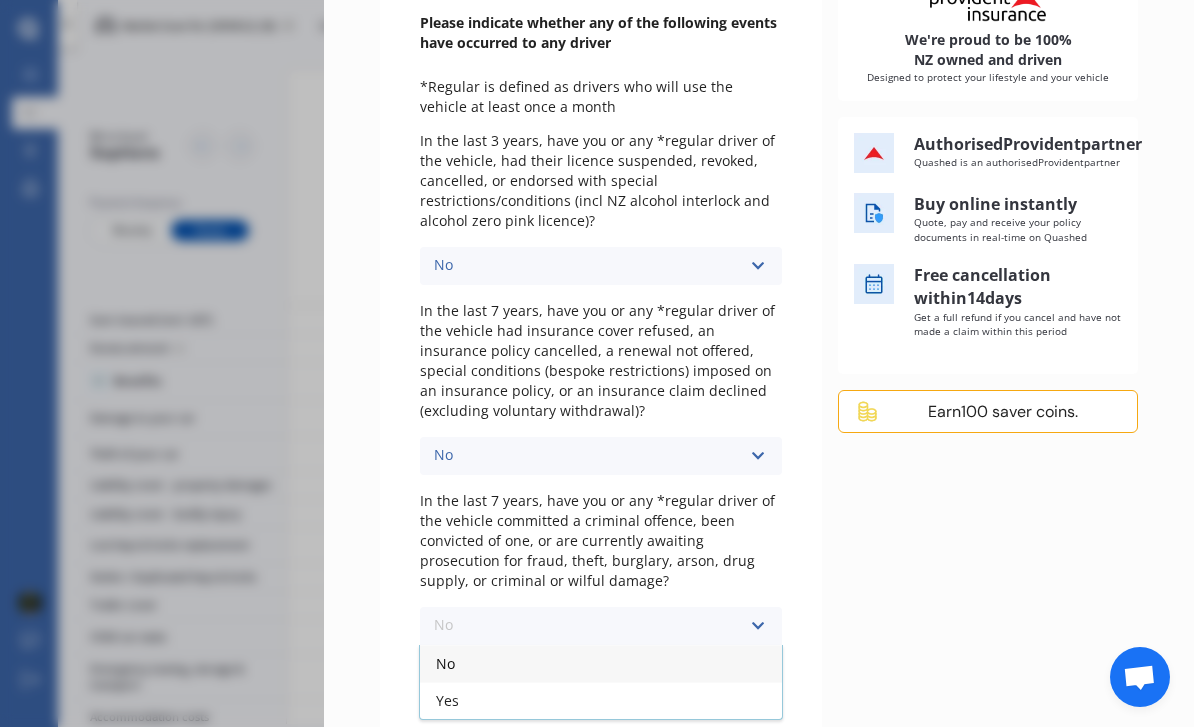 click on "No" at bounding box center (445, 663) 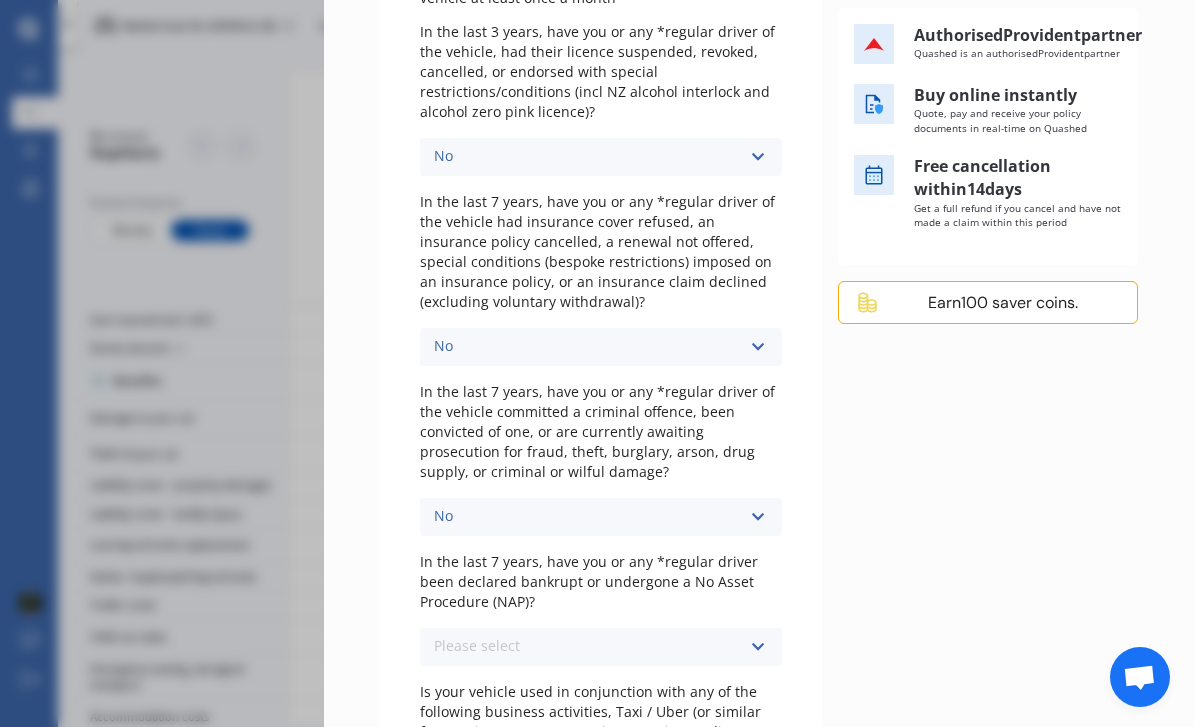 scroll, scrollTop: 375, scrollLeft: 0, axis: vertical 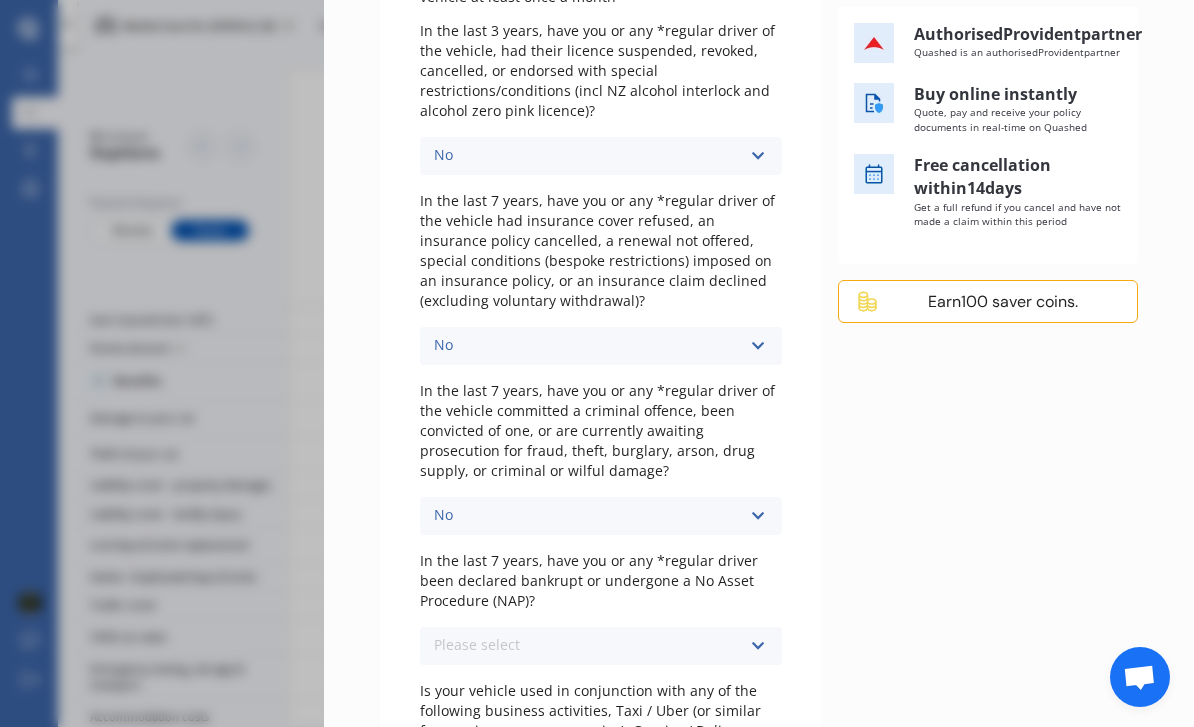 click on "Please select" at bounding box center (477, 645) 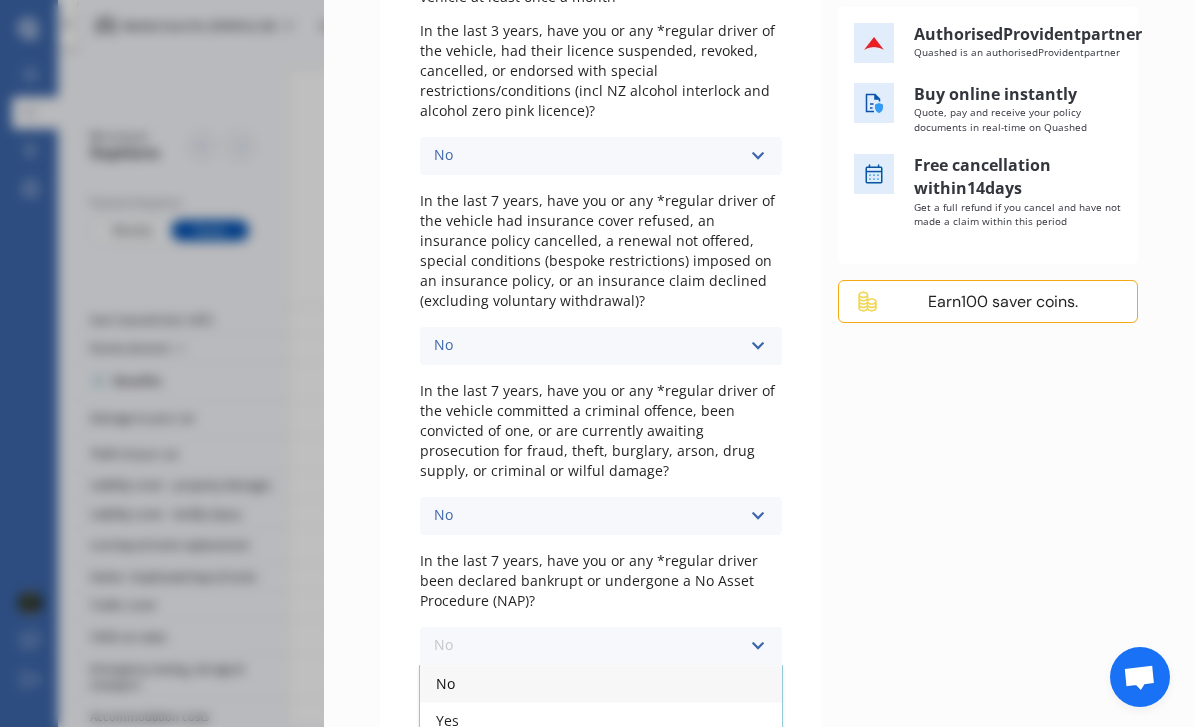 click on "No" at bounding box center (445, 683) 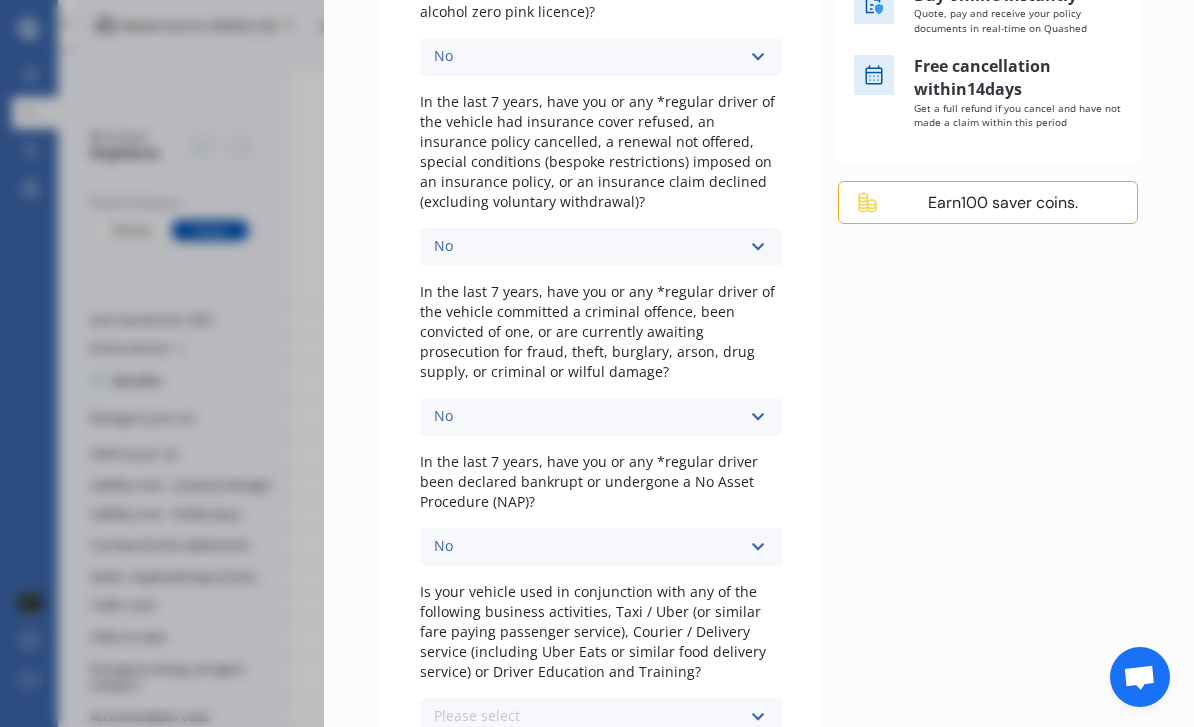 scroll, scrollTop: 474, scrollLeft: 0, axis: vertical 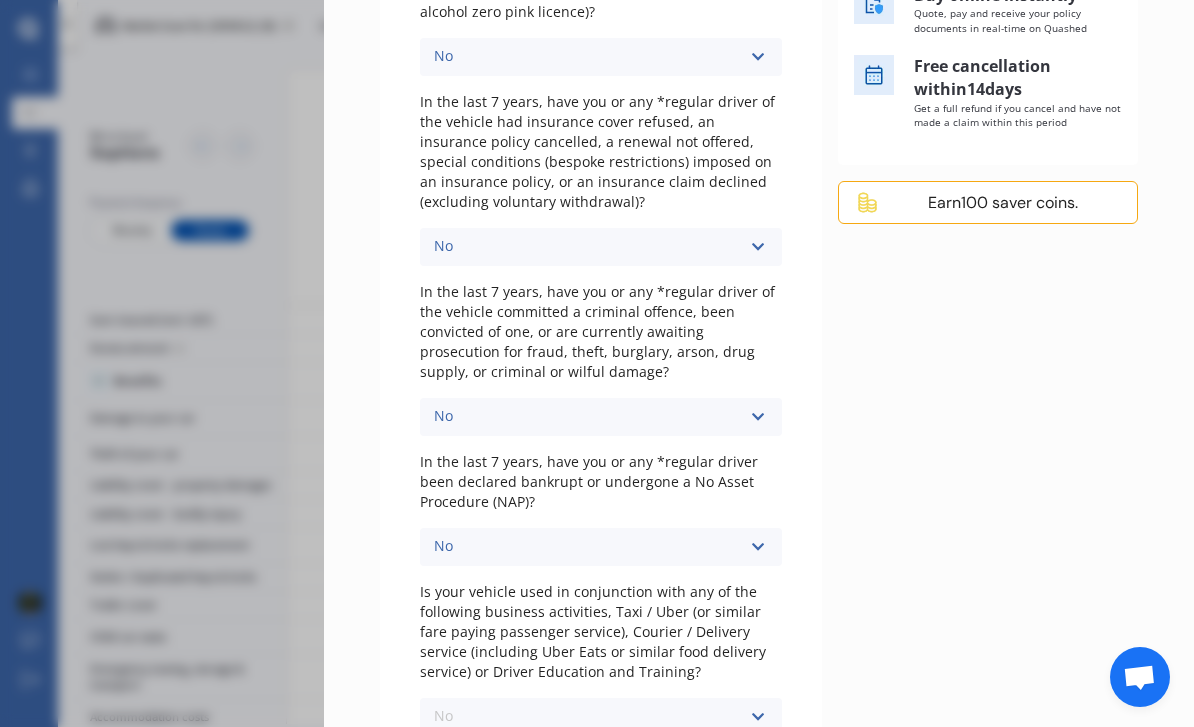 click on "No" at bounding box center [445, 754] 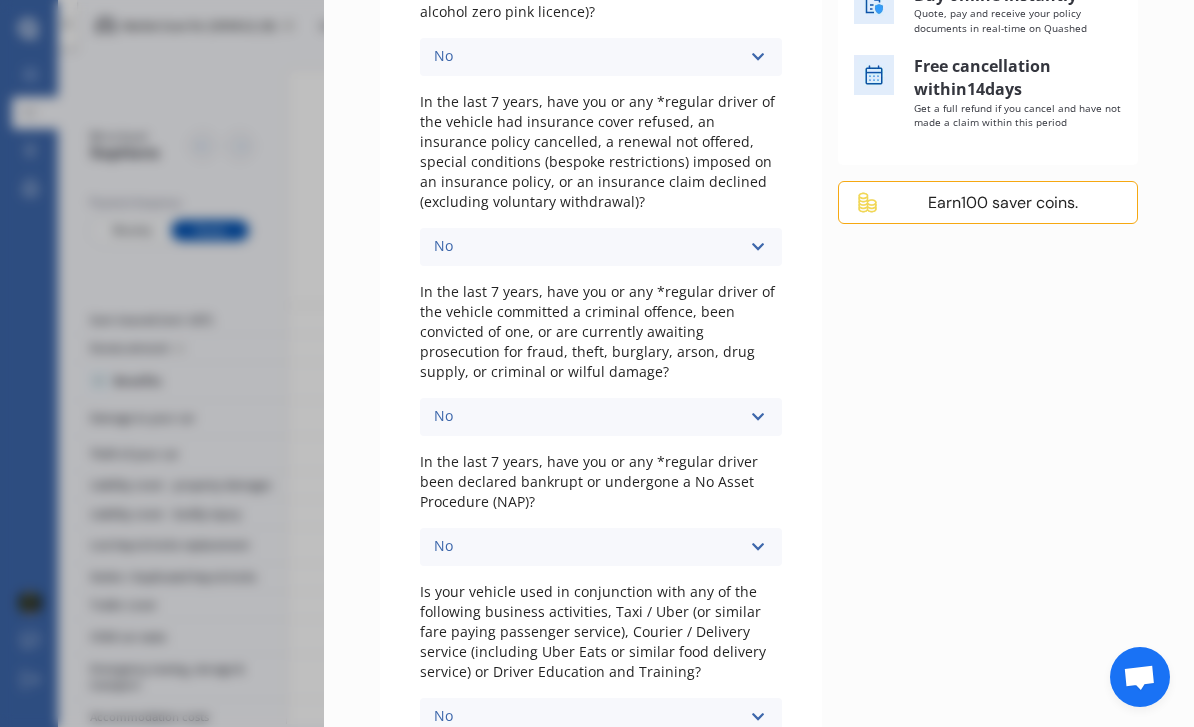 click on "Next" at bounding box center (875, 812) 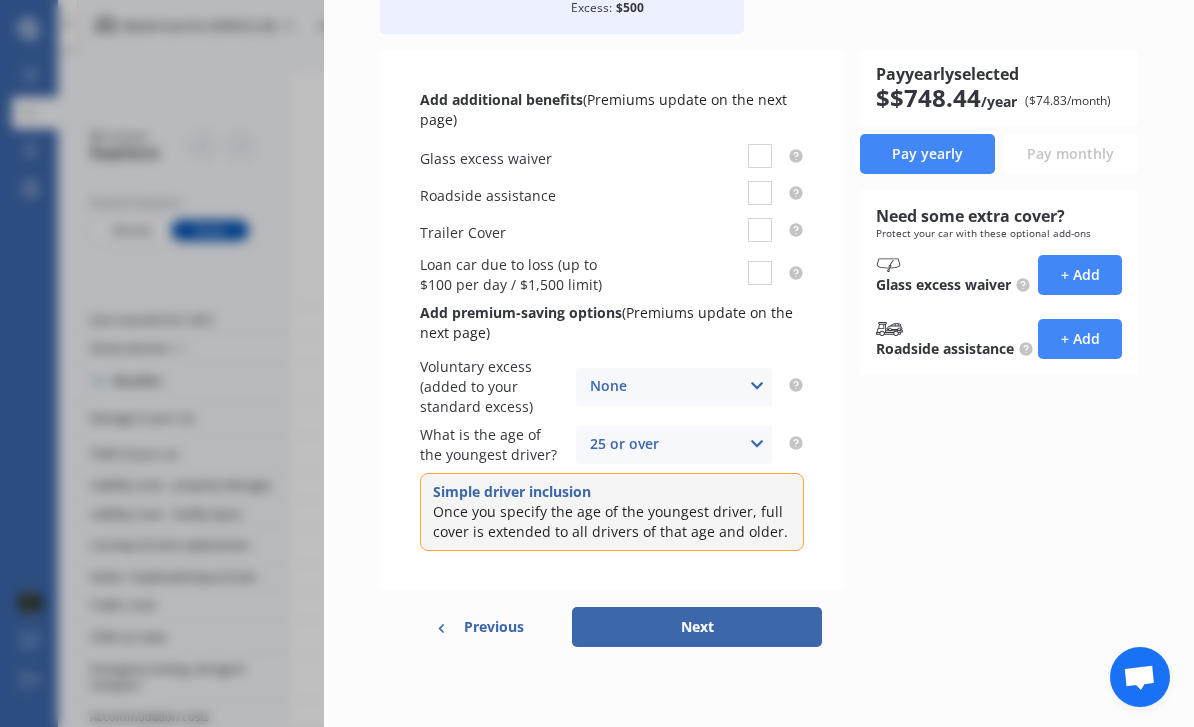scroll, scrollTop: 0, scrollLeft: 0, axis: both 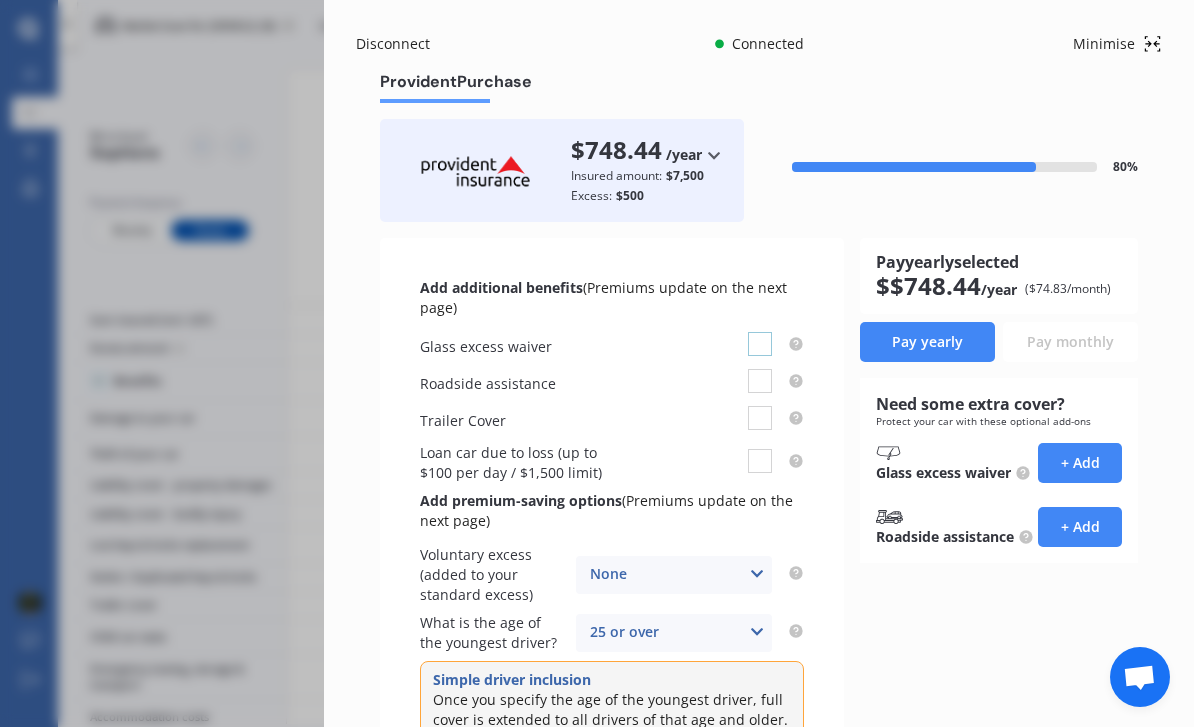 click at bounding box center (760, 332) 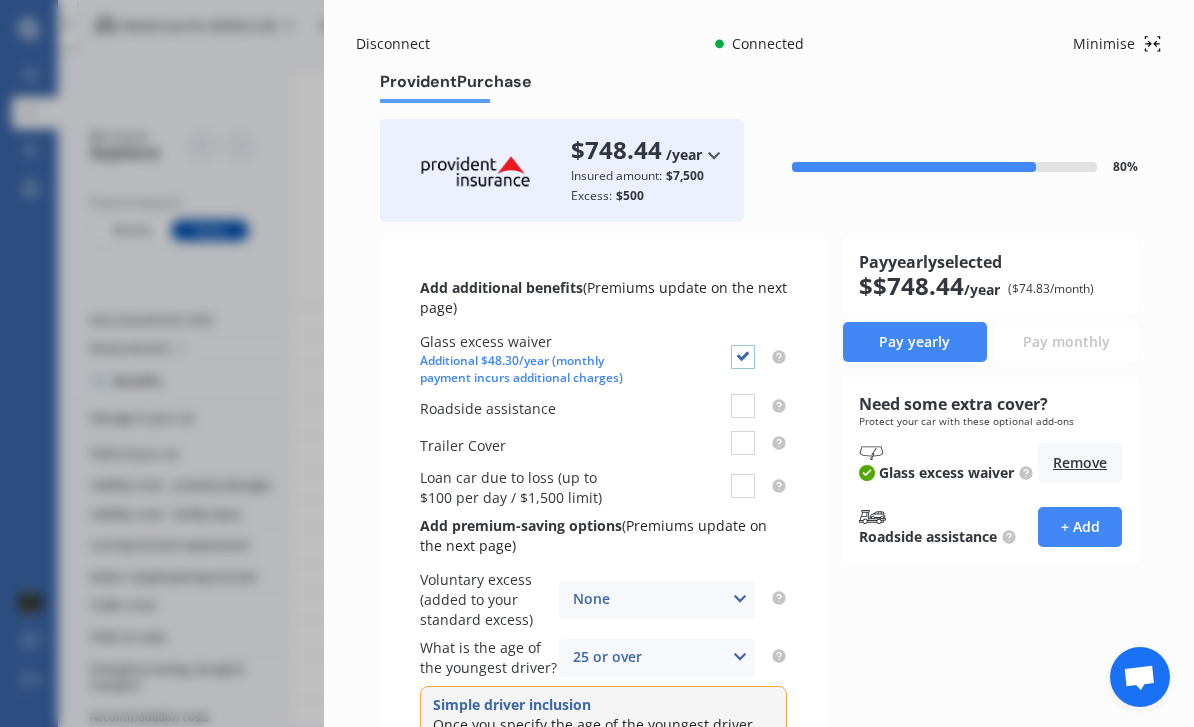 click at bounding box center [743, 345] 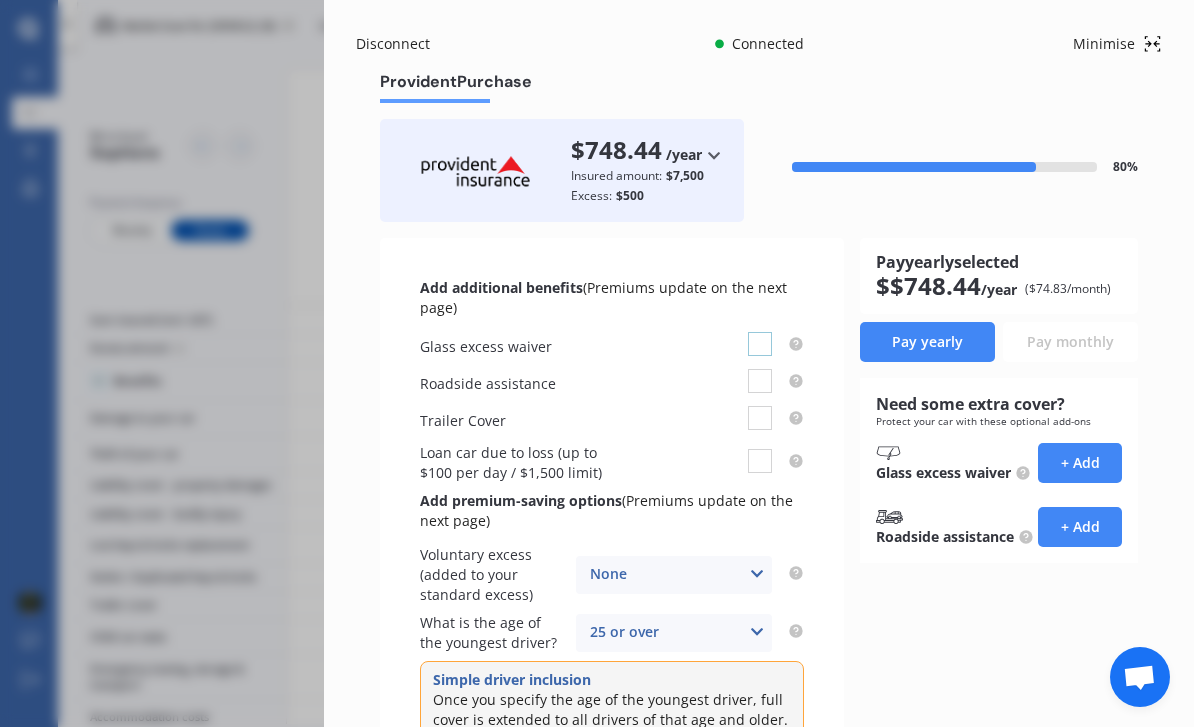 click at bounding box center [760, 332] 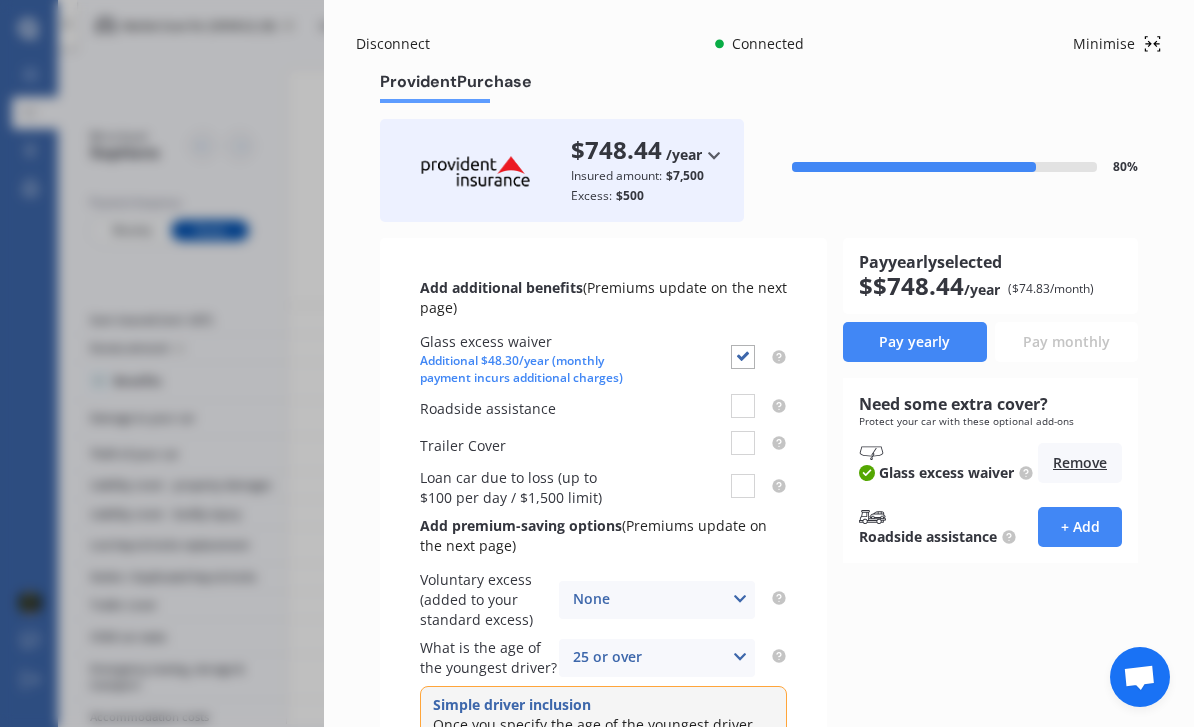 click on "Glass excess waiver  Additional $48.30/year (monthly payment incurs additional charges)" at bounding box center (603, 359) 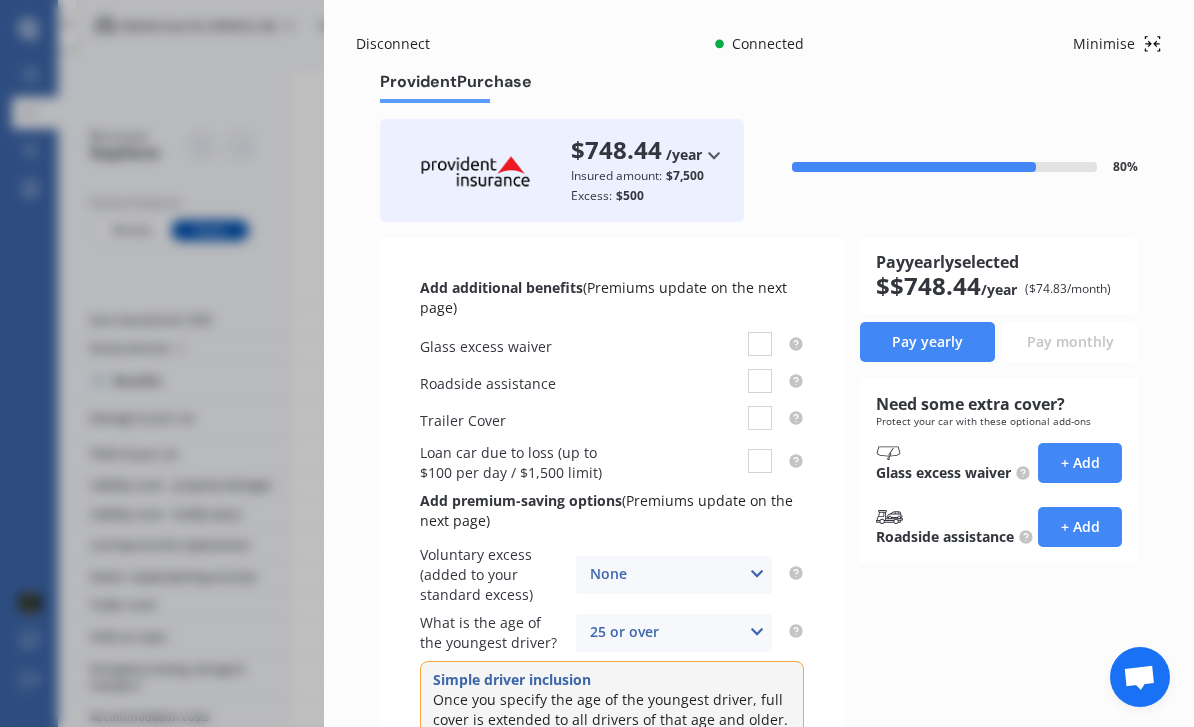 click on "Glass excess waiver" at bounding box center [612, 346] 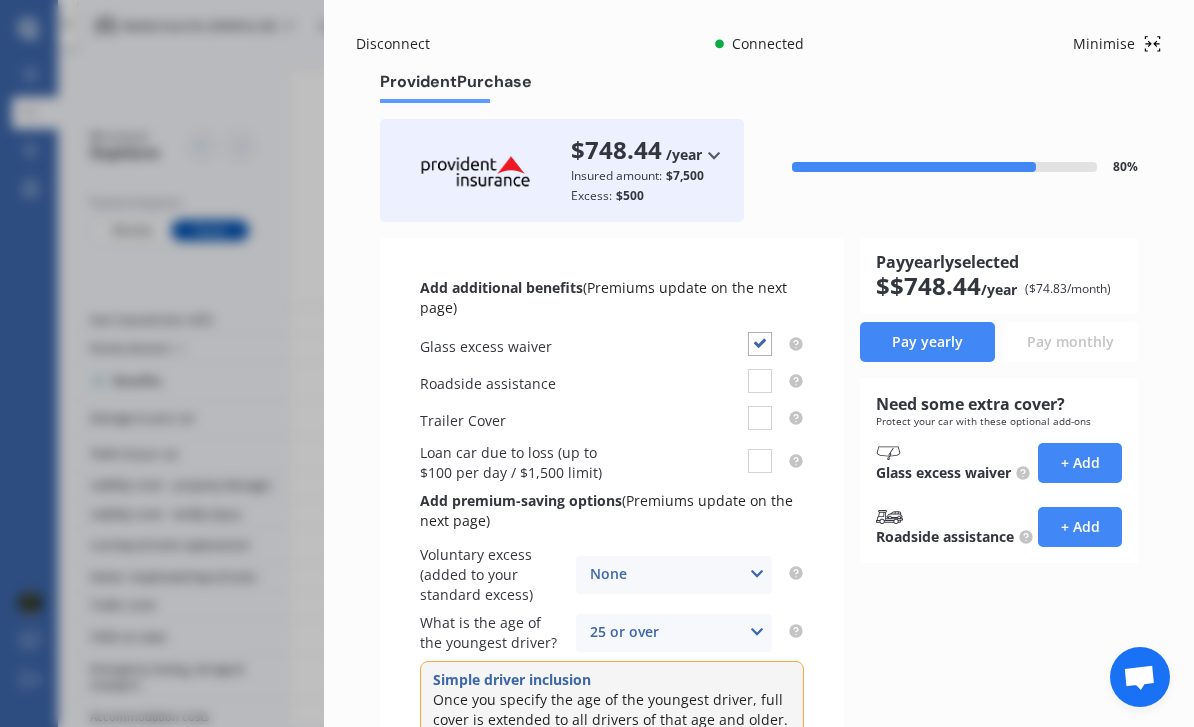 checkbox on "true" 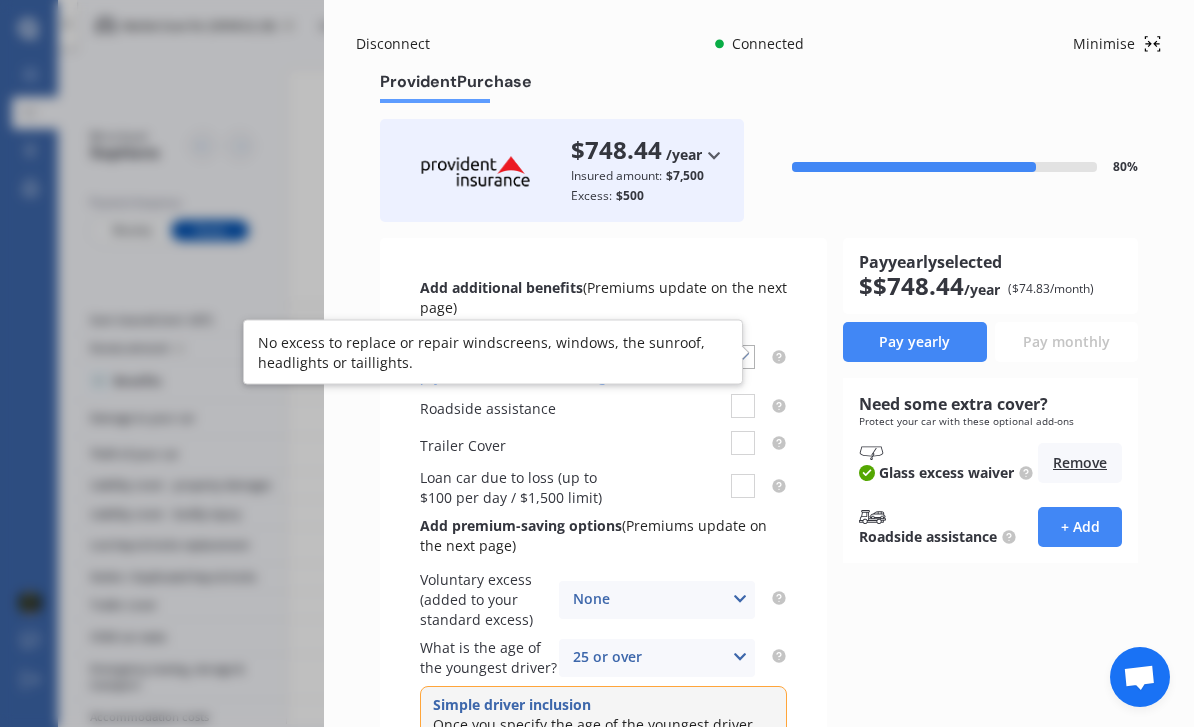 click 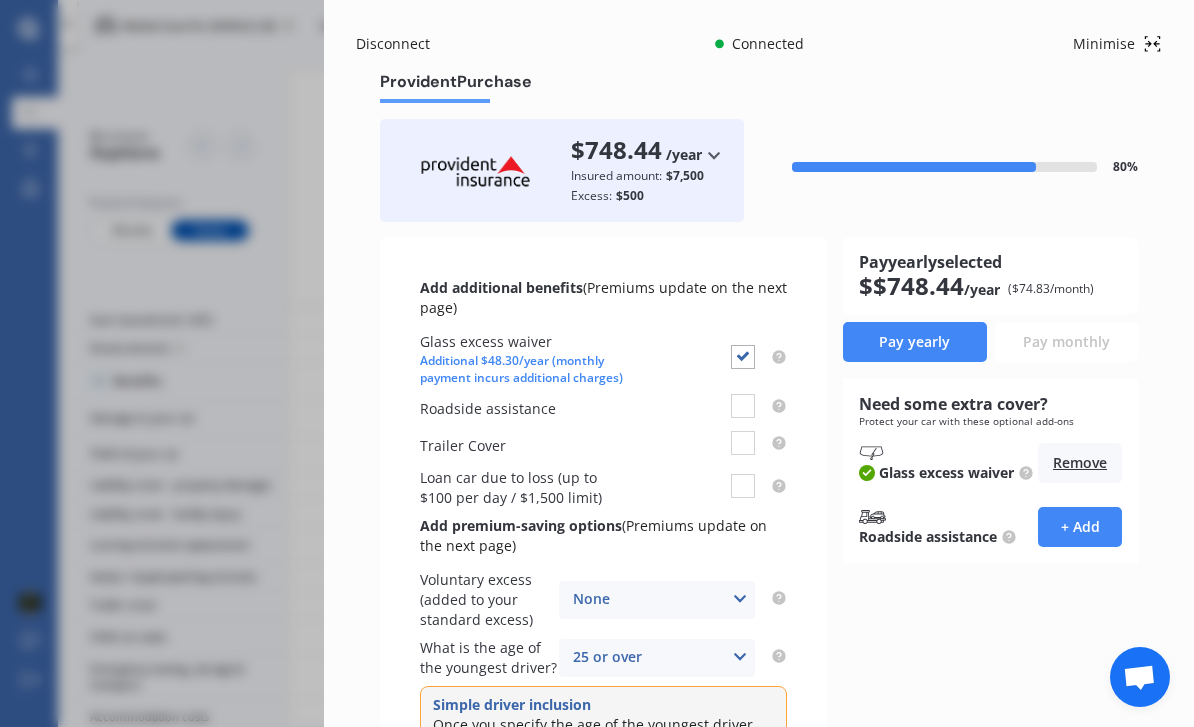 click on "Add additional benefits (Premiums update on the next page) Glass excess waiver Additional $48.30/year (monthly payment incurs additional charges) Roadside assistance Trailer Cover Loan car due to loss (up to $100 per day / $1,500 limit) Add premium-saving options (Premiums update on the next page) Voluntary excess (added to your standard excess) None None $200 $450 $700 $950 $1,200 $1,700 What is the age of the youngest driver? 25 or over 16 17 18 19 20 21 22 23 24 25 or over Simple driver inclusion Once you specify the age of the youngest driver, full cover is extended to all drivers of that age and older." at bounding box center [603, 531] 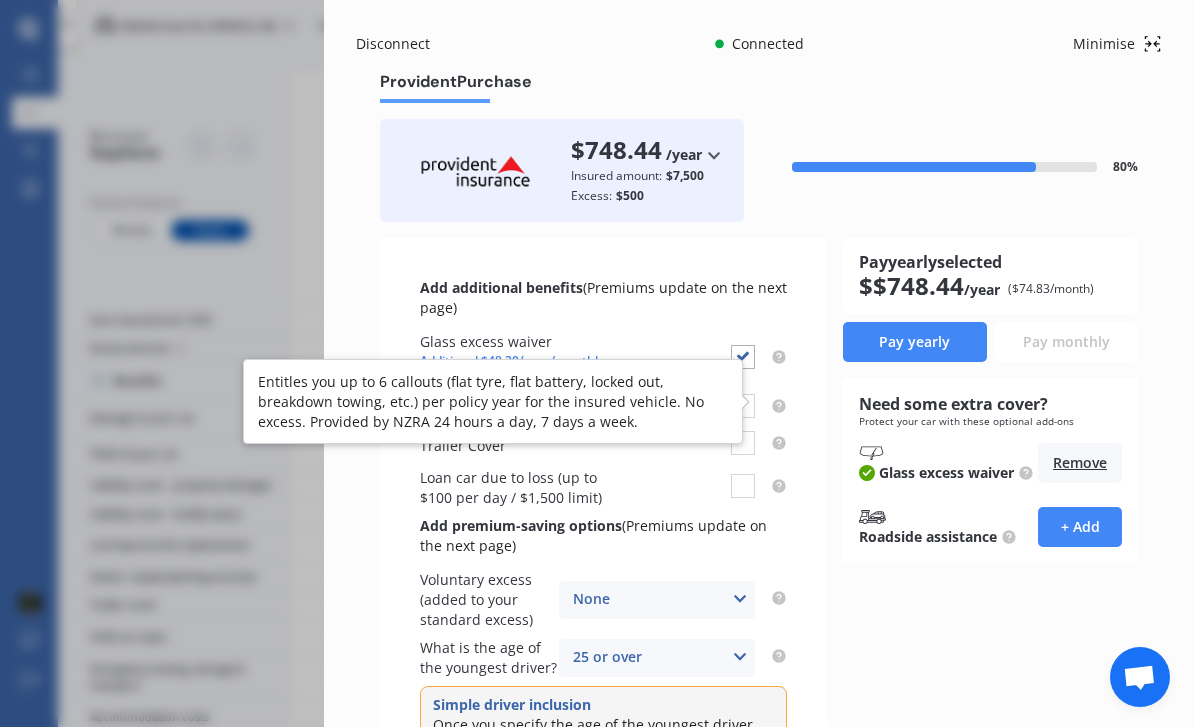 click on "Add additional benefits (Premiums update on the next page) Glass excess waiver Additional $48.30/year (monthly payment incurs additional charges) Roadside assistance Trailer Cover Loan car due to loss (up to $100 per day / $1,500 limit) Add premium-saving options (Premiums update on the next page) Voluntary excess (added to your standard excess) None None $200 $450 $700 $950 $1,200 $1,700 What is the age of the youngest driver? 25 or over 16 17 18 19 20 21 22 23 24 25 or over Simple driver inclusion Once you specify the age of the youngest driver, full cover is extended to all drivers of that age and older." at bounding box center (603, 531) 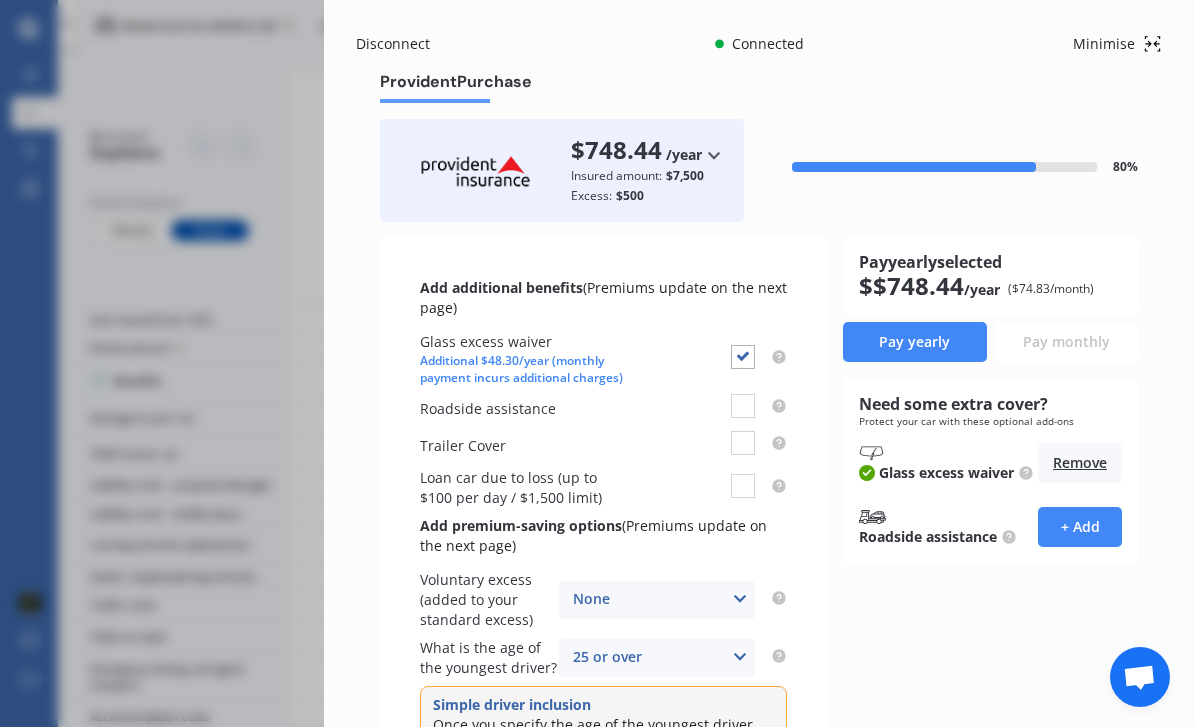 click at bounding box center (771, 406) 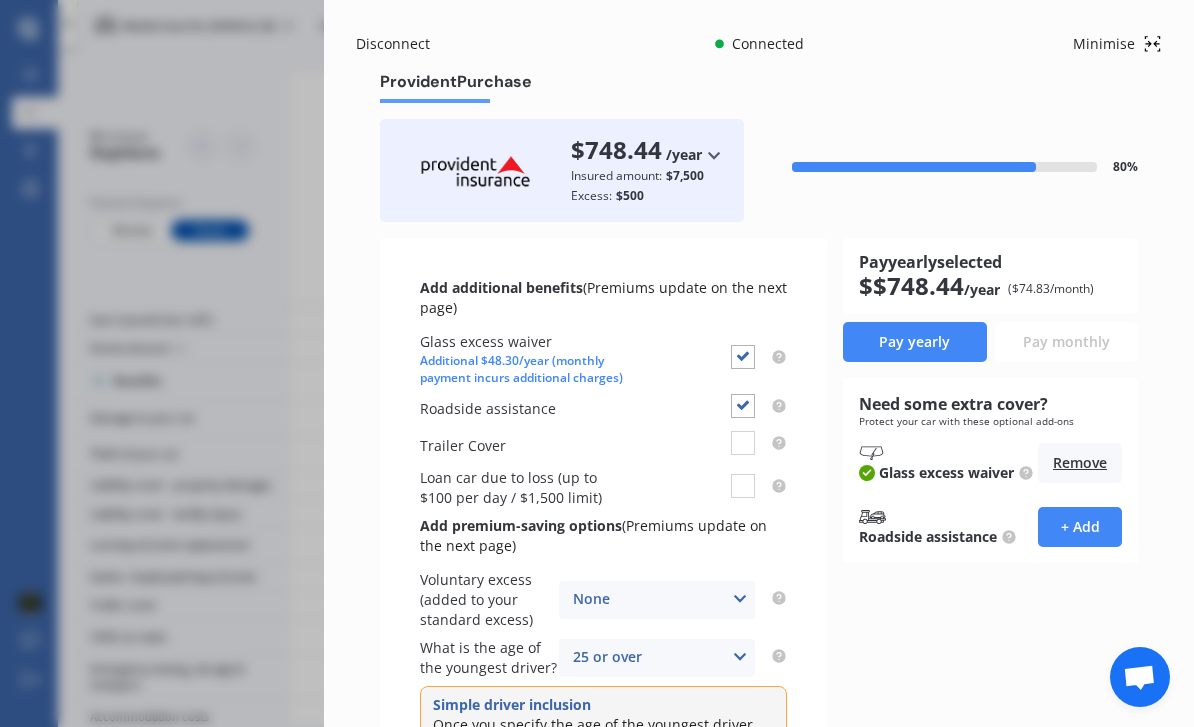 checkbox on "true" 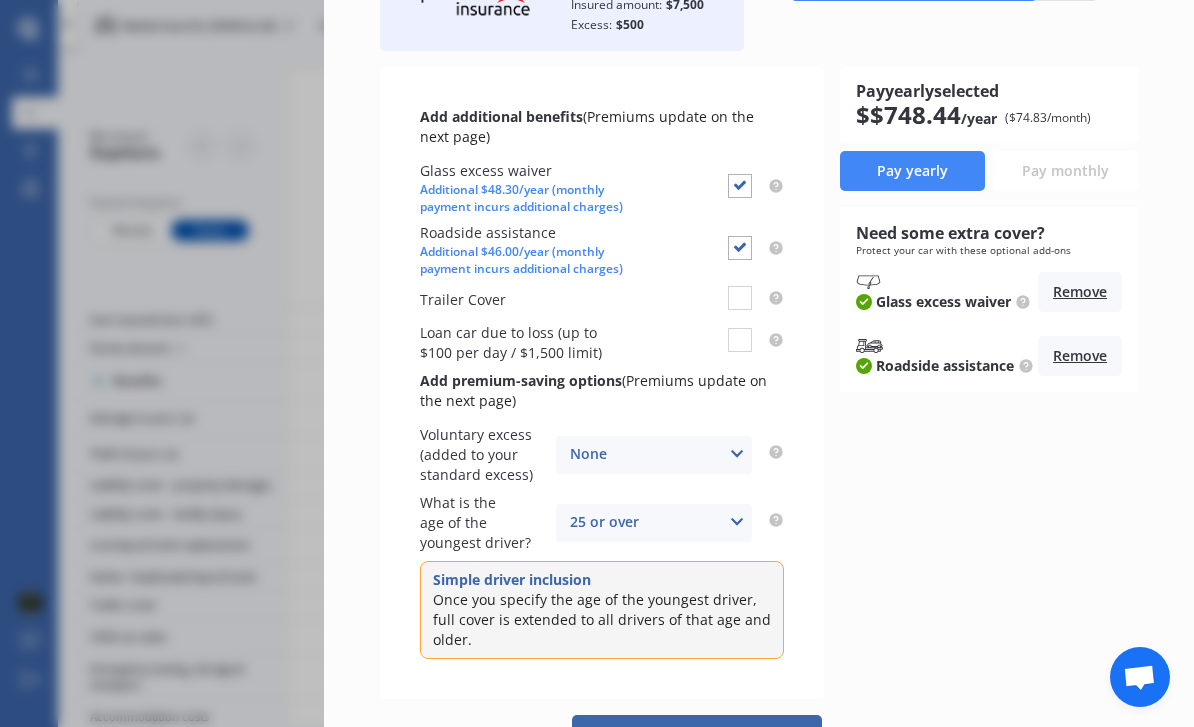 scroll, scrollTop: 171, scrollLeft: 0, axis: vertical 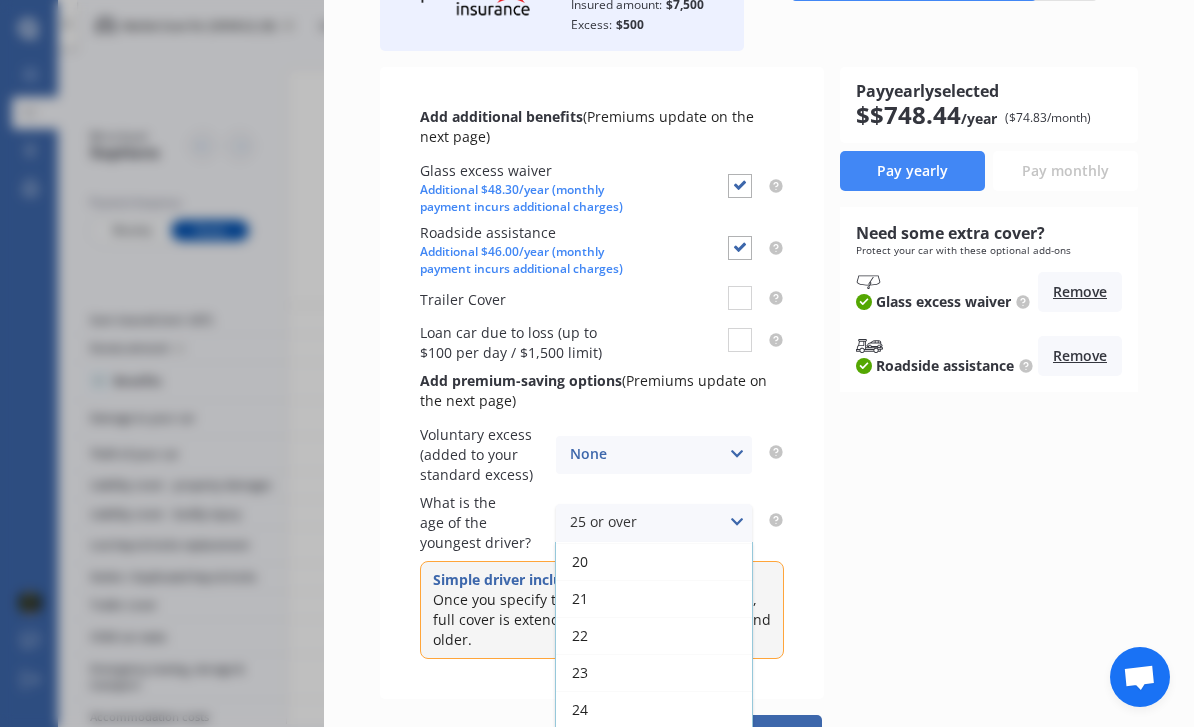 click on "Pay yearly selected $ 748.44 /year ($ 74.83 /month) Pay yearly Pay monthly Need some extra cover? Protect your car with these optional add-ons Glass excess waiver Remove Roadside assistance Remove" at bounding box center (989, 383) 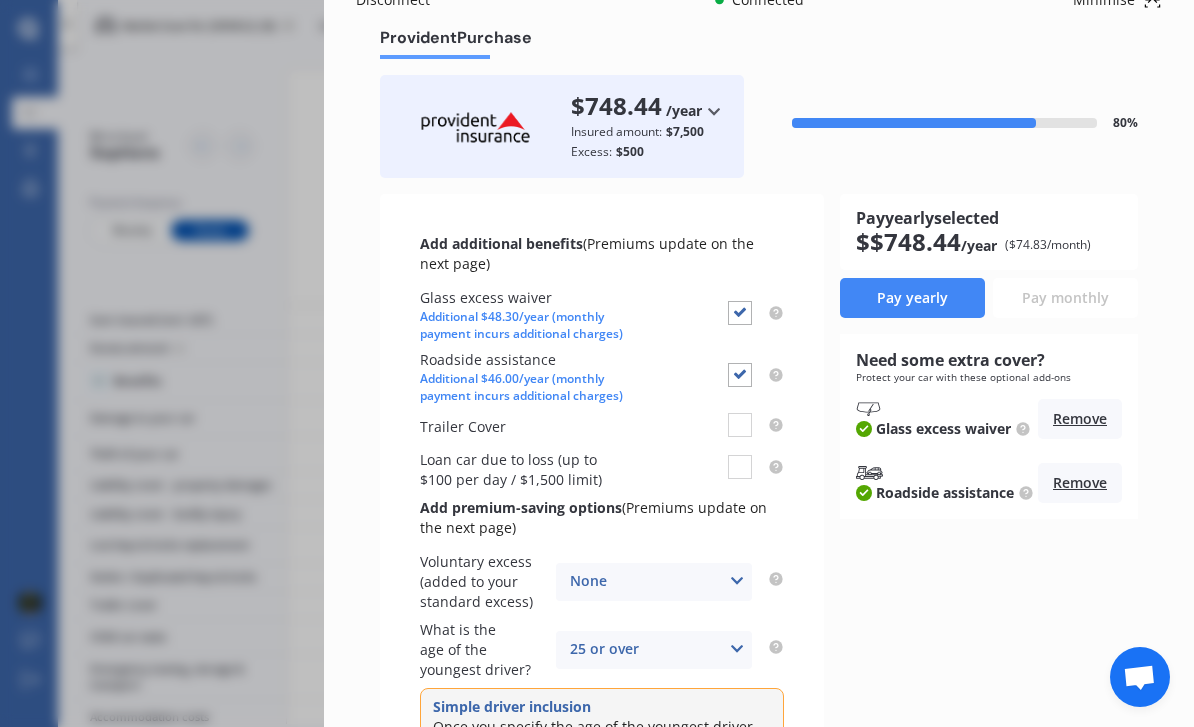 scroll, scrollTop: 44, scrollLeft: 0, axis: vertical 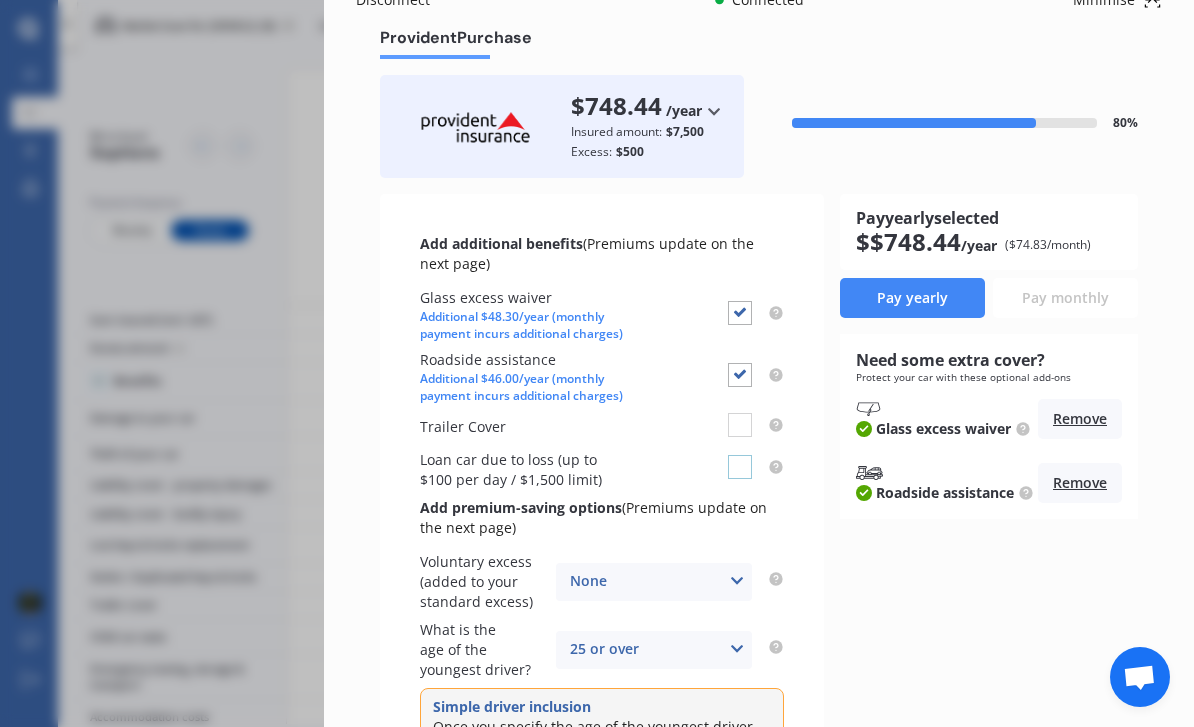 click at bounding box center (740, 455) 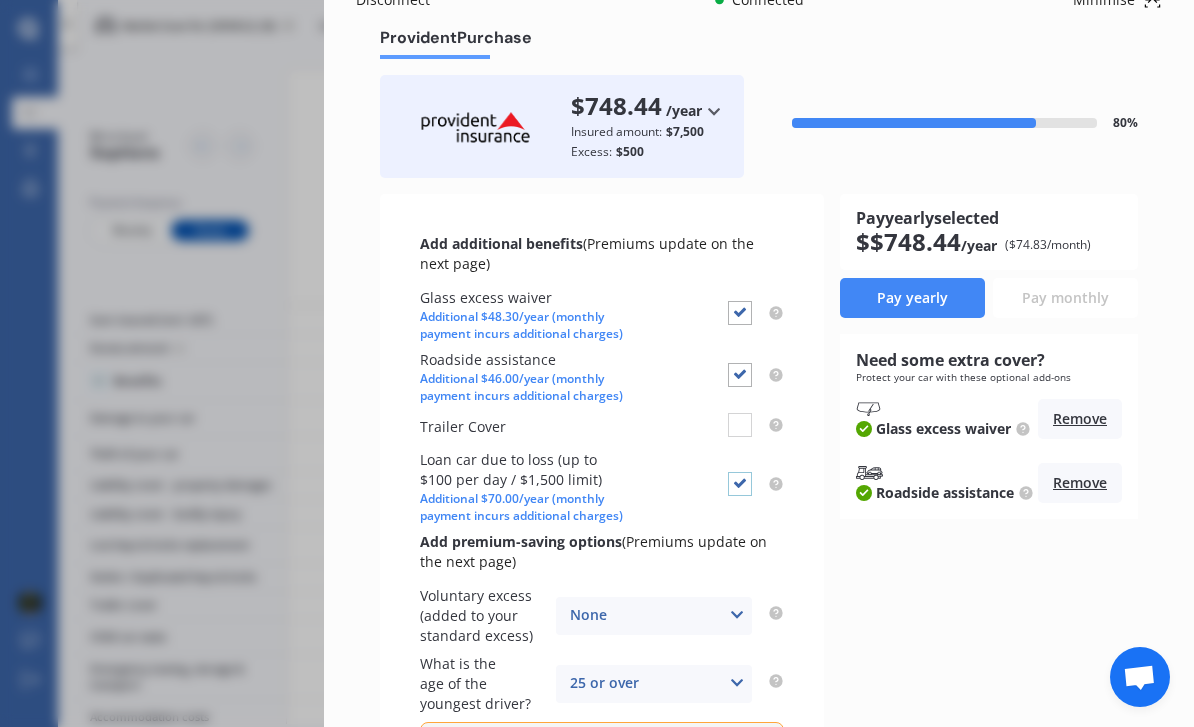 click at bounding box center (740, 472) 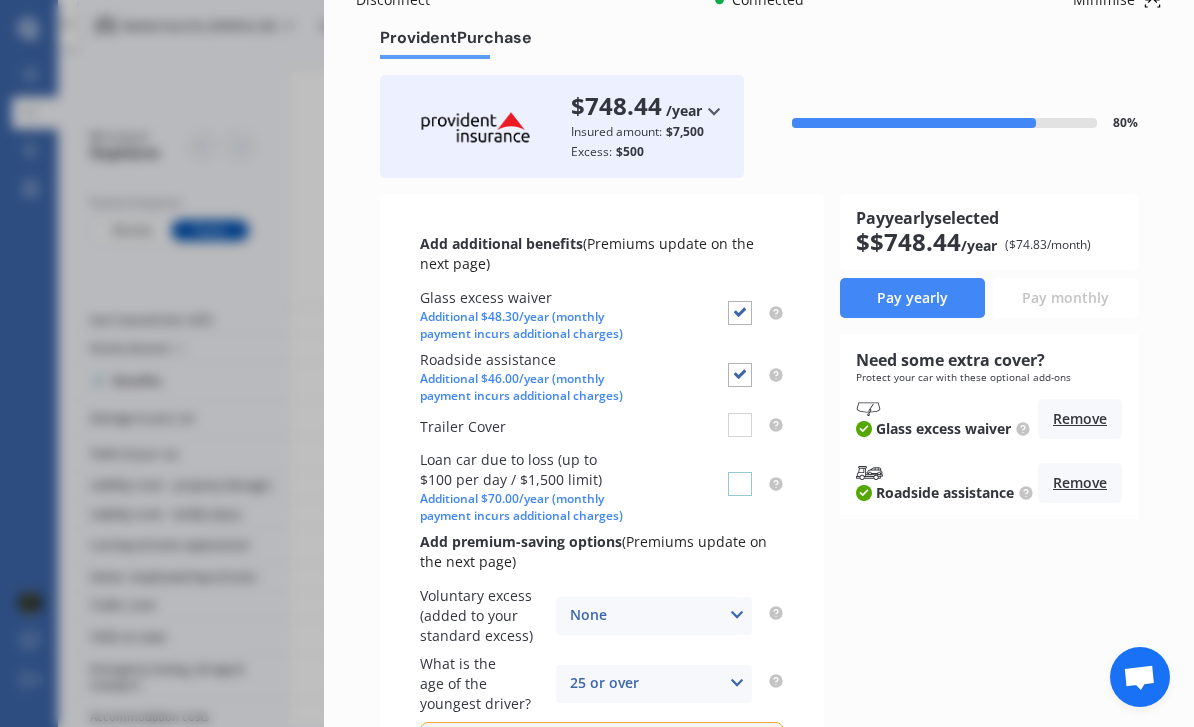 checkbox on "false" 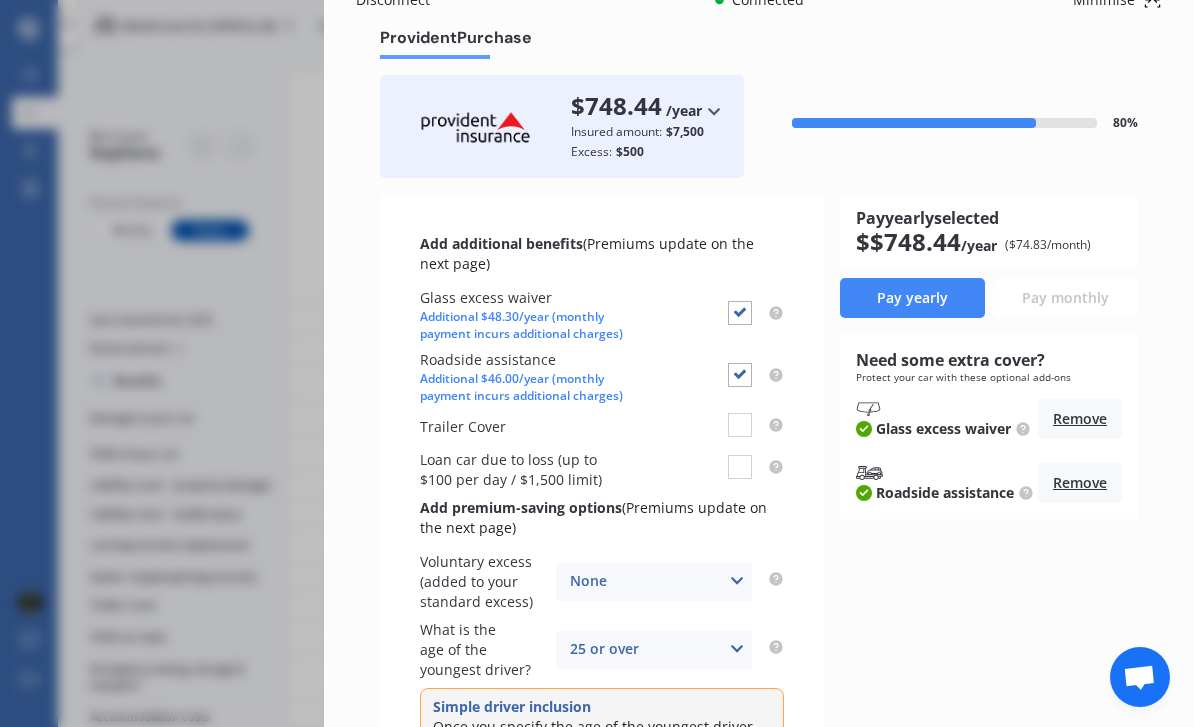click on "Disconnect Connected Minimise Yearly Monthly $748.44 / yr Provident Purchase $748.44 /year /year /month Insured amount: $7,500 Excess: $500 80 % Add additional benefits (Premiums update on the next page) Glass excess waiver Additional $48.30/year (monthly payment incurs additional charges) Roadside assistance Additional $46.00/year (monthly payment incurs additional charges) Trailer Cover Loan car due to loss (up to $100 per day / $1,500 limit) Add premium-saving options (Premiums update on the next page) Voluntary excess (added to your standard excess) None None $200 $450 $700 $950 $1,200 $1,700 What is the age of the youngest driver? 25 or over 16 17 18 19 20 21 22 23 24 25 or over Simple driver inclusion Once you specify the age of the youngest driver, full cover is extended to all drivers of that age and older. Pay yearly selected $ 748.44 /year ($ 74.83 /month) Pay yearly Pay monthly Need some extra cover? Protect your car with these optional add-ons Glass excess waiver Remove Remove Previous" at bounding box center (759, 363) 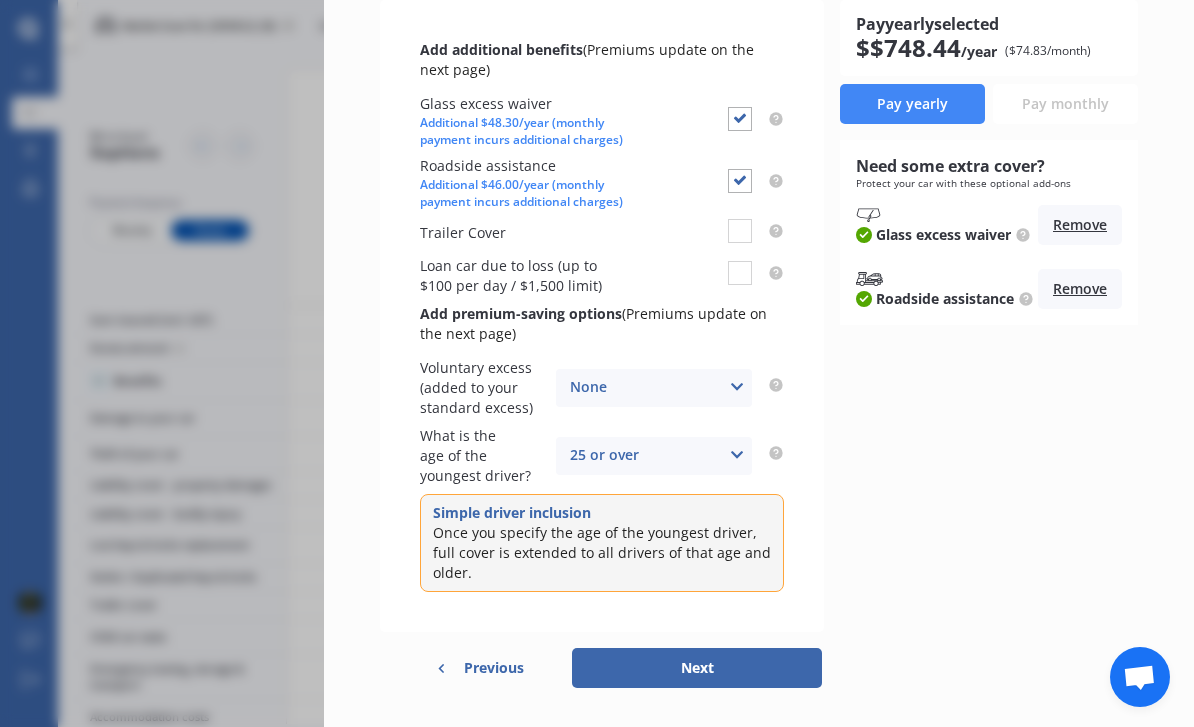 click on "Next" at bounding box center [697, 668] 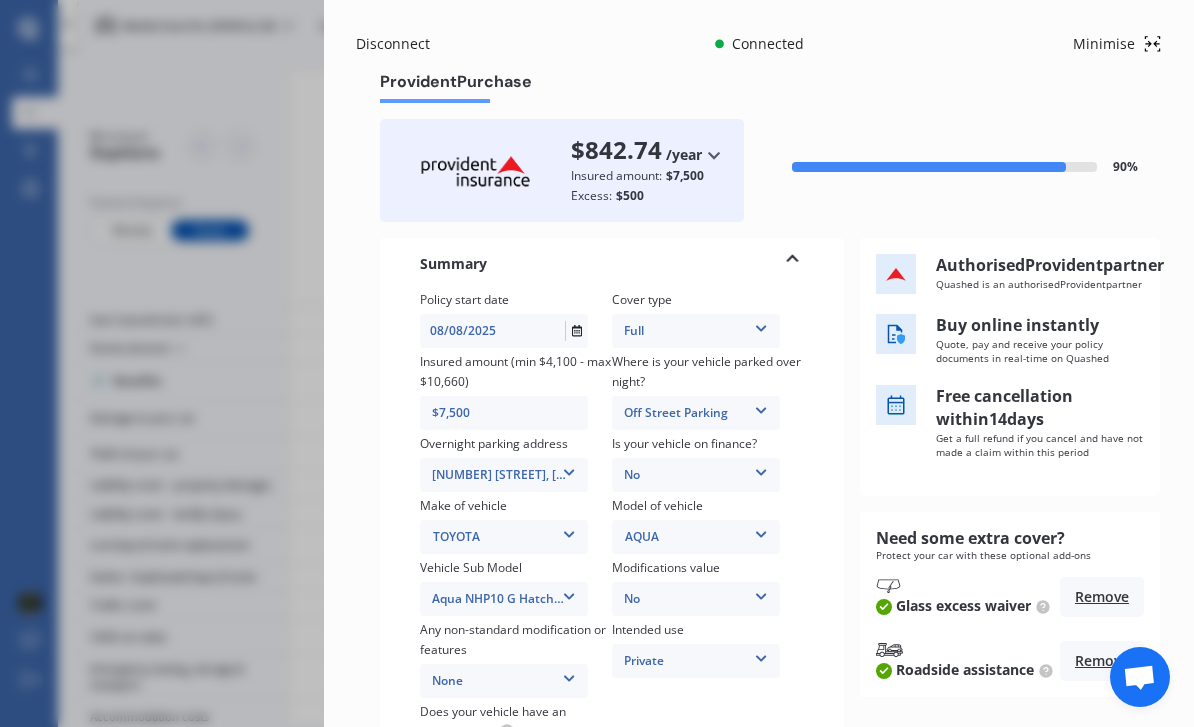 scroll, scrollTop: 33, scrollLeft: 0, axis: vertical 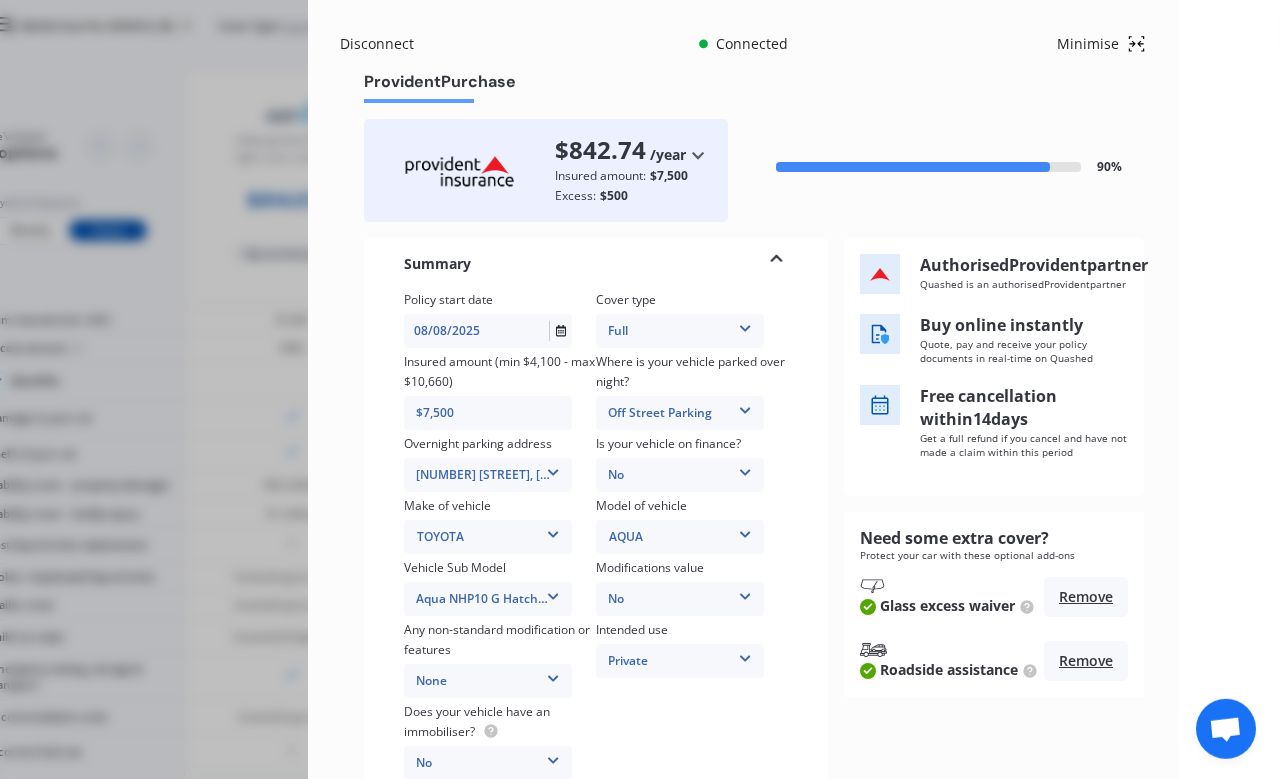 click on "$7,500" at bounding box center [495, 413] 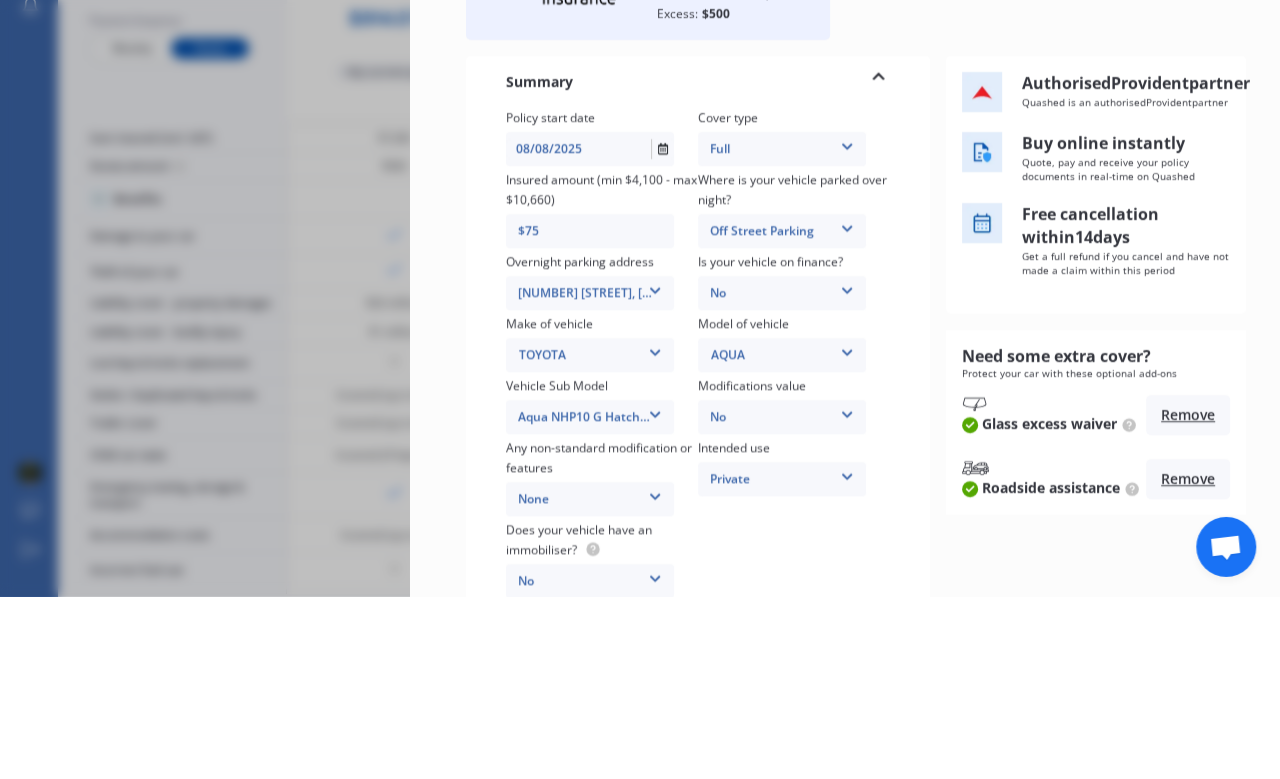 type on "$7" 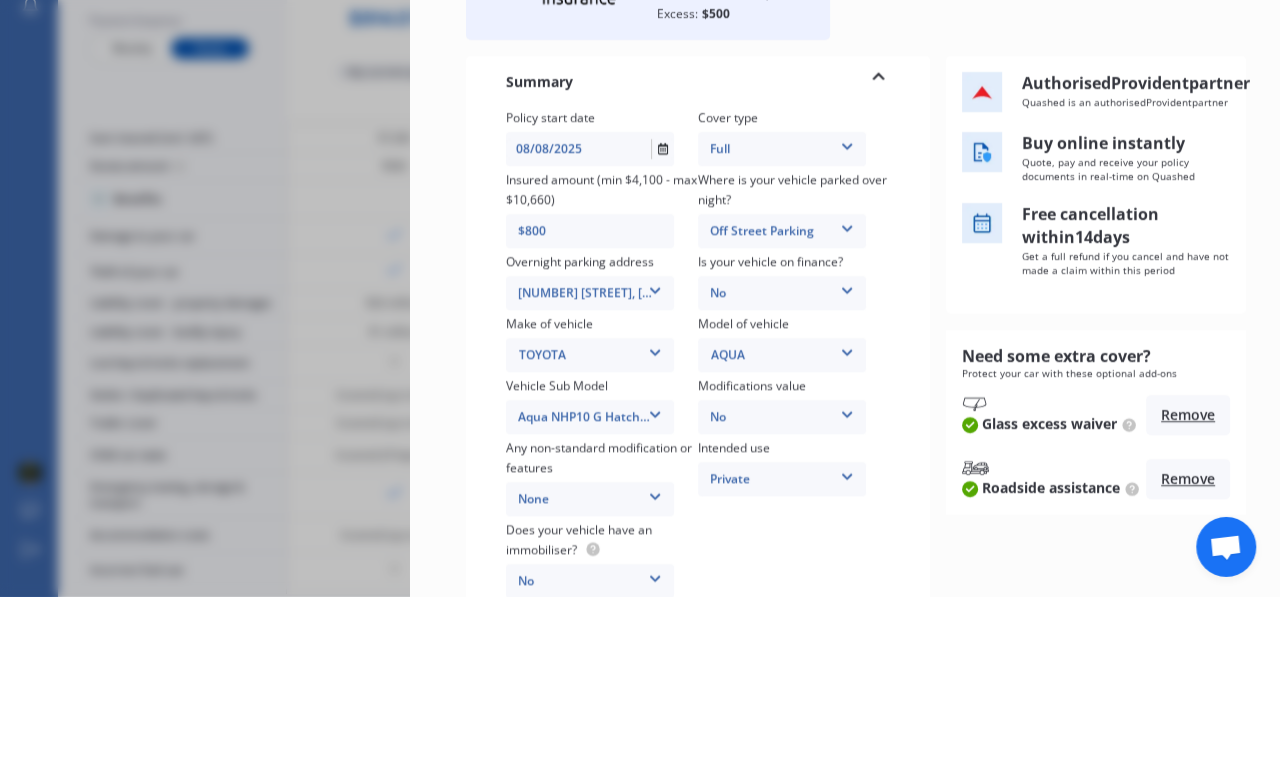 type on "$8,000" 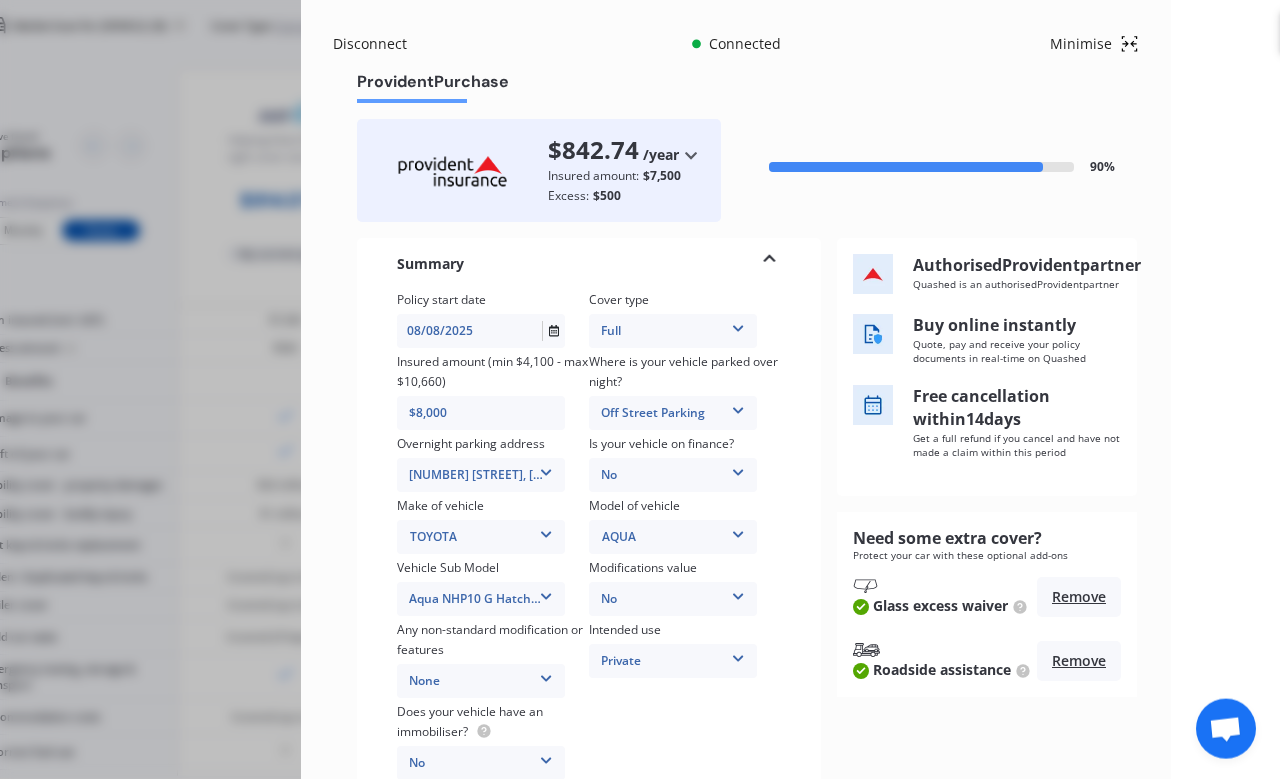 scroll, scrollTop: 68, scrollLeft: 109, axis: both 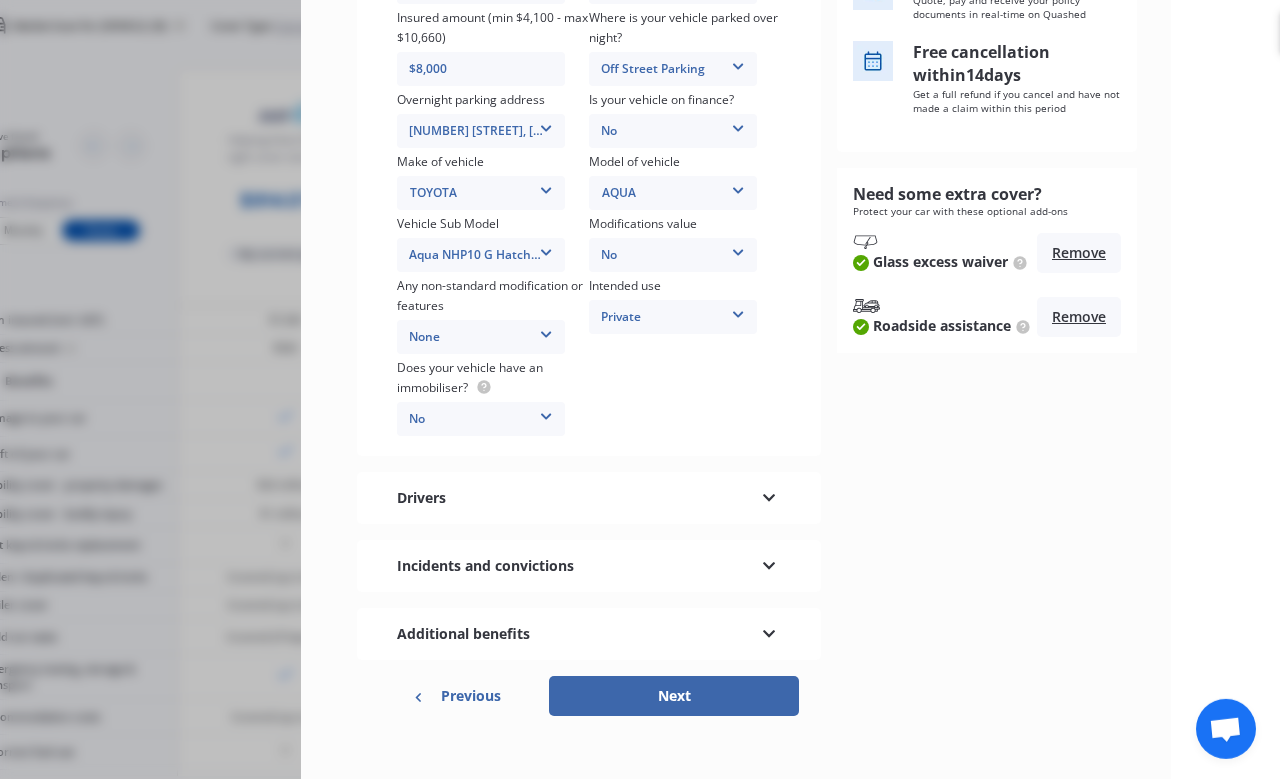 click on "Next" at bounding box center [674, 696] 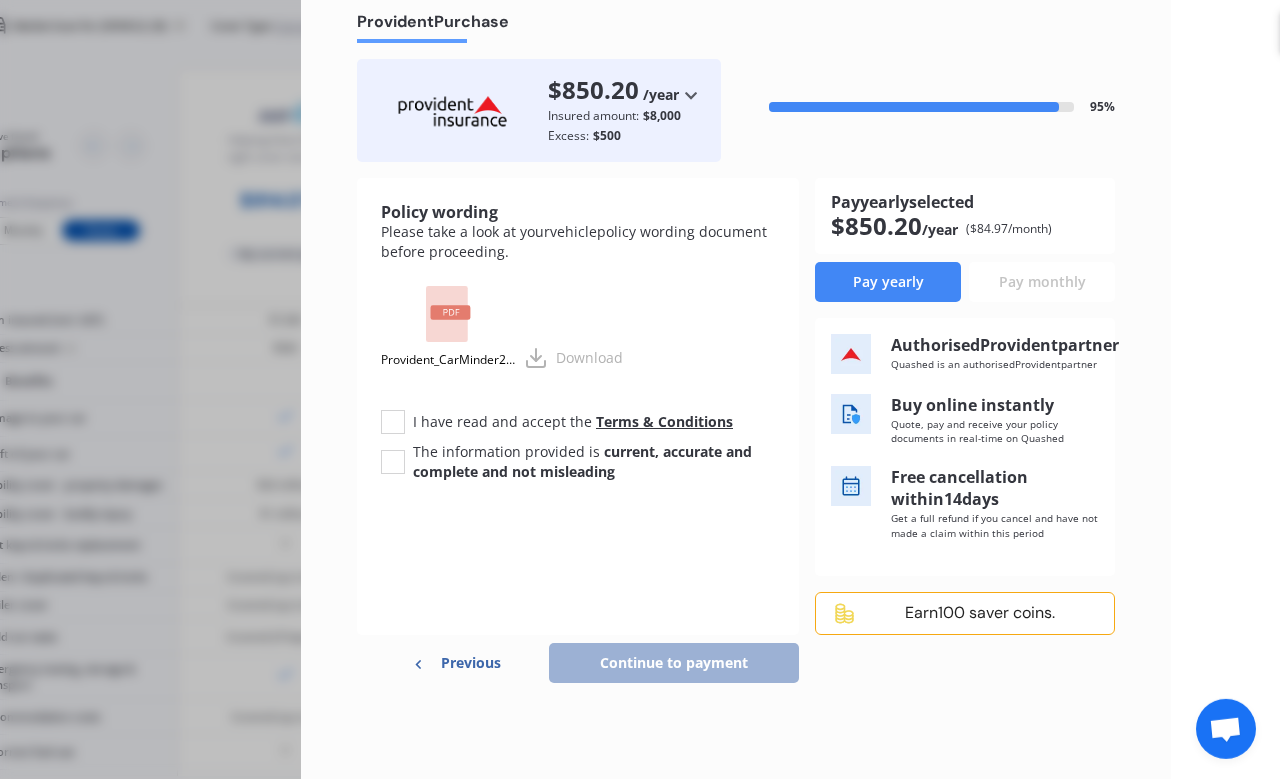 scroll, scrollTop: 0, scrollLeft: 0, axis: both 